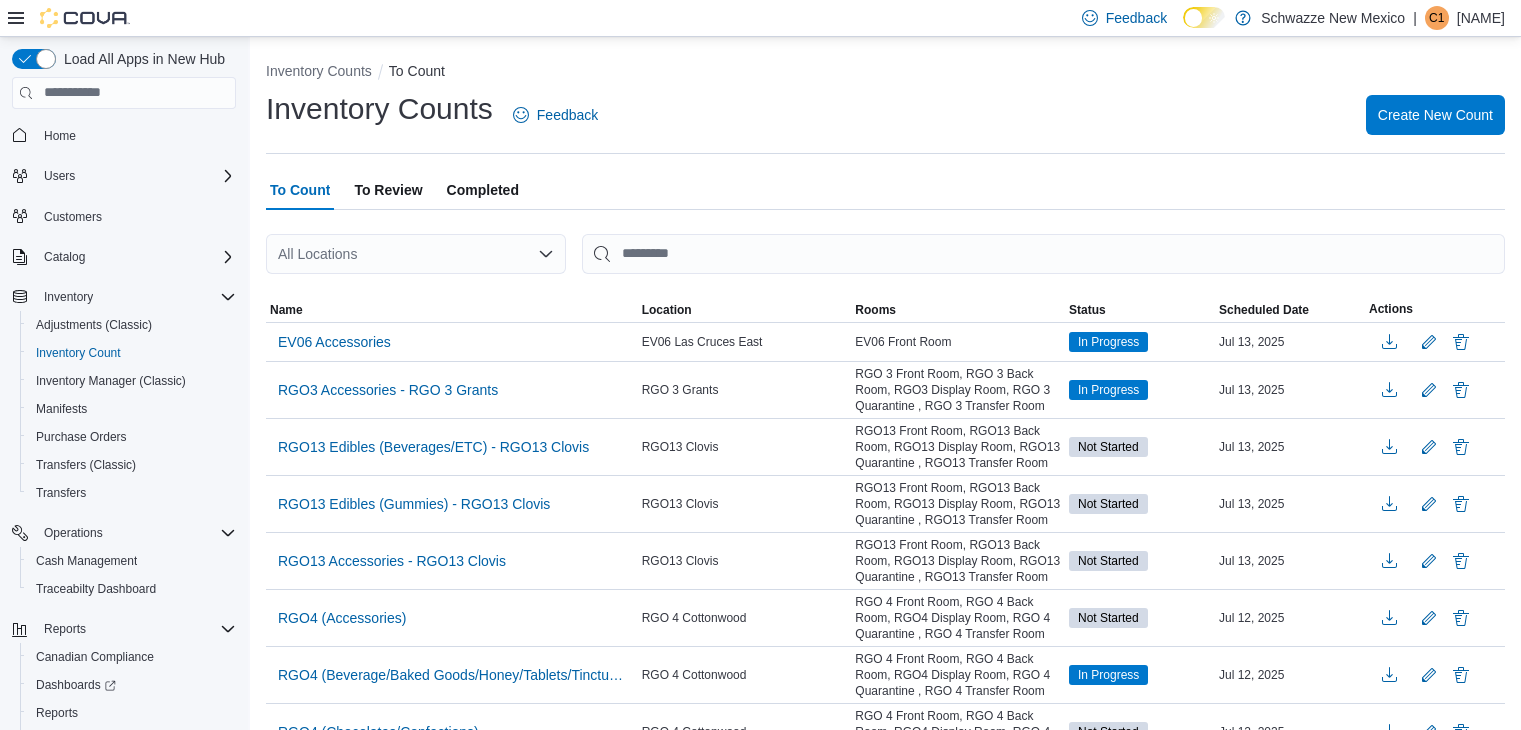 scroll, scrollTop: 0, scrollLeft: 0, axis: both 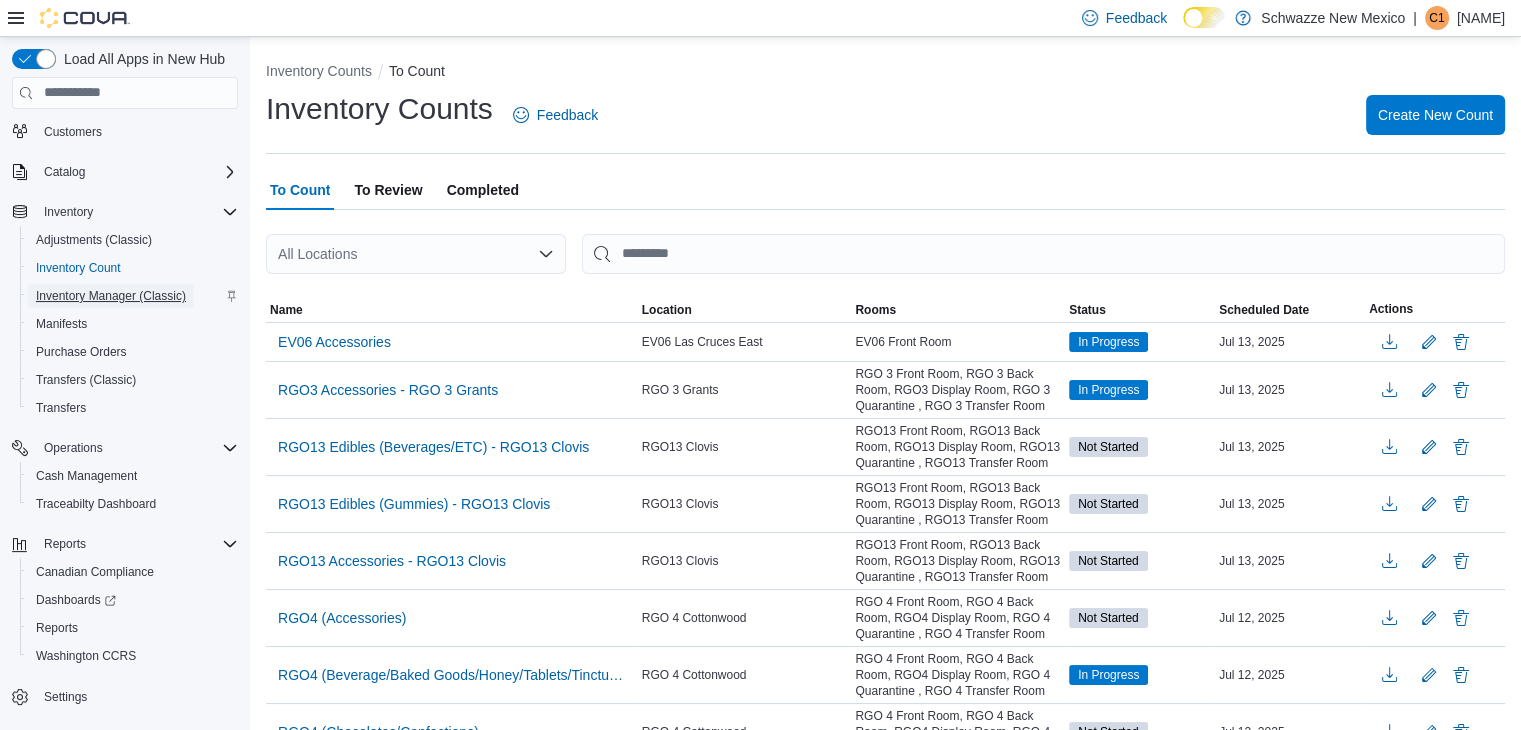 click on "Inventory Manager (Classic)" at bounding box center (111, 296) 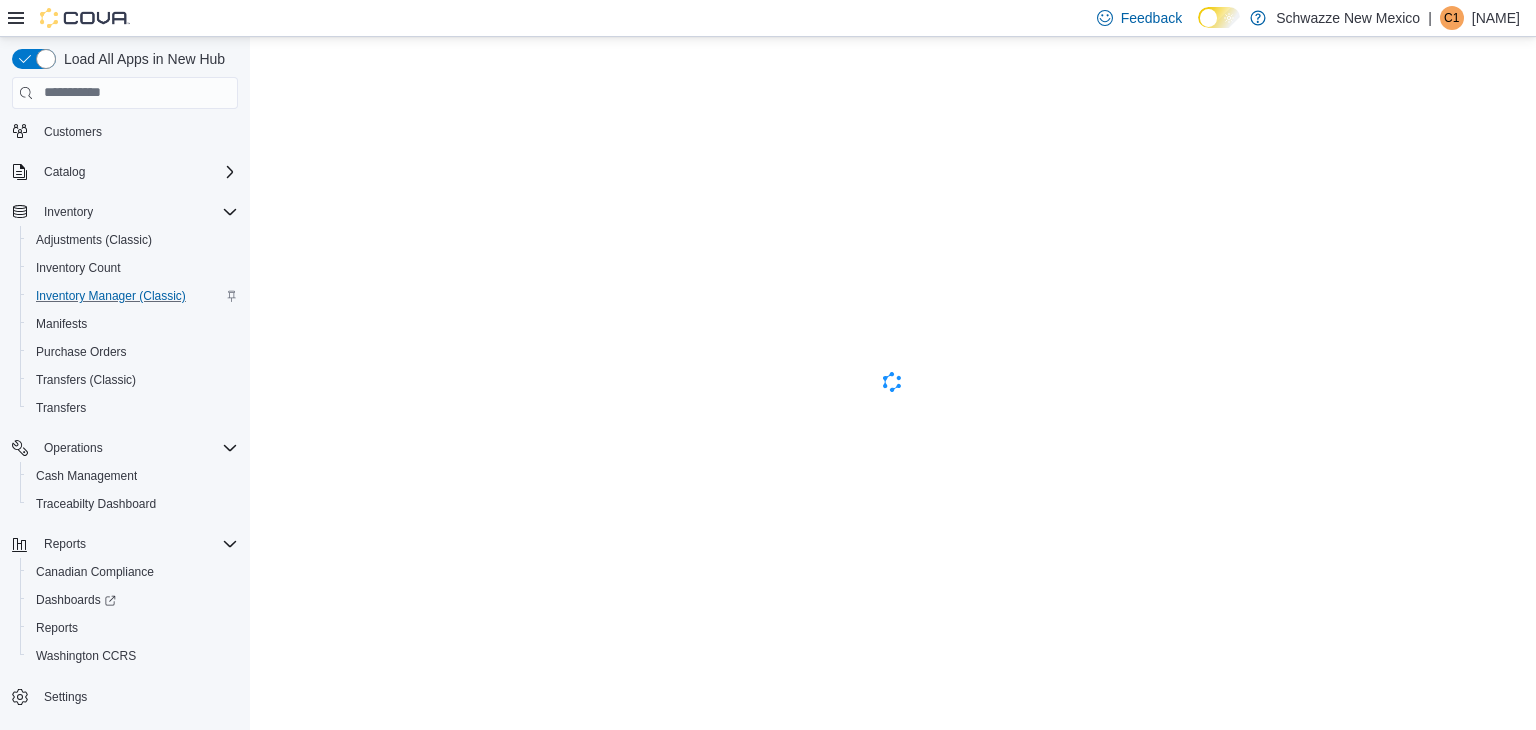 scroll, scrollTop: 0, scrollLeft: 0, axis: both 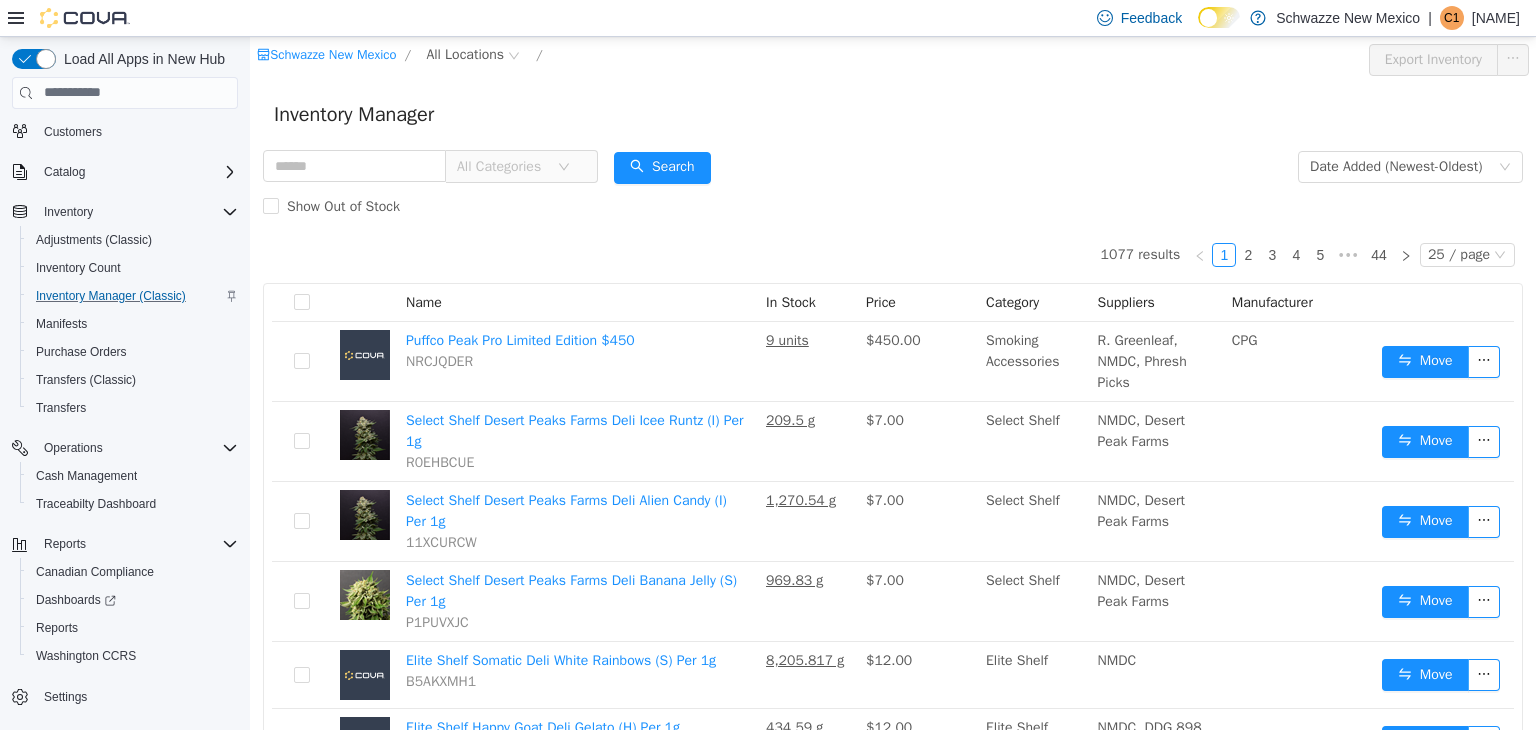 click on "Schwazze New Mexico / All Locations /" at bounding box center (787, 59) 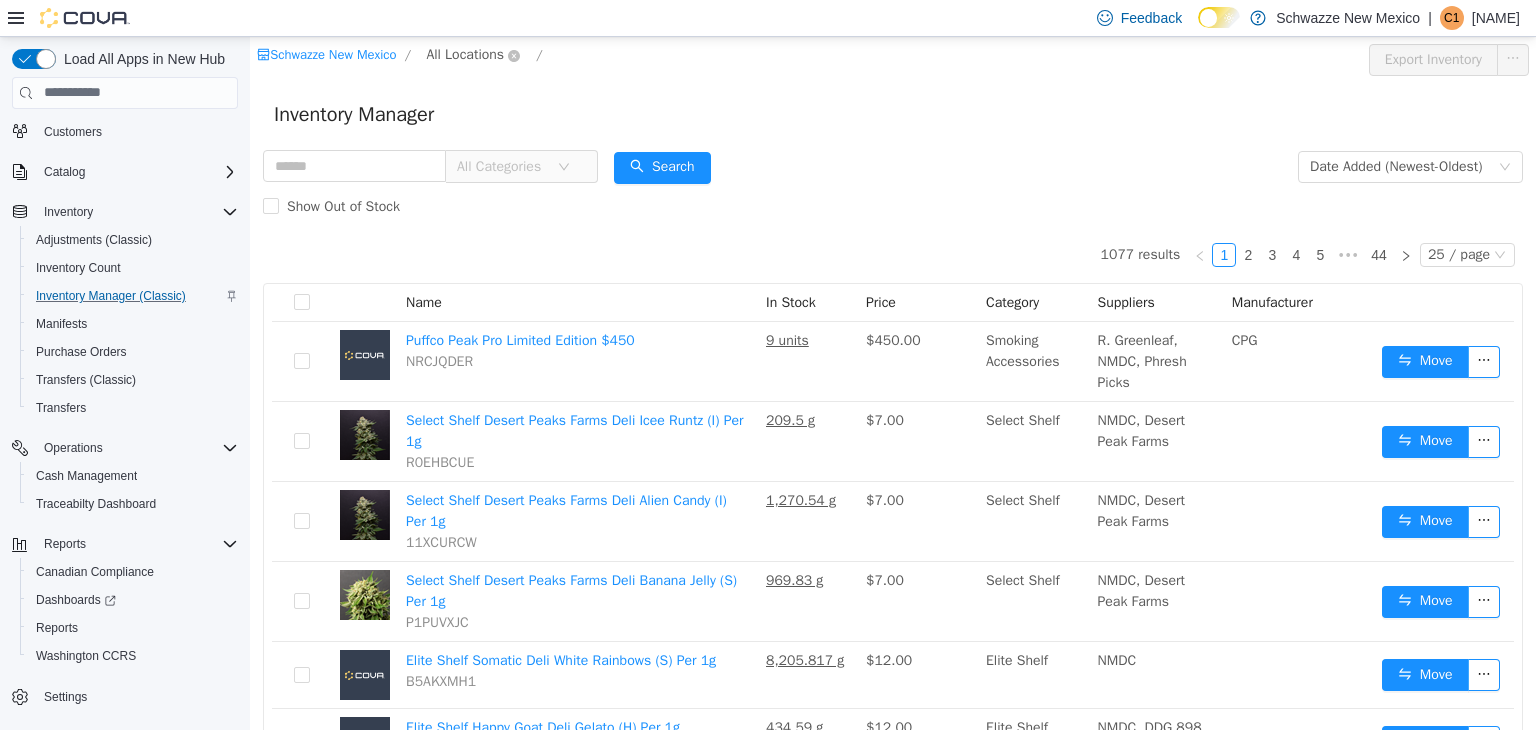 click on "All Locations" at bounding box center [465, 54] 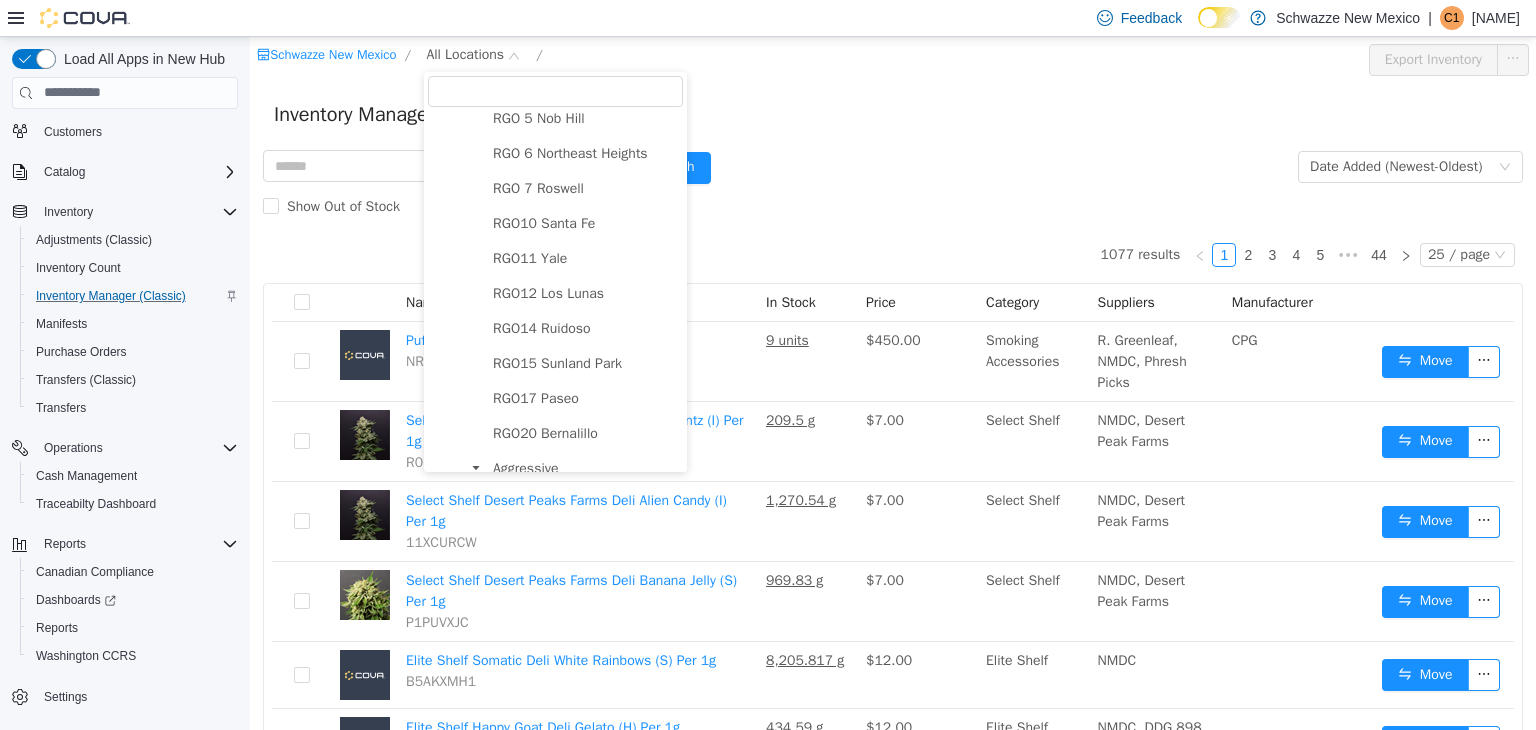 scroll, scrollTop: 1097, scrollLeft: 0, axis: vertical 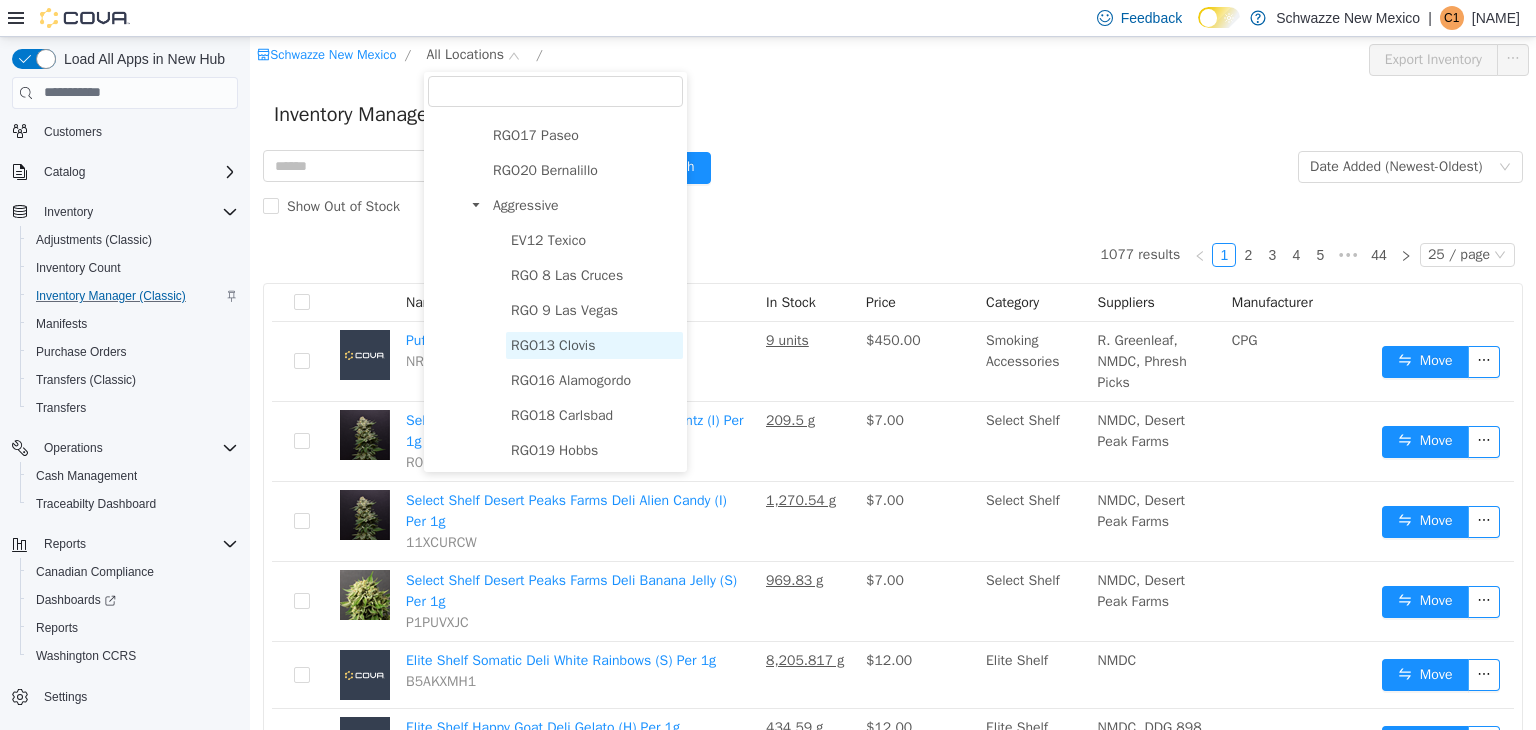 click on "RGO13 Clovis" at bounding box center [553, 344] 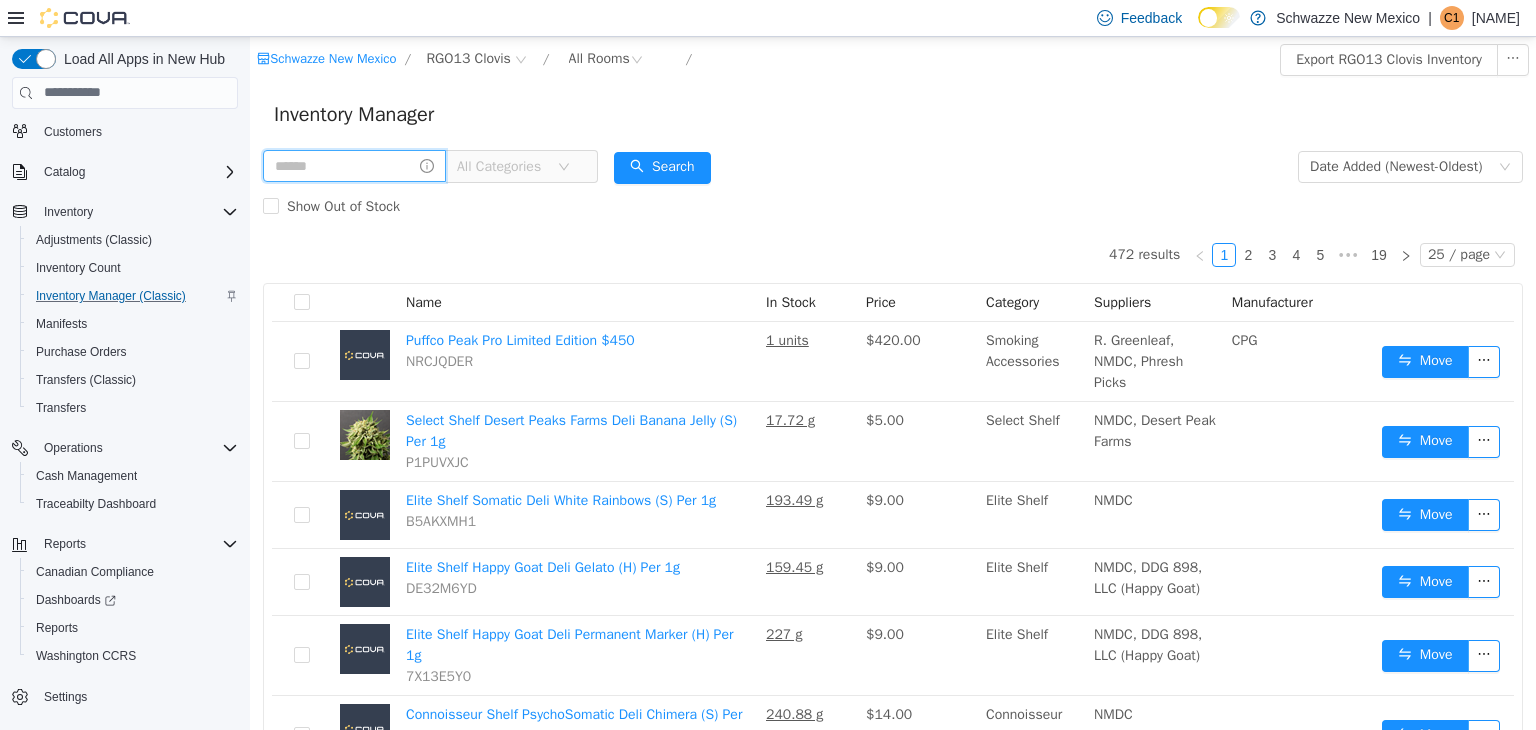 click at bounding box center [354, 165] 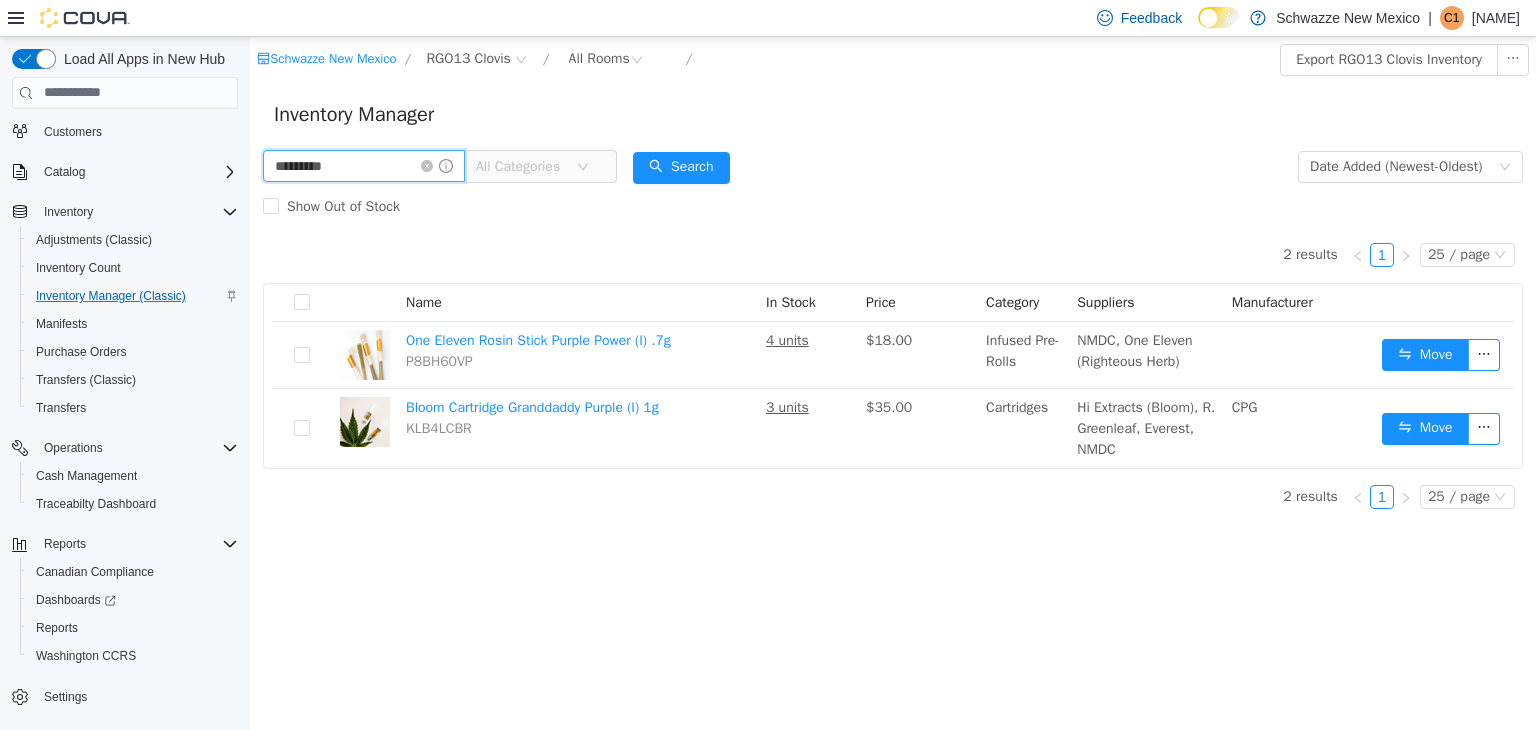 type on "*********" 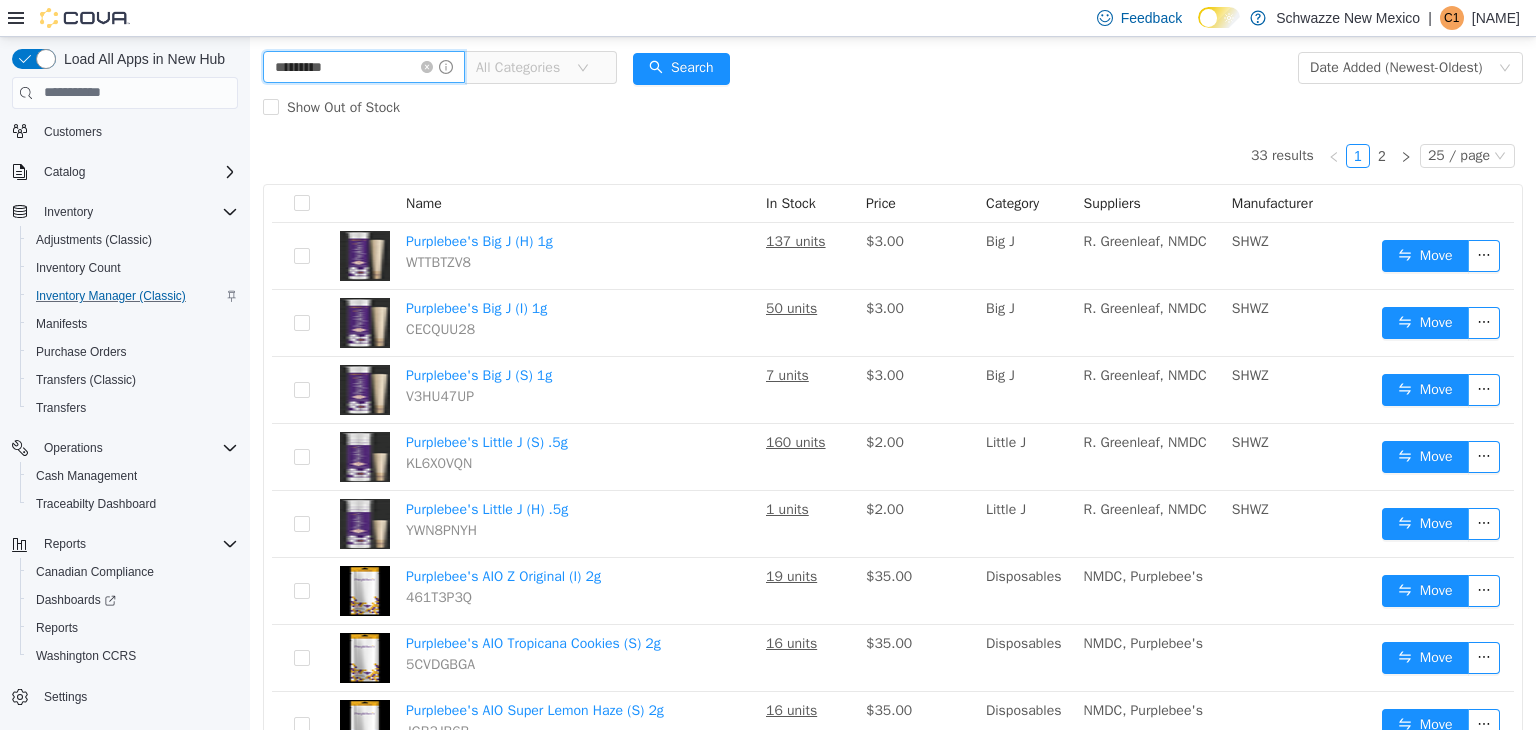 scroll, scrollTop: 100, scrollLeft: 0, axis: vertical 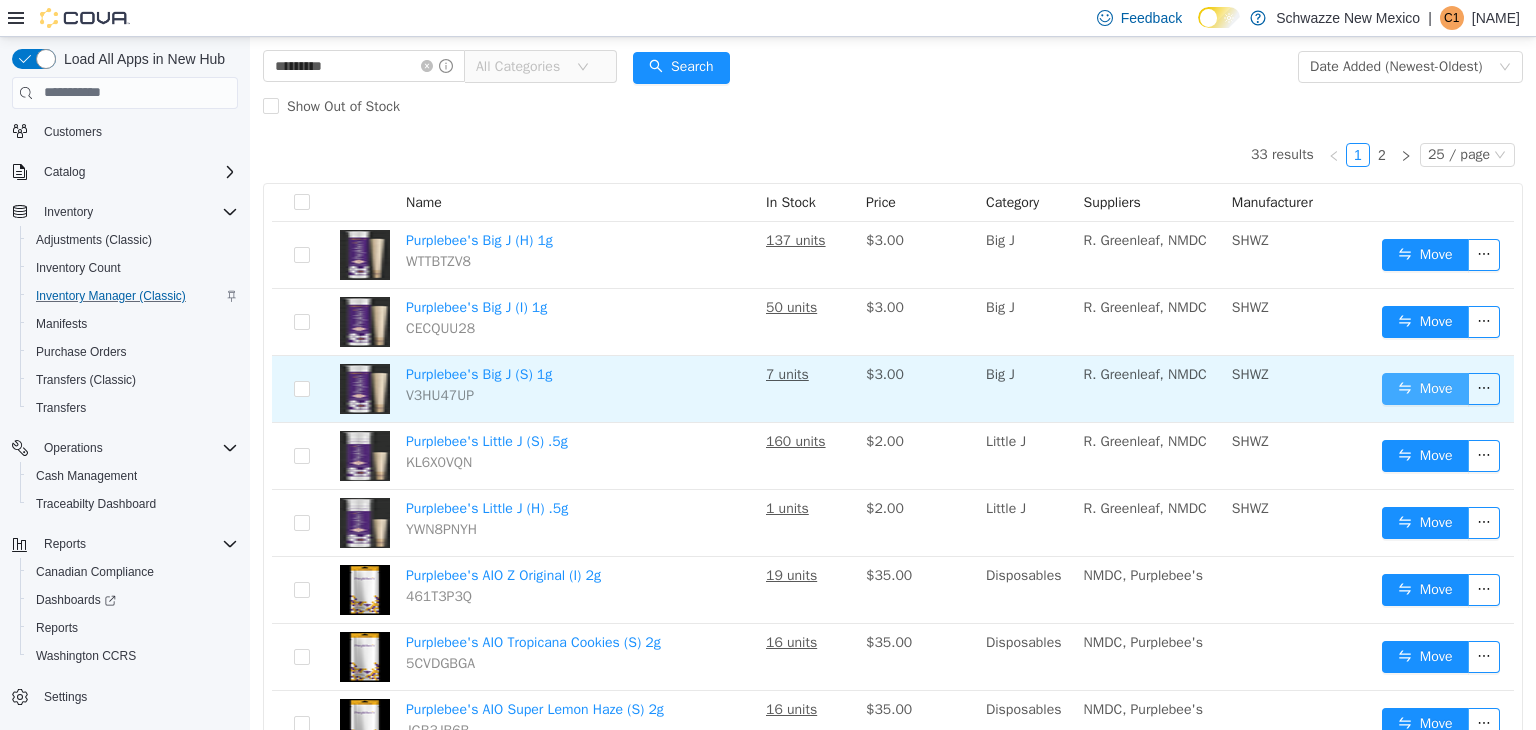click on "Move" at bounding box center [1425, 388] 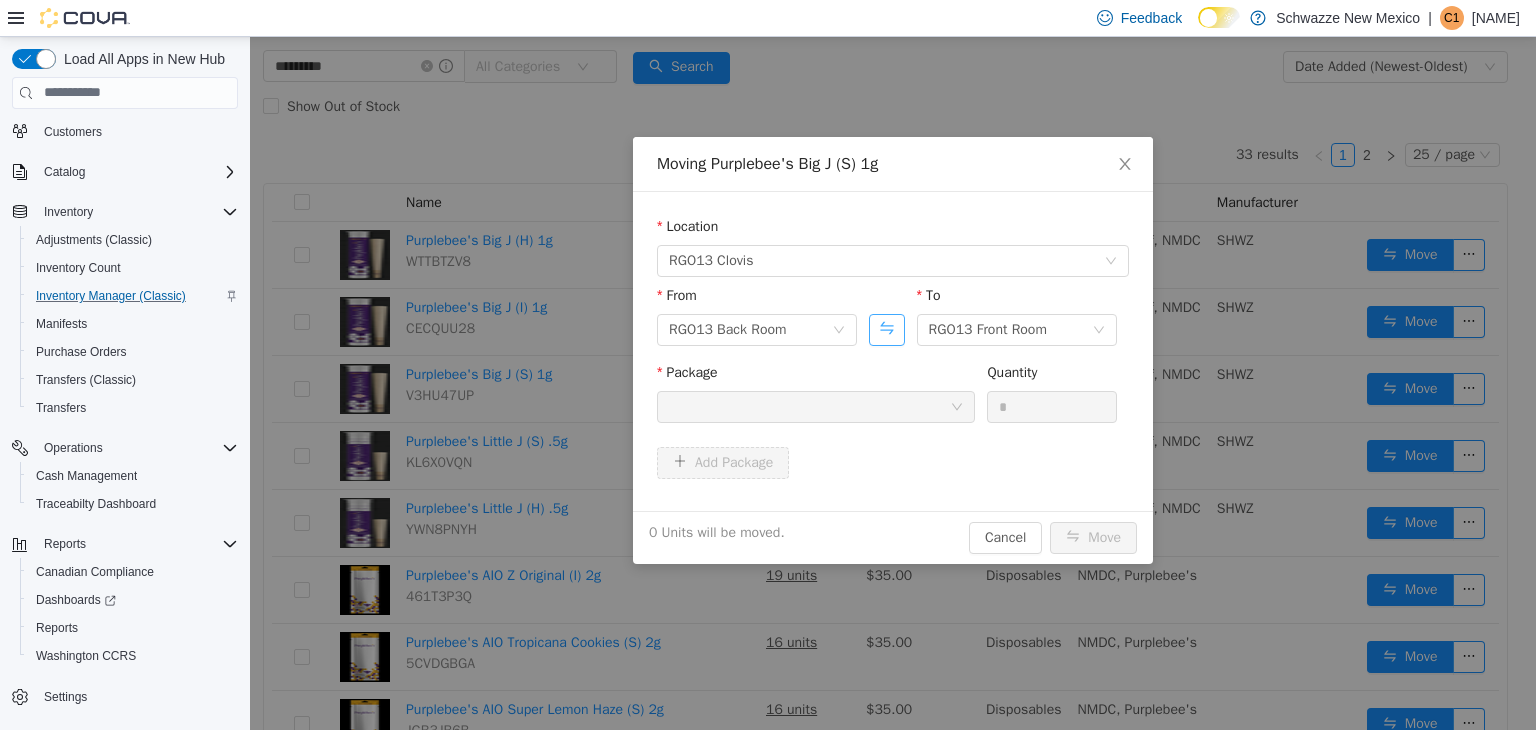 click at bounding box center [886, 329] 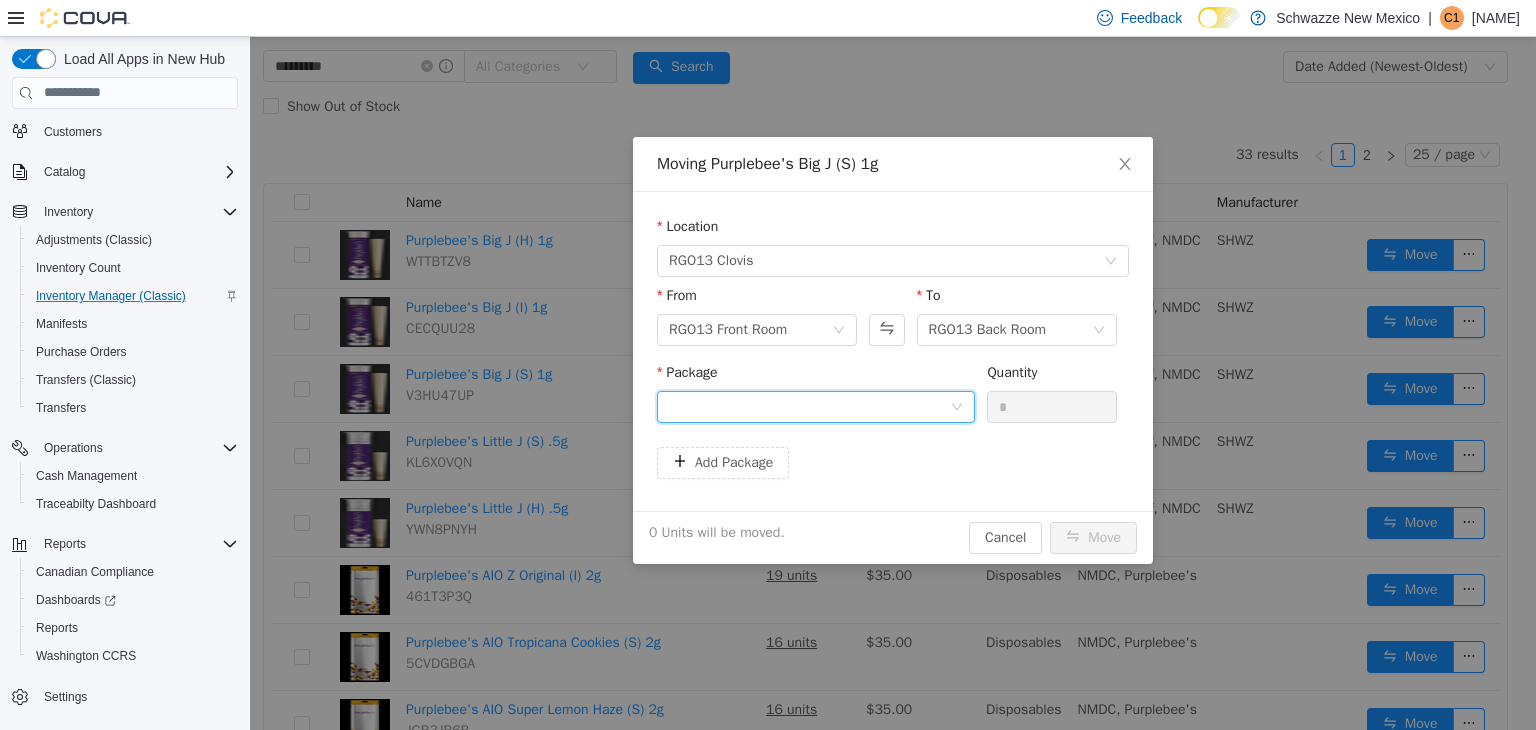 click at bounding box center (809, 406) 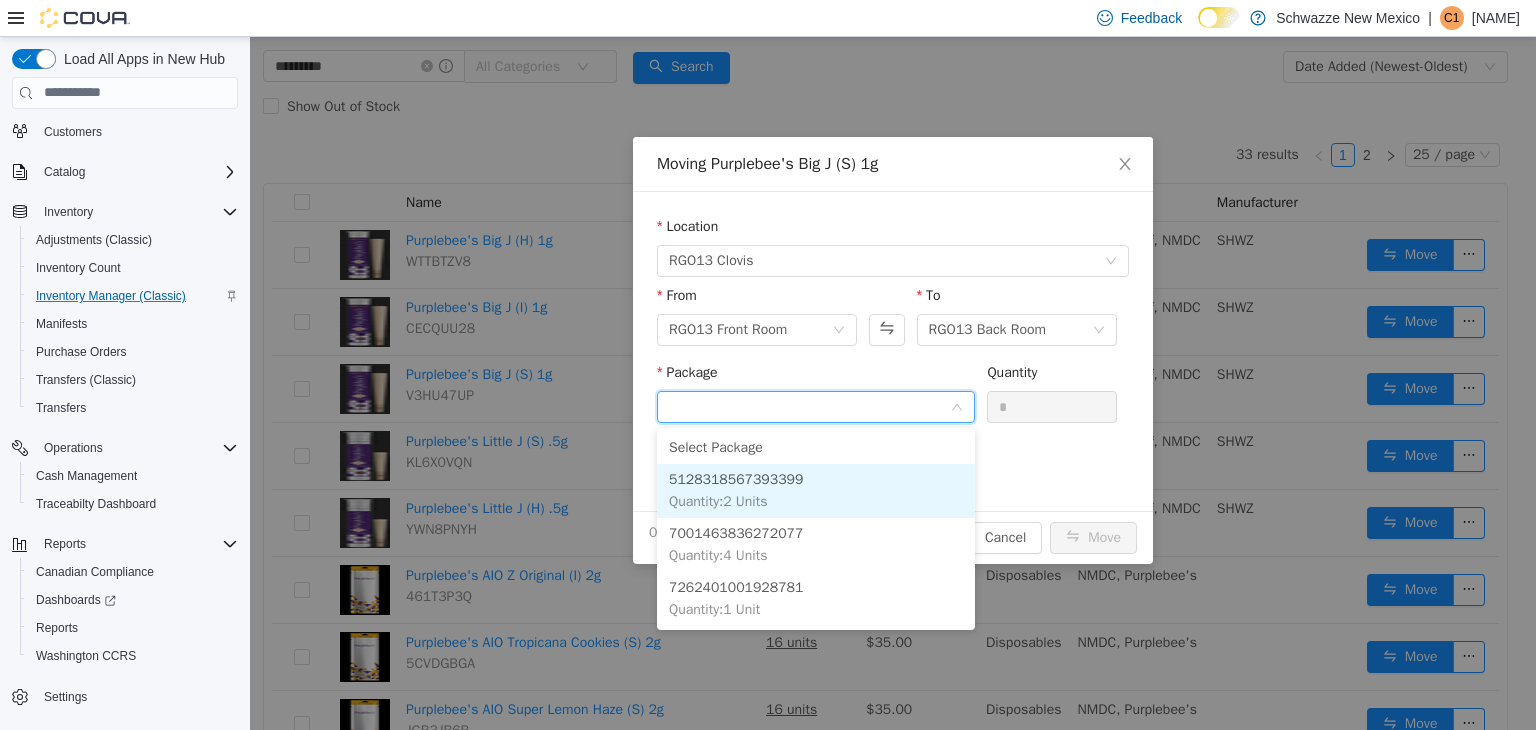 click on "5128318567393399 Quantity :  2 Units" at bounding box center (816, 490) 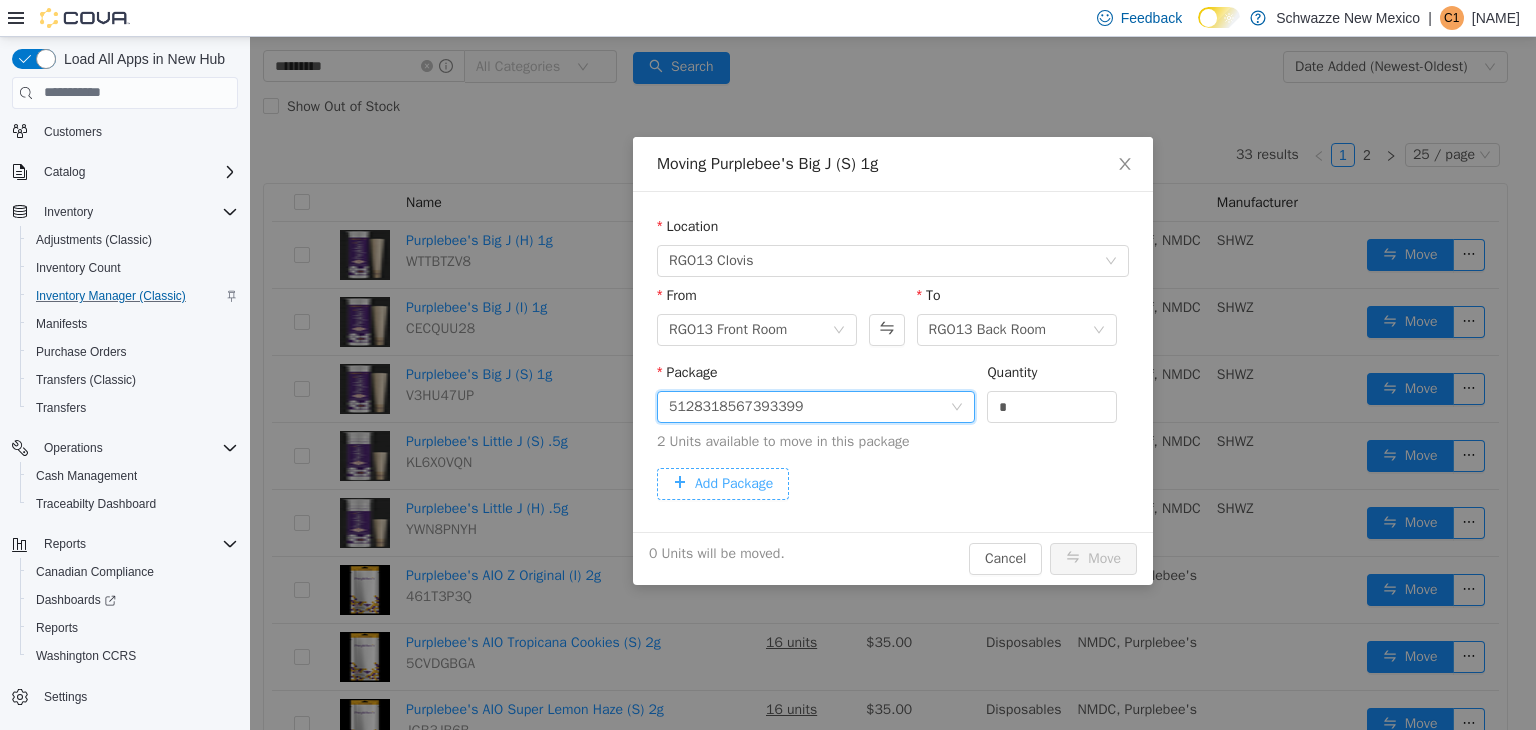 click on "Add Package" at bounding box center [723, 483] 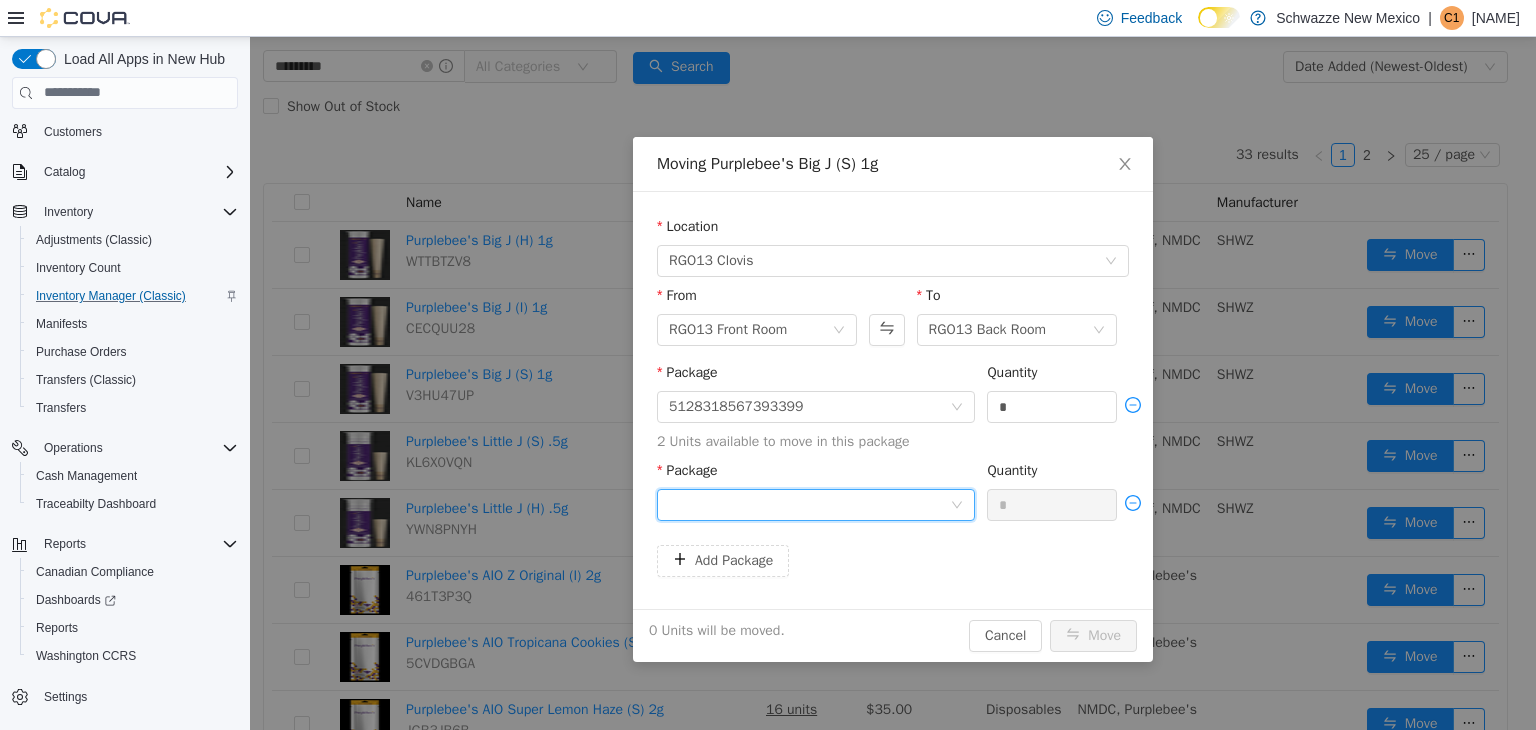 click at bounding box center [809, 504] 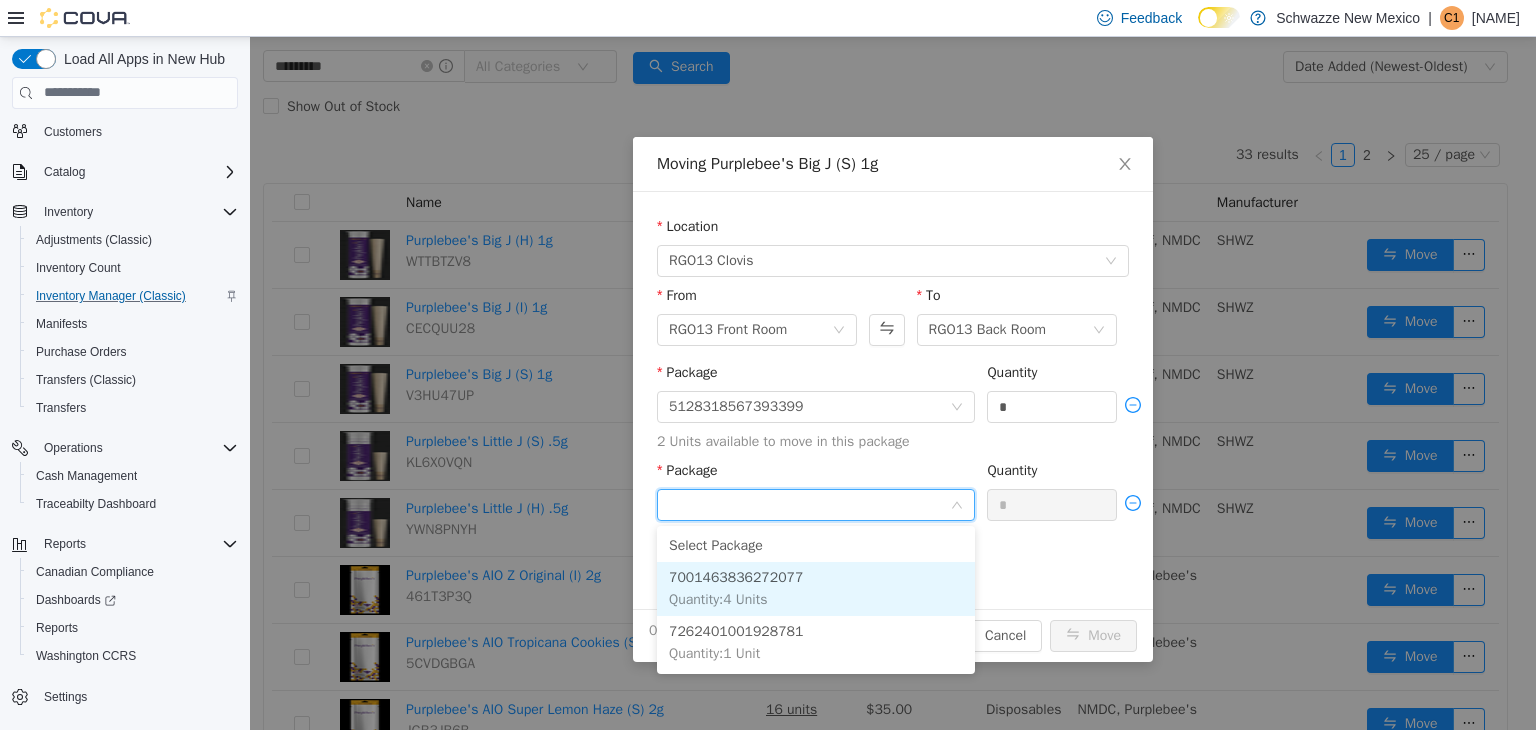 click on "7001463836272077" at bounding box center (736, 576) 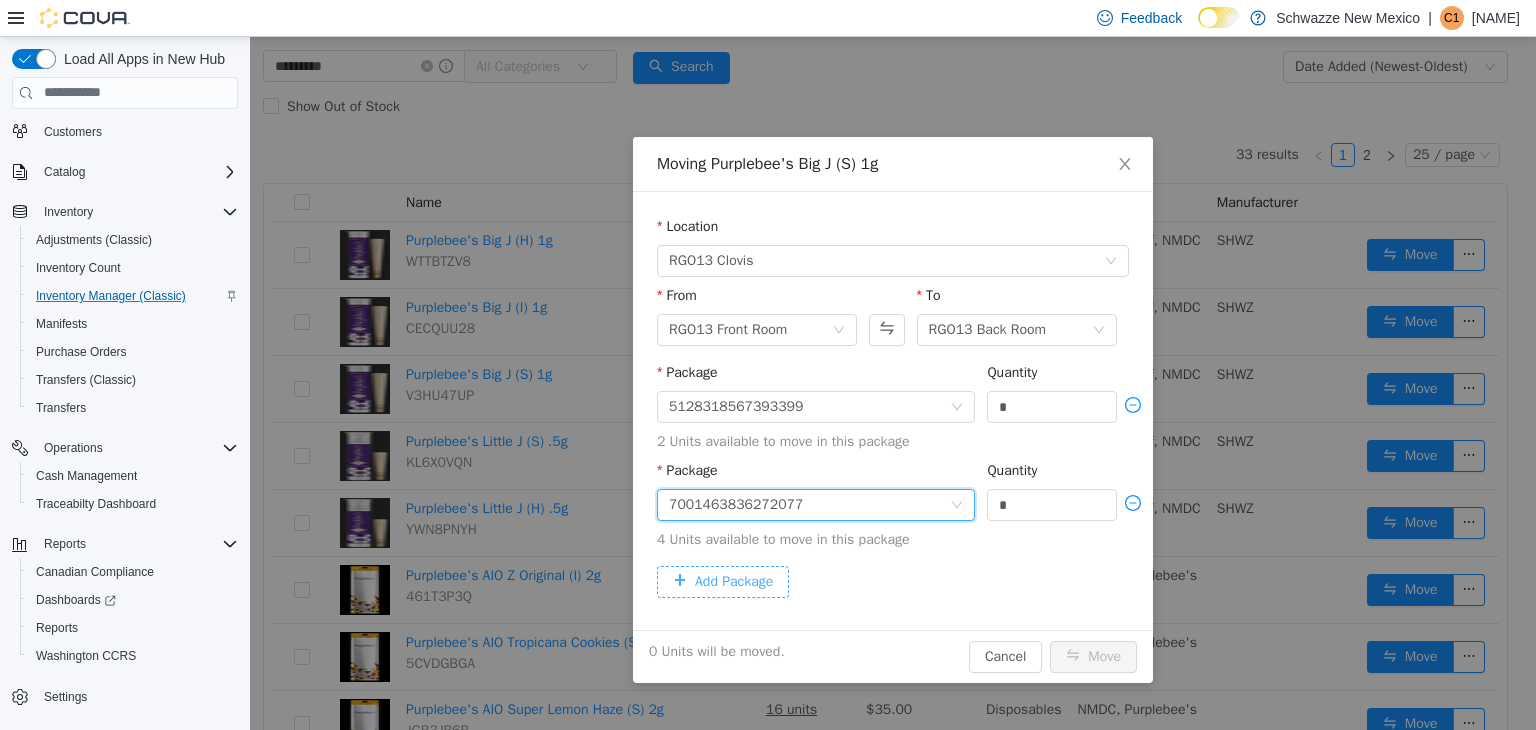 click on "Add Package" at bounding box center [723, 581] 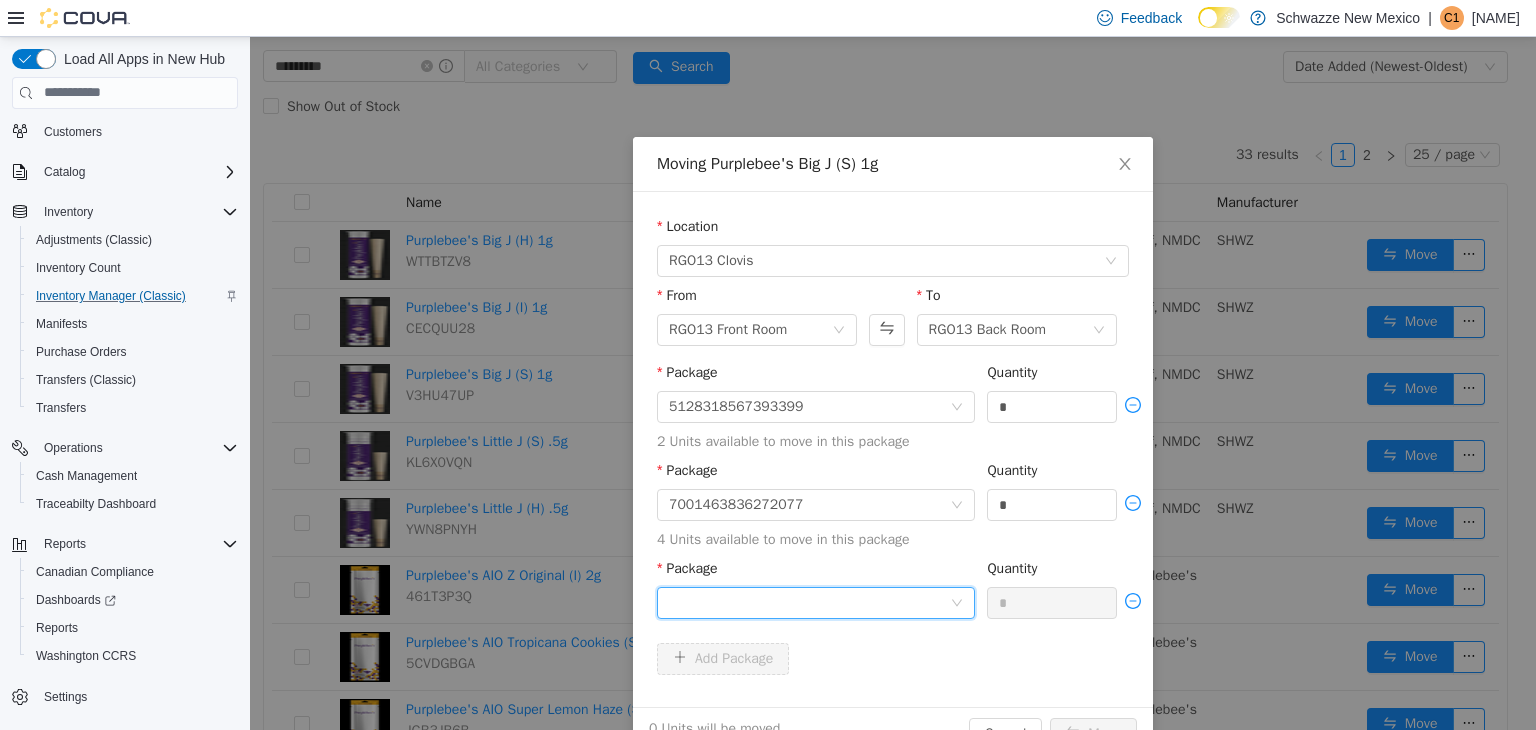 click at bounding box center (809, 602) 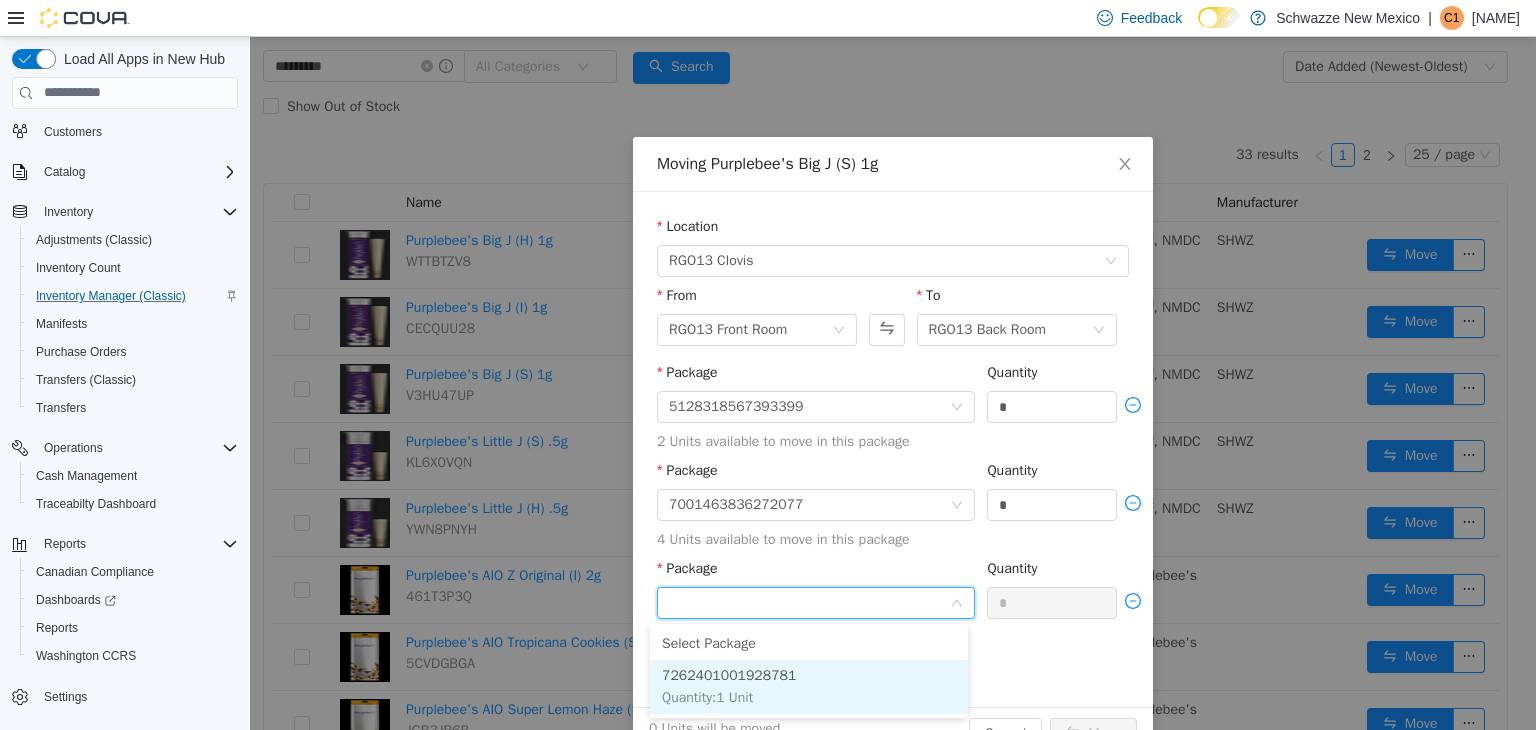 click on "7262401001928781 Quantity :  1 Unit" at bounding box center (809, 686) 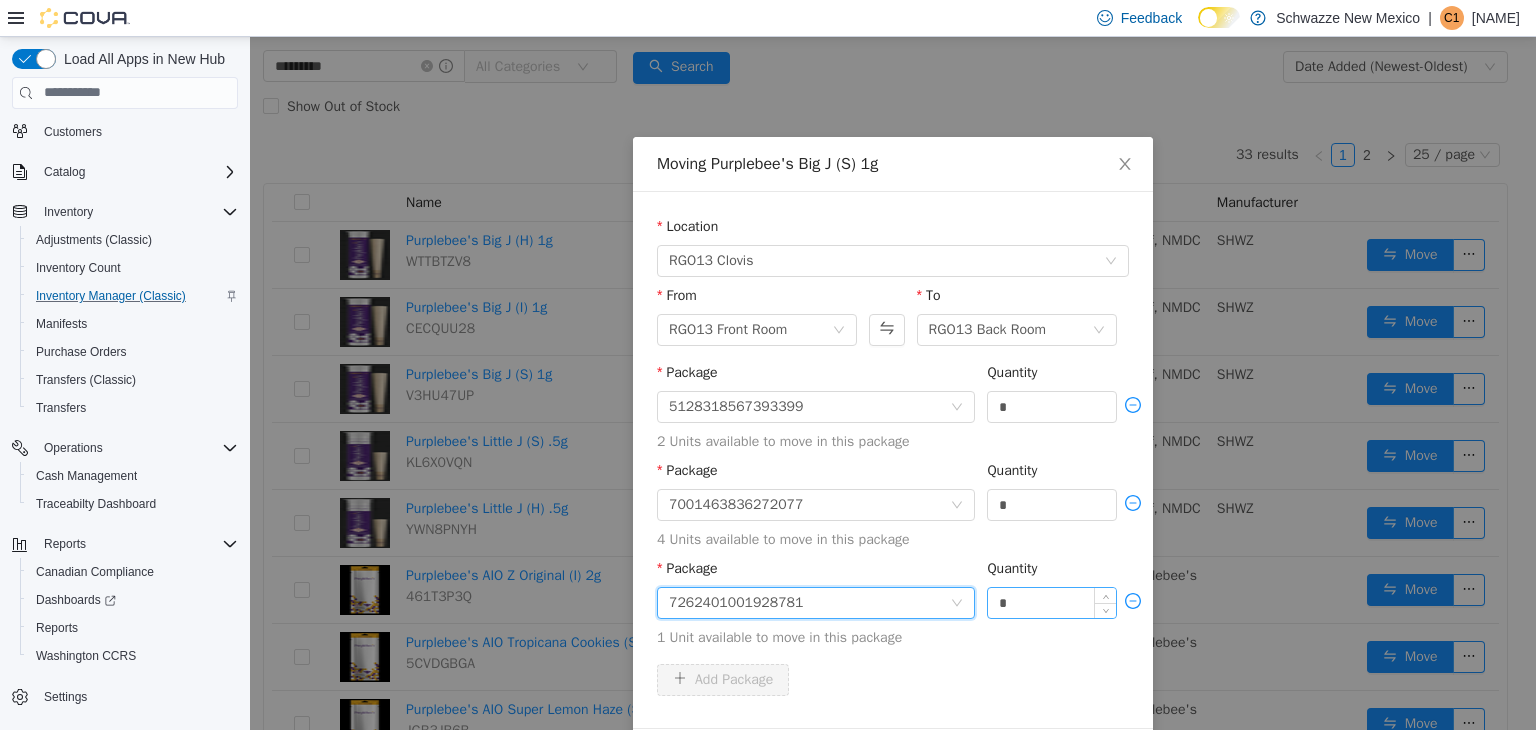 click on "*" at bounding box center (1052, 602) 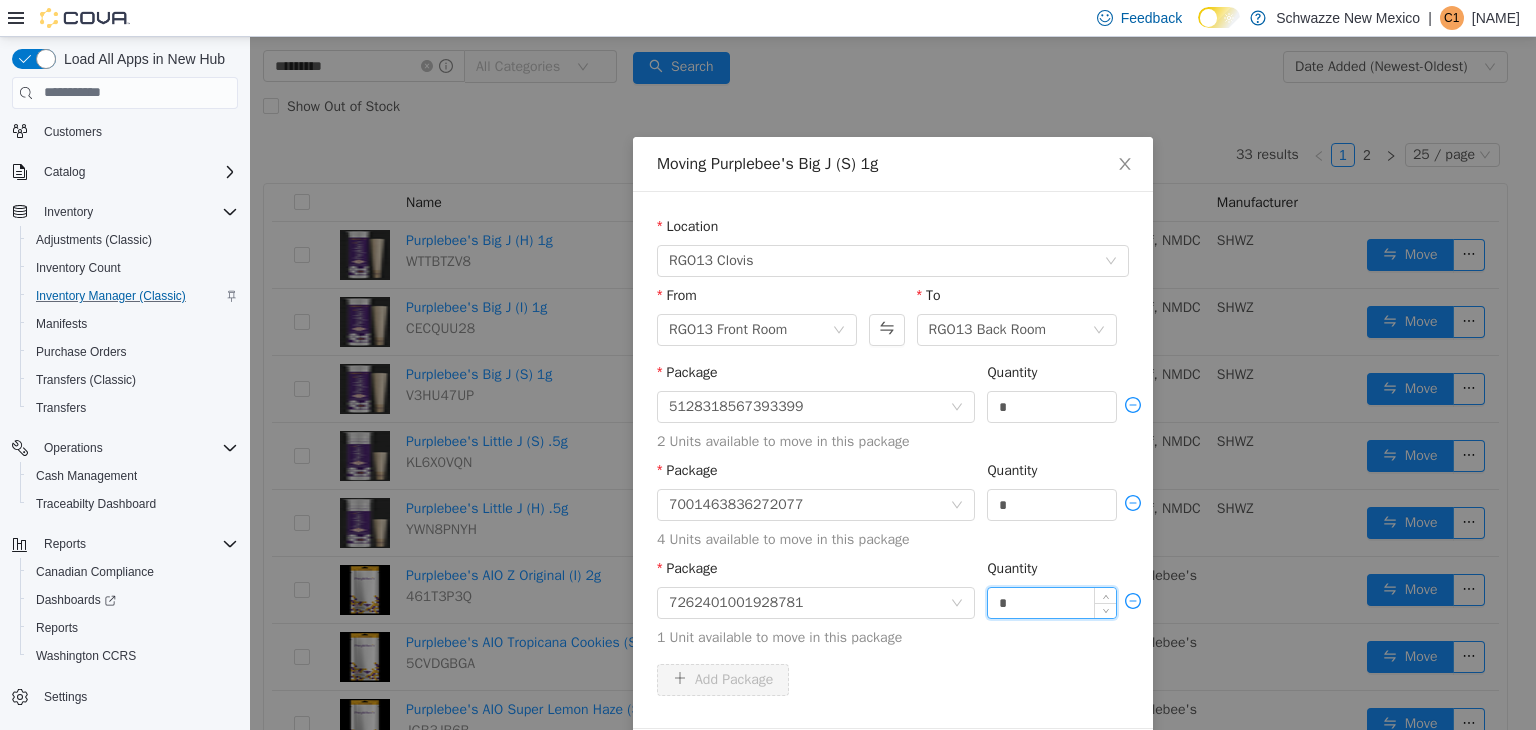 click on "*" at bounding box center [1052, 602] 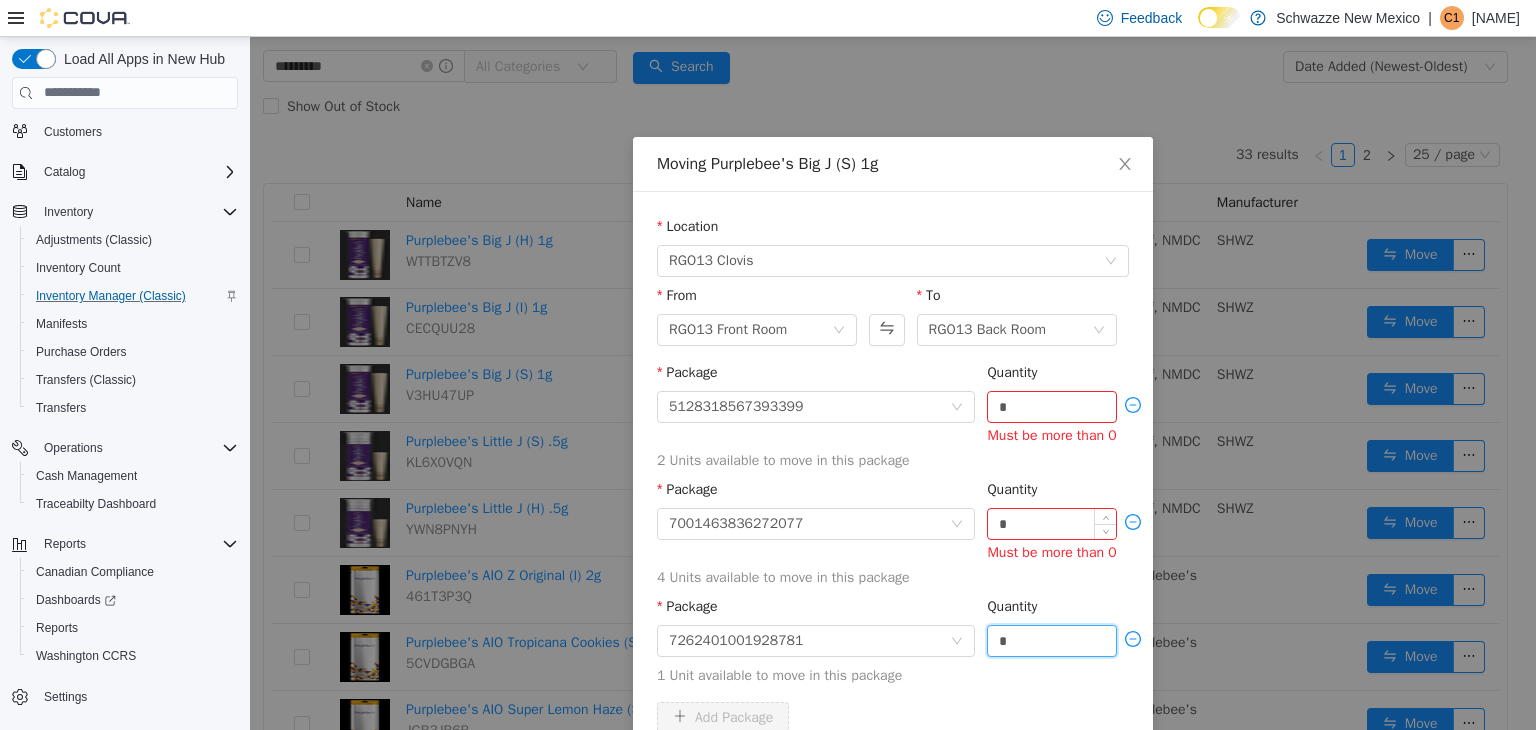 type on "*" 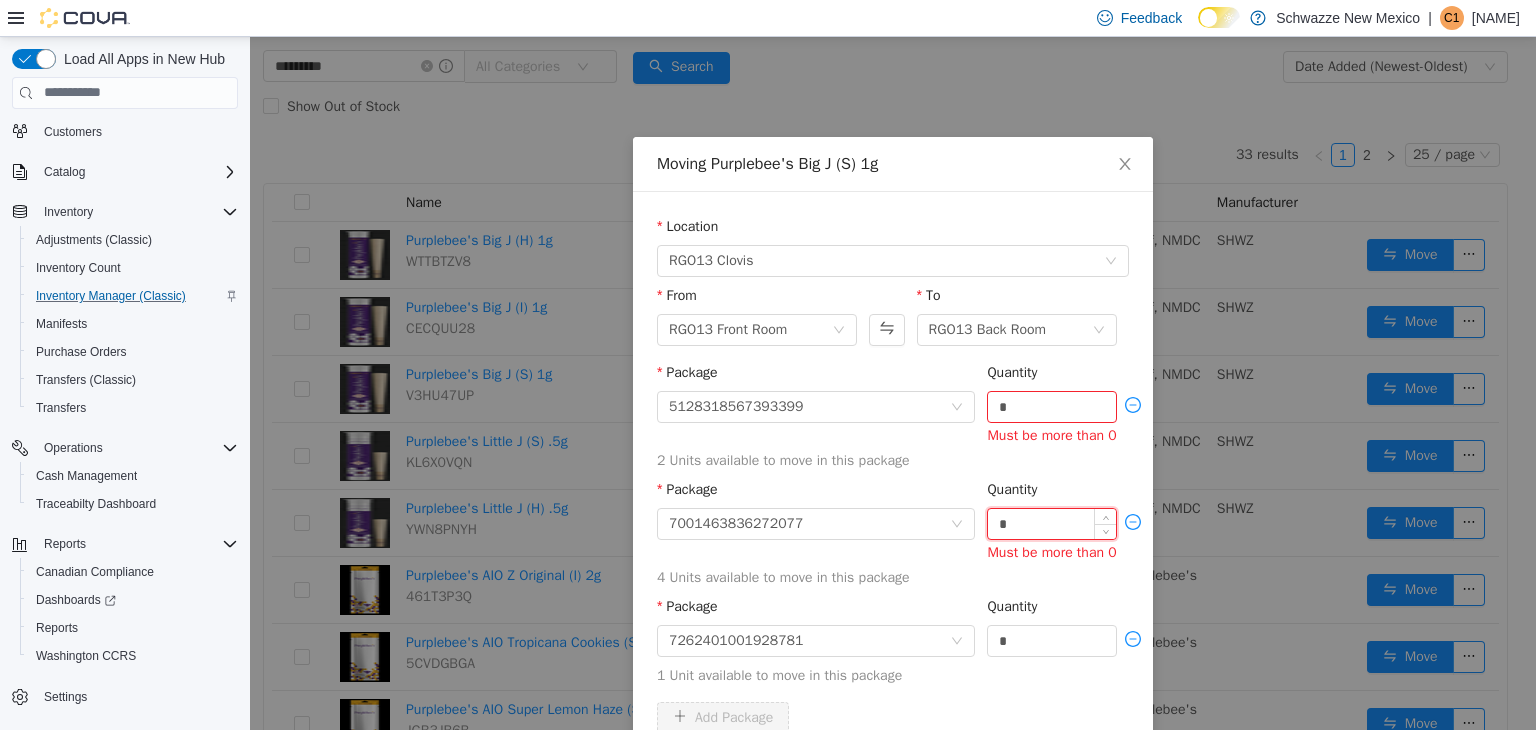 click on "*" at bounding box center (1052, 523) 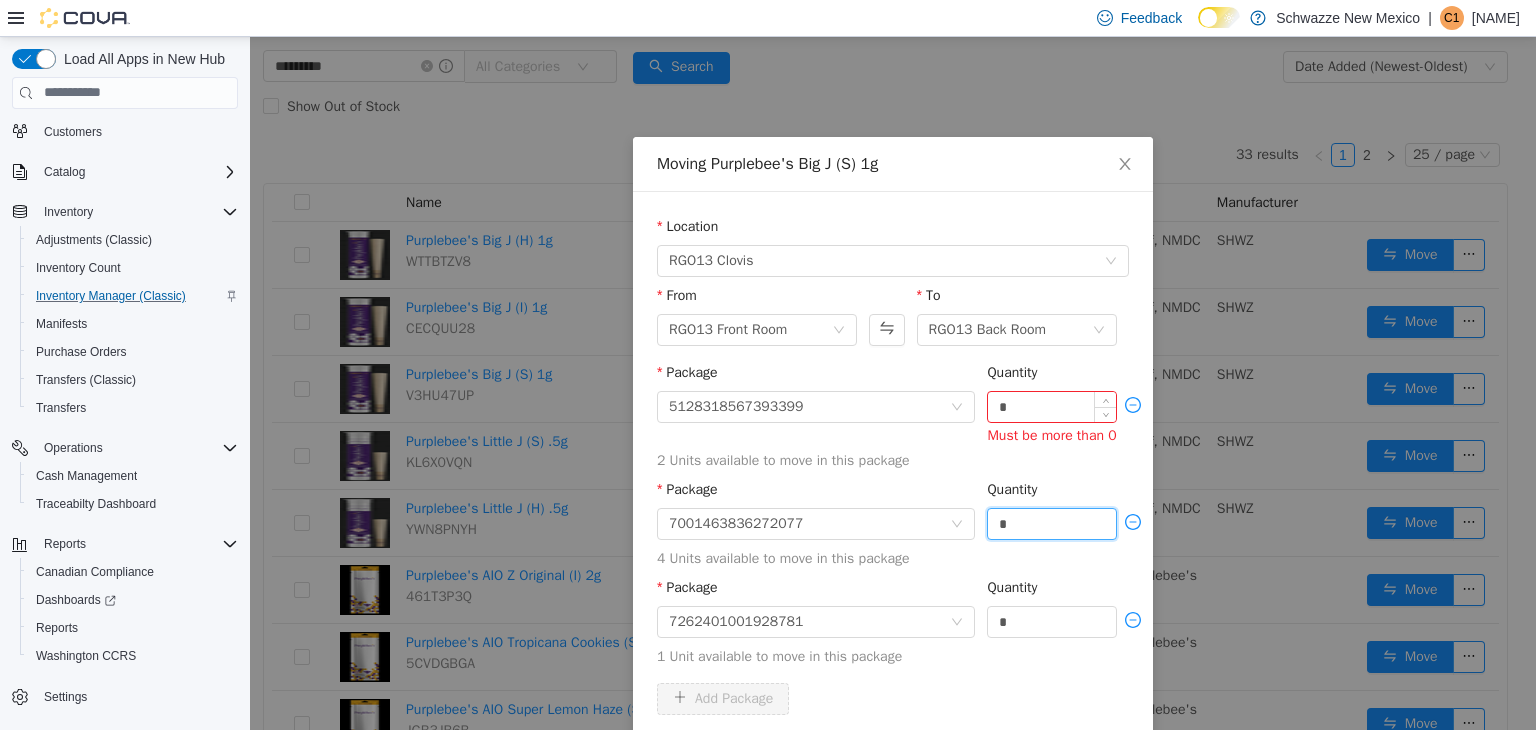 type on "*" 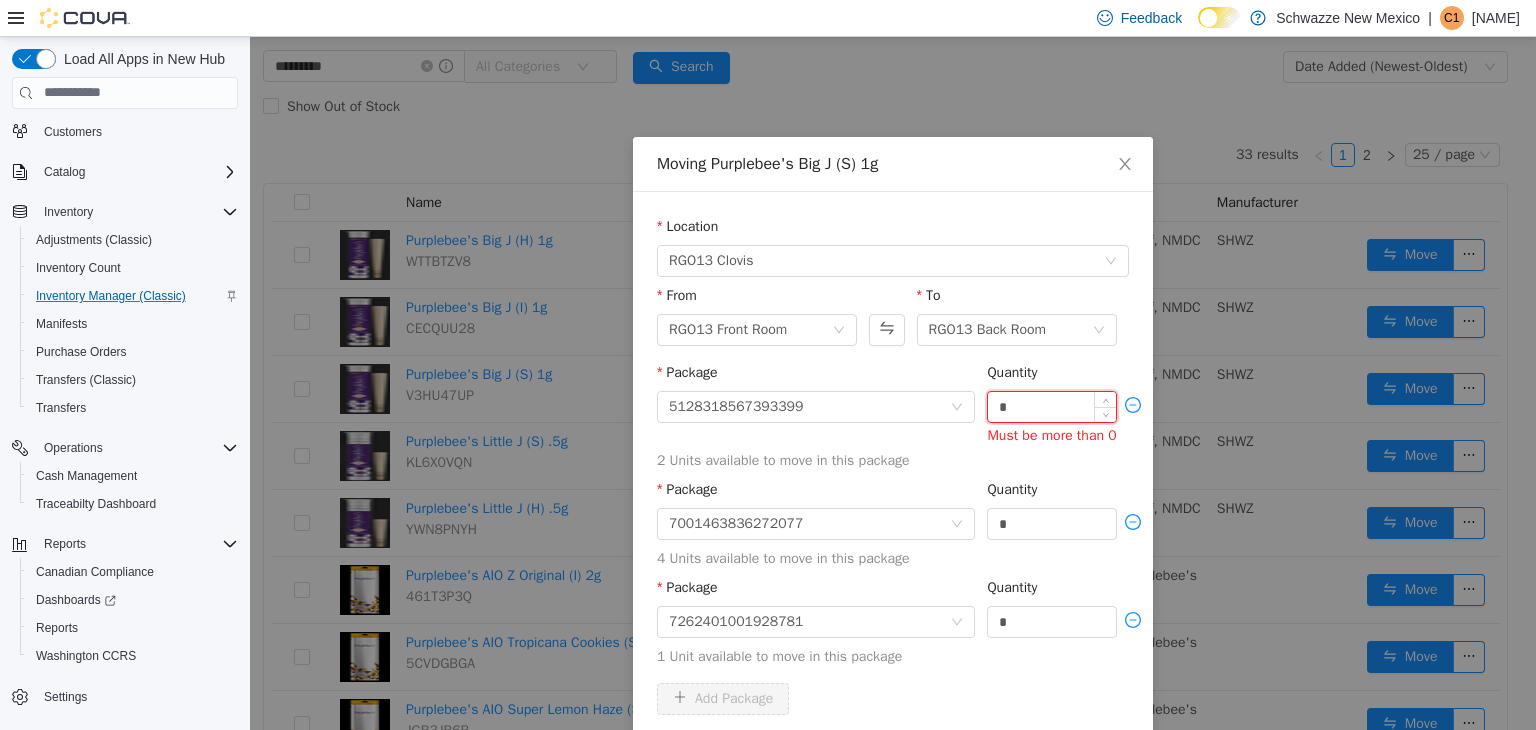 click on "*" at bounding box center [1052, 406] 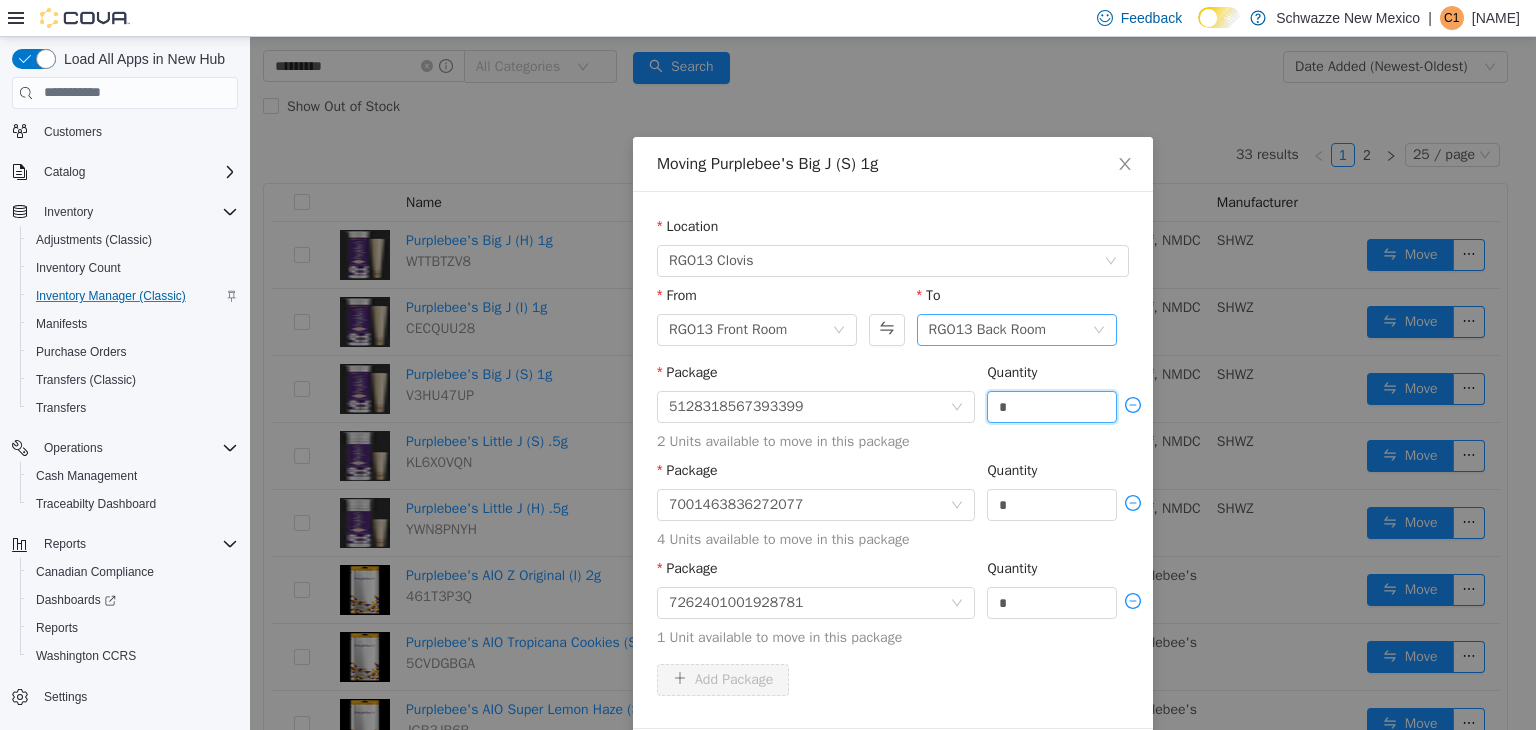 type on "*" 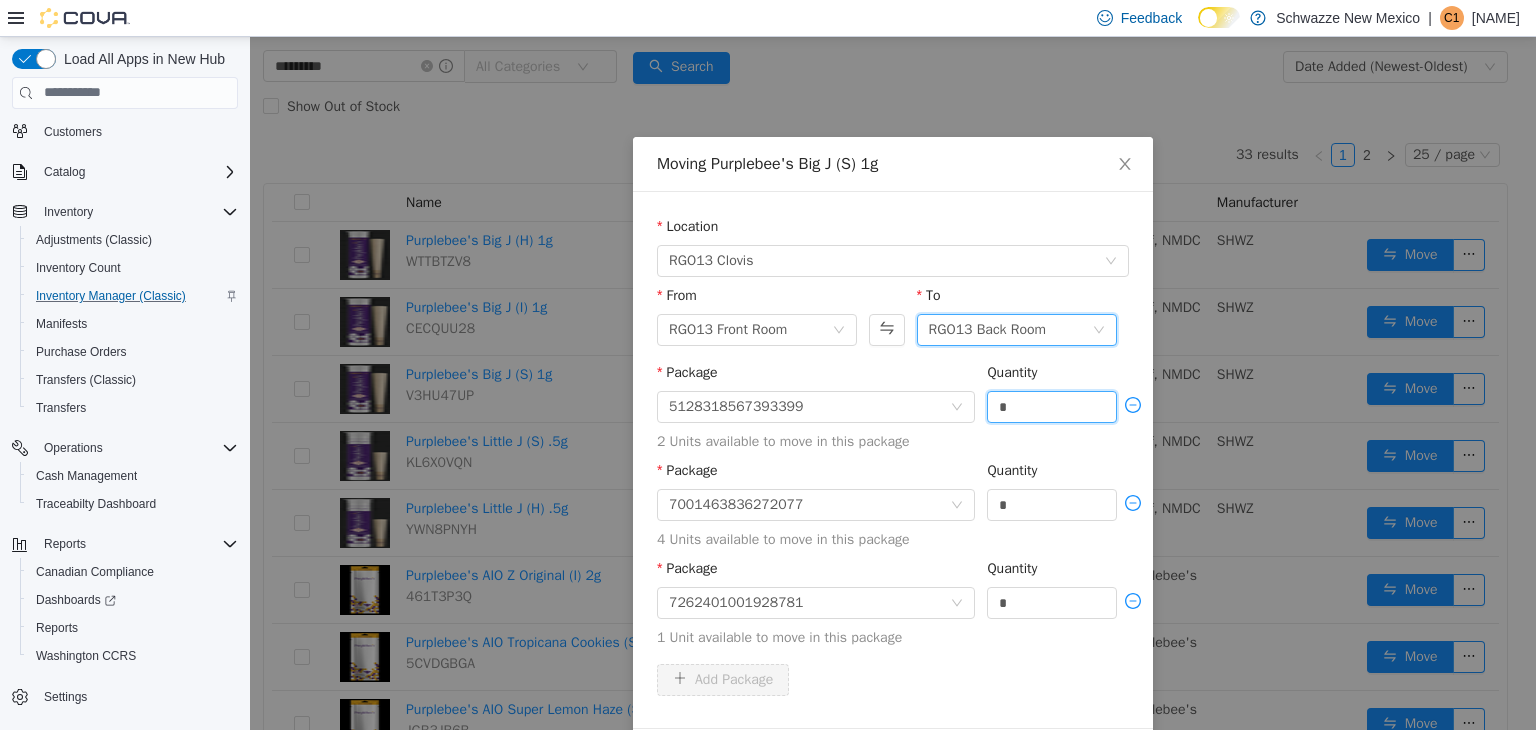 click on "RGO13 Back Room" at bounding box center (987, 329) 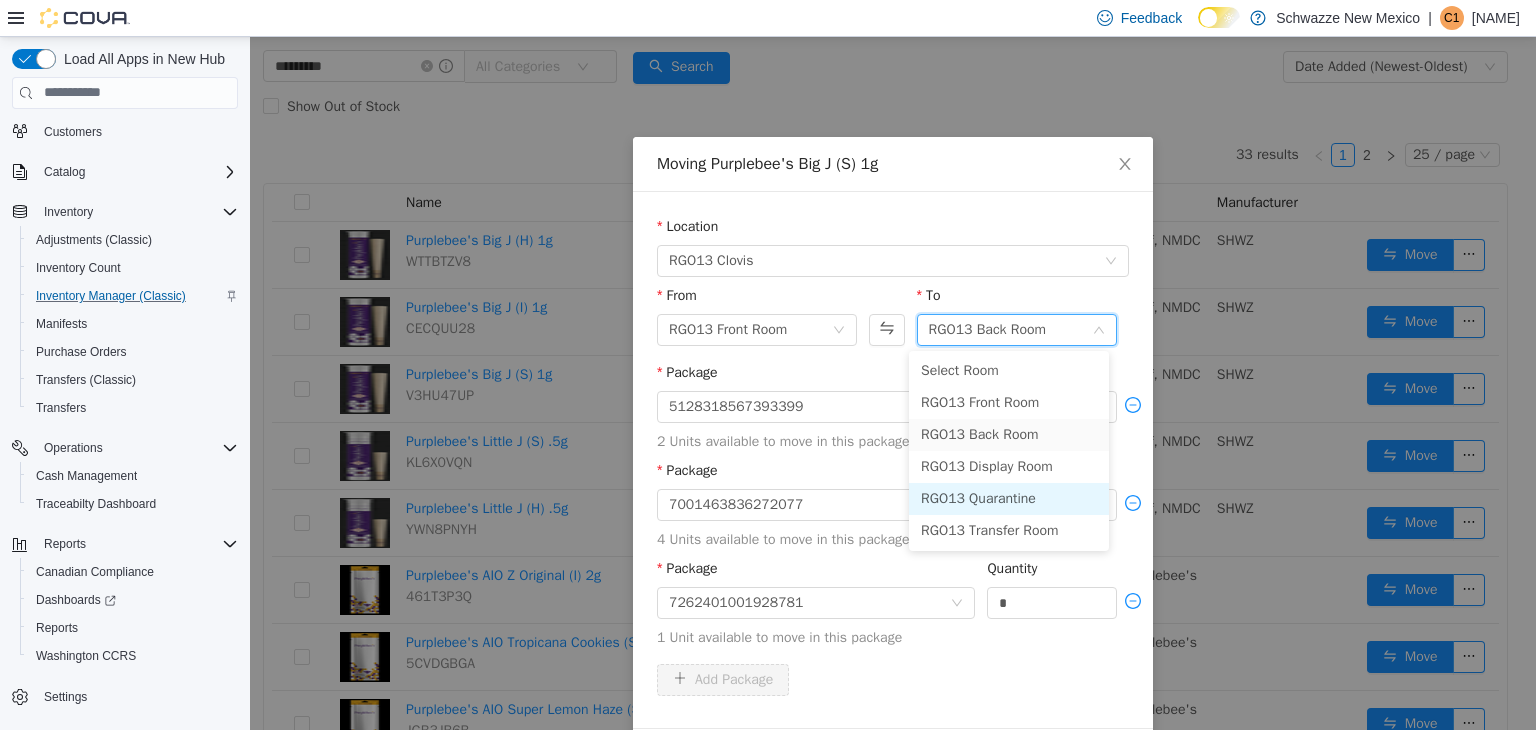 click on "RGO13 Quarantine" at bounding box center (1009, 498) 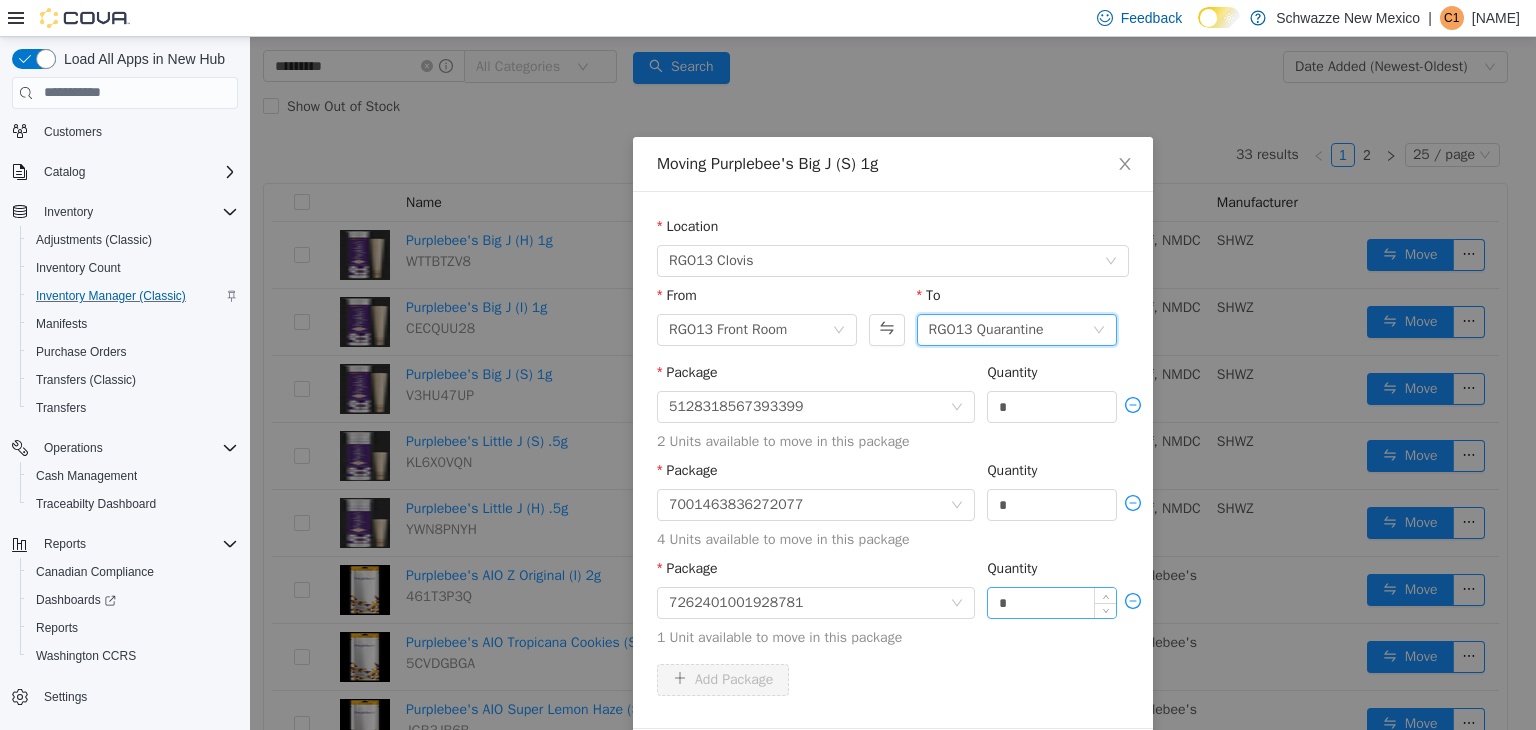 scroll, scrollTop: 75, scrollLeft: 0, axis: vertical 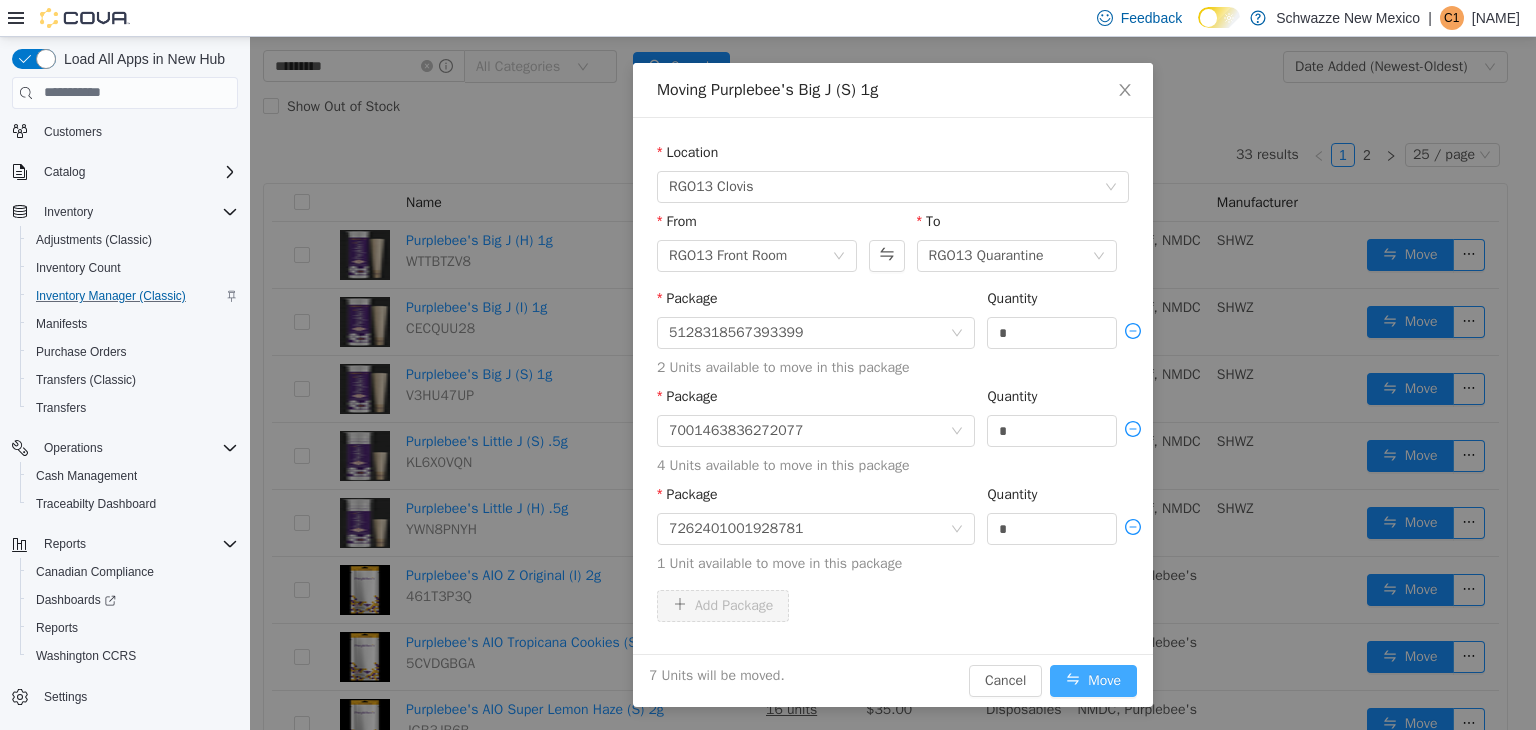 click on "Move" at bounding box center [1093, 680] 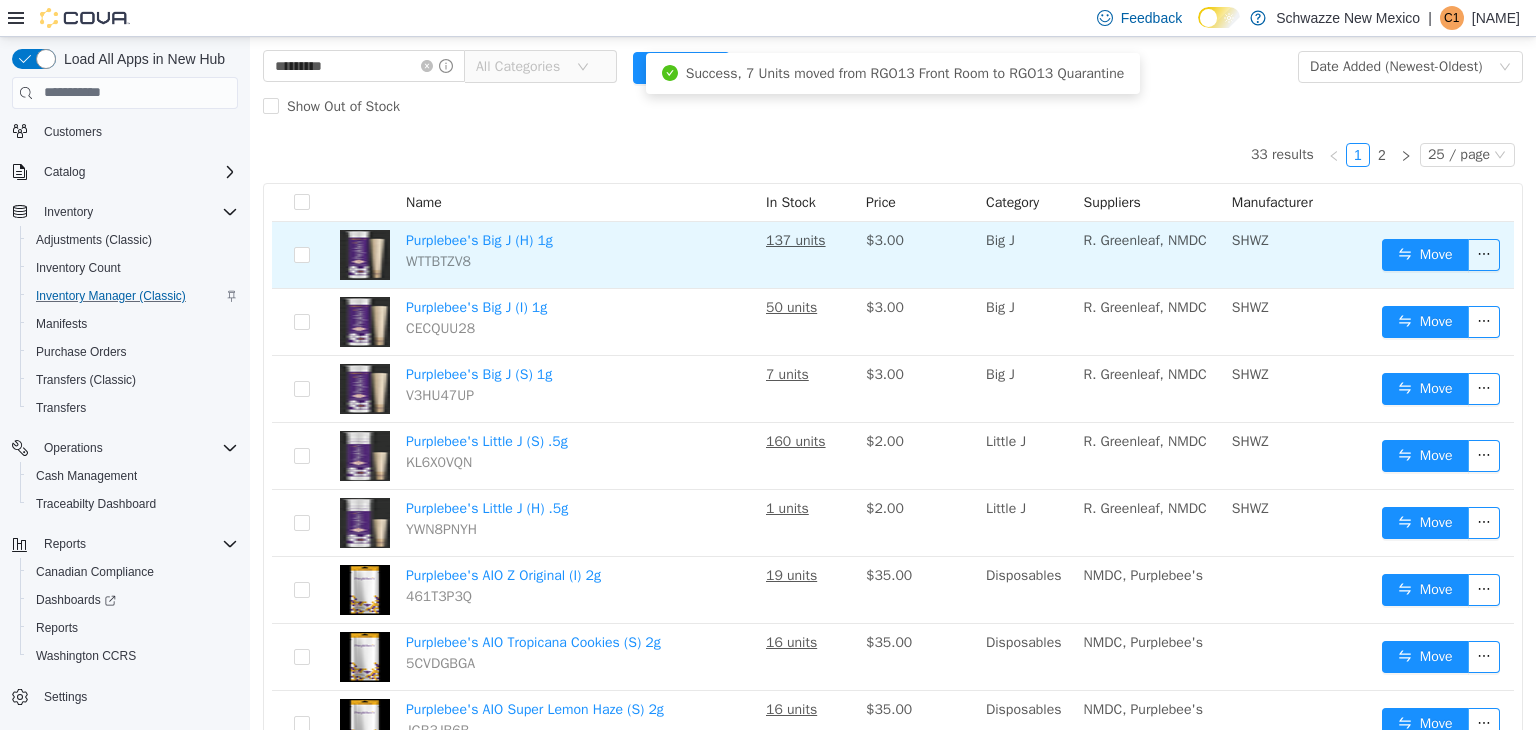 click on "R. Greenleaf, NMDC" at bounding box center (1150, 254) 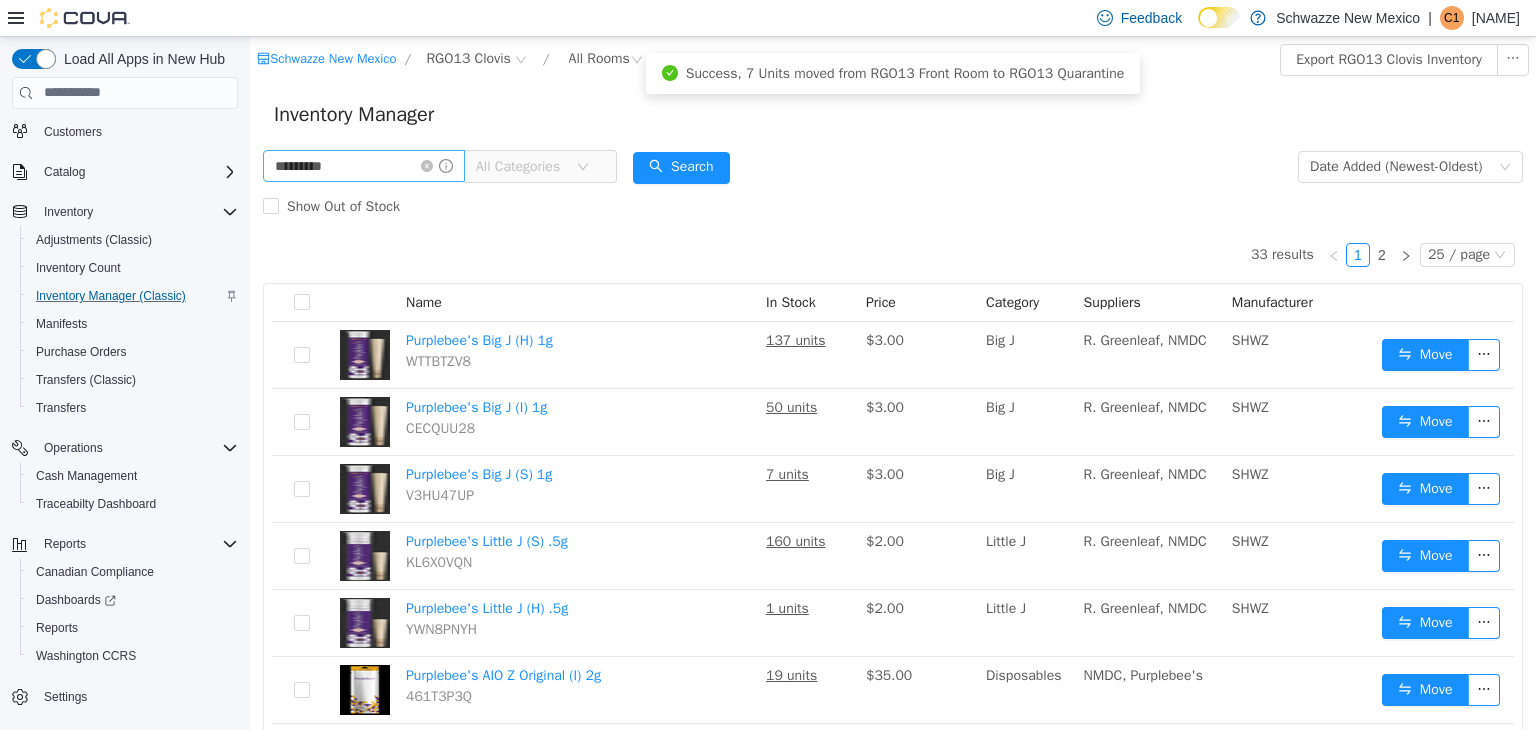 scroll, scrollTop: 0, scrollLeft: 0, axis: both 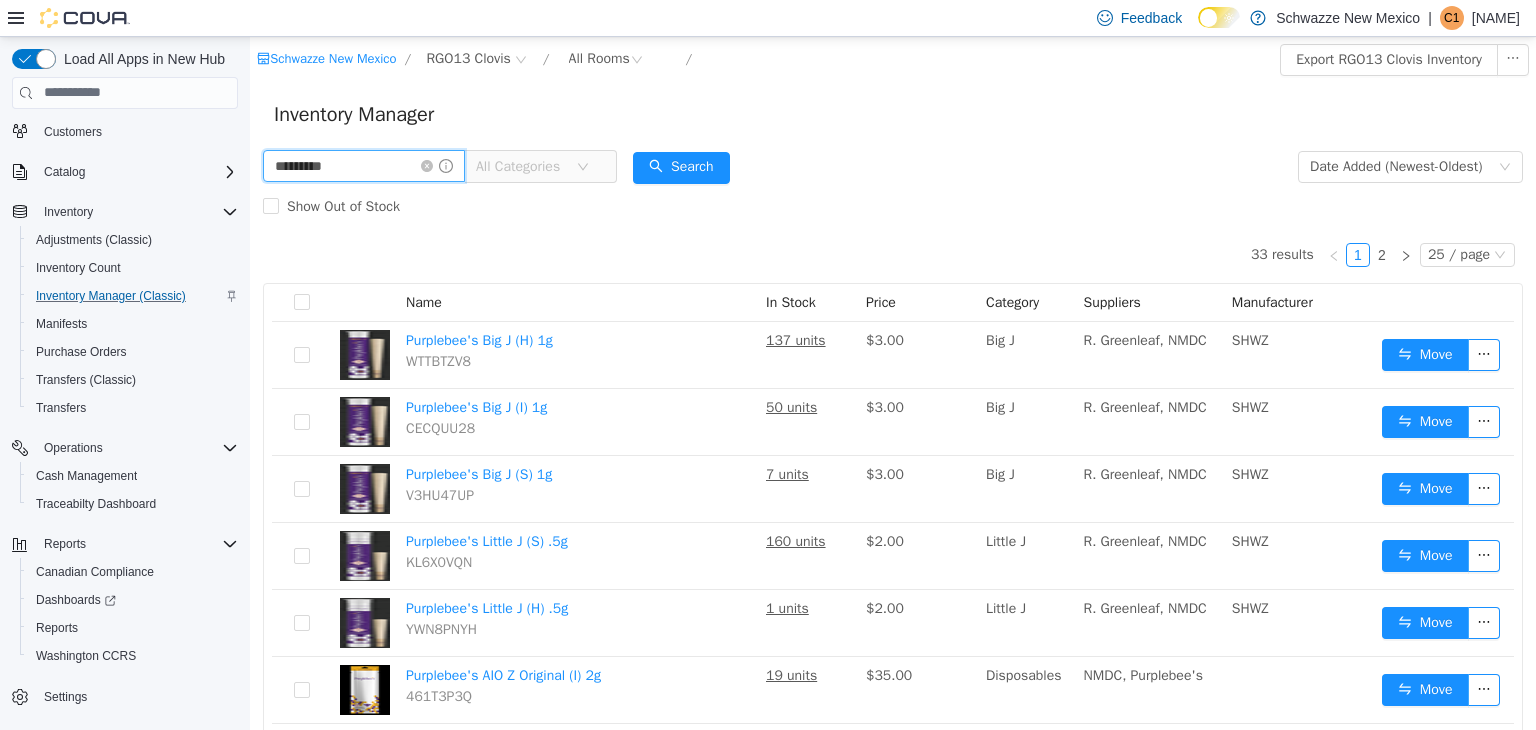 click on "*********" at bounding box center (364, 165) 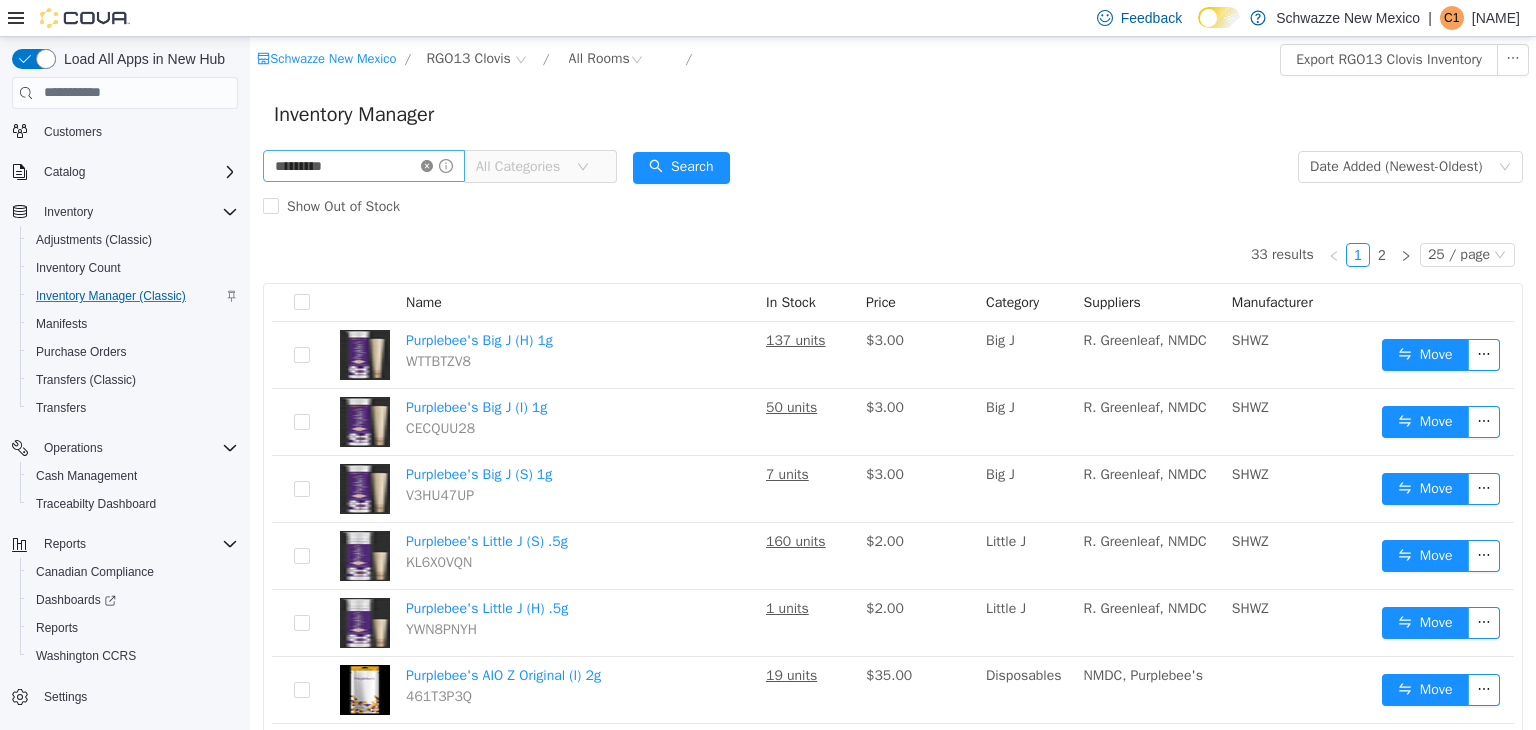 click 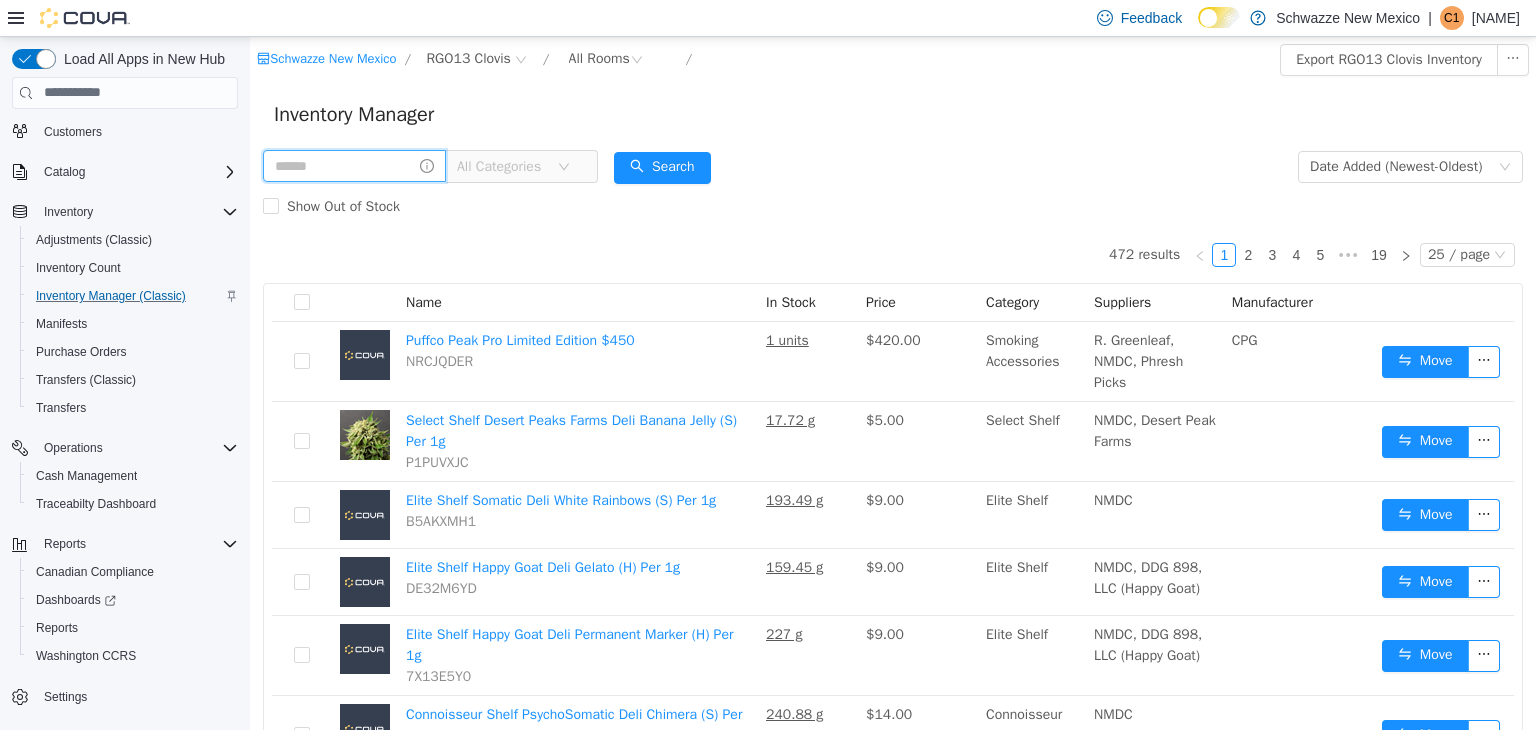 click at bounding box center (354, 165) 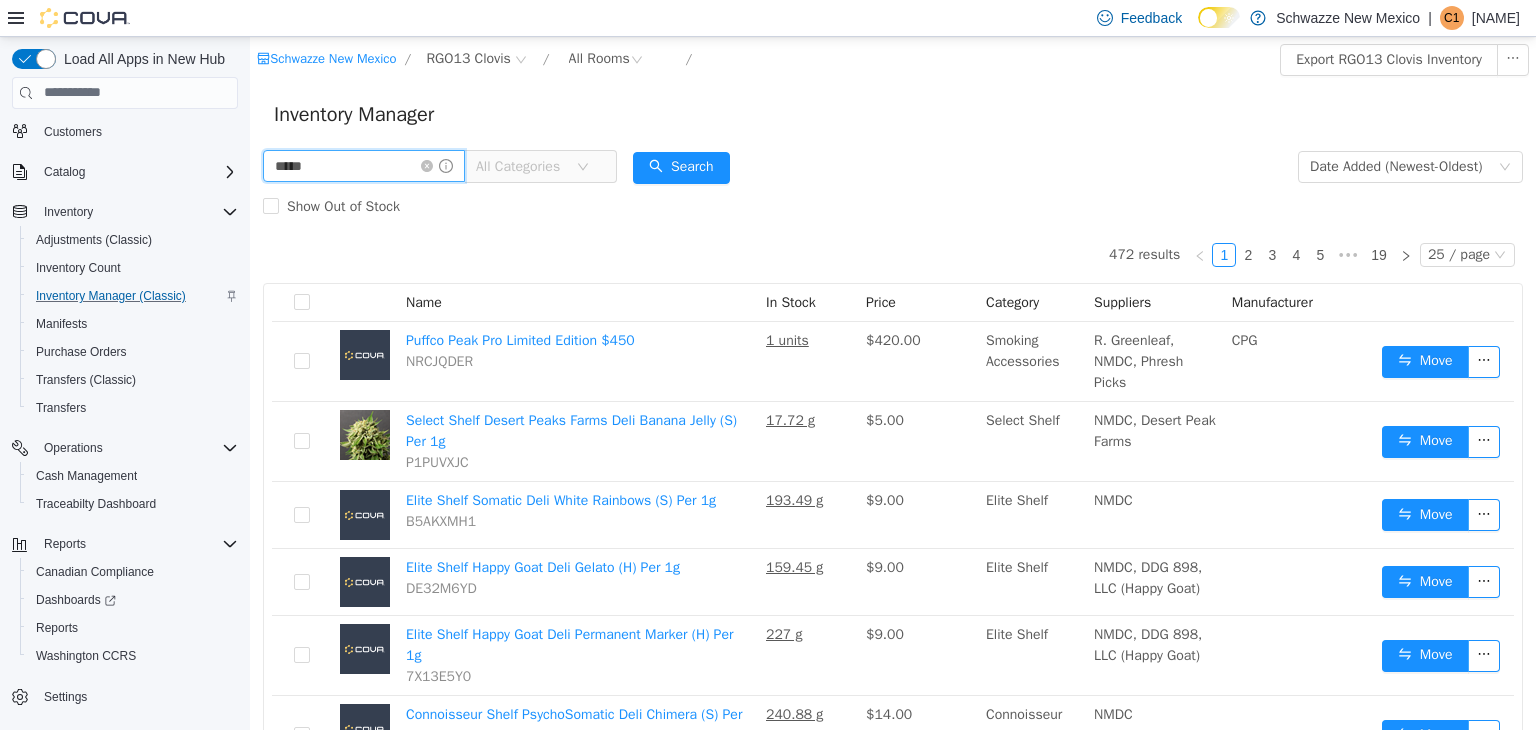 type on "*****" 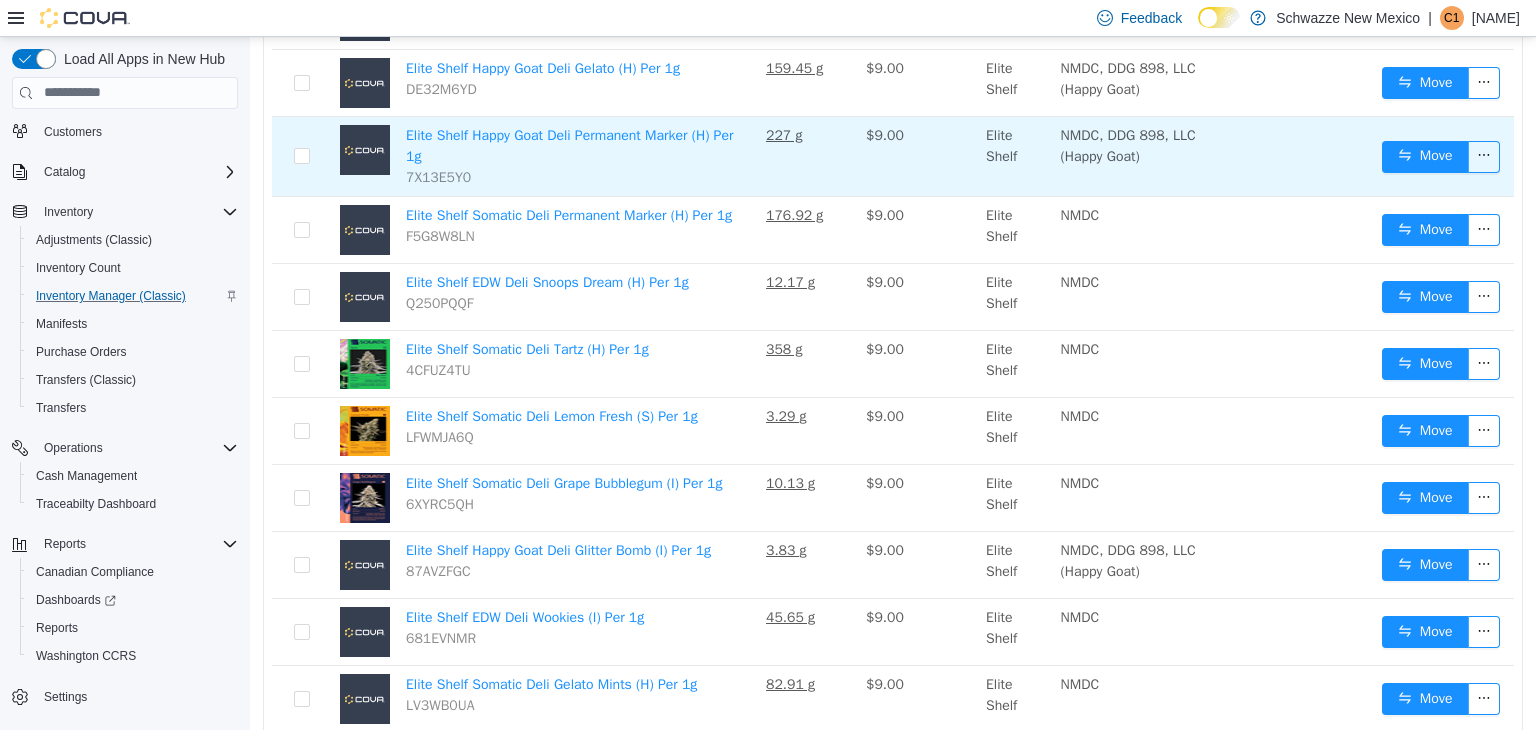 scroll, scrollTop: 340, scrollLeft: 0, axis: vertical 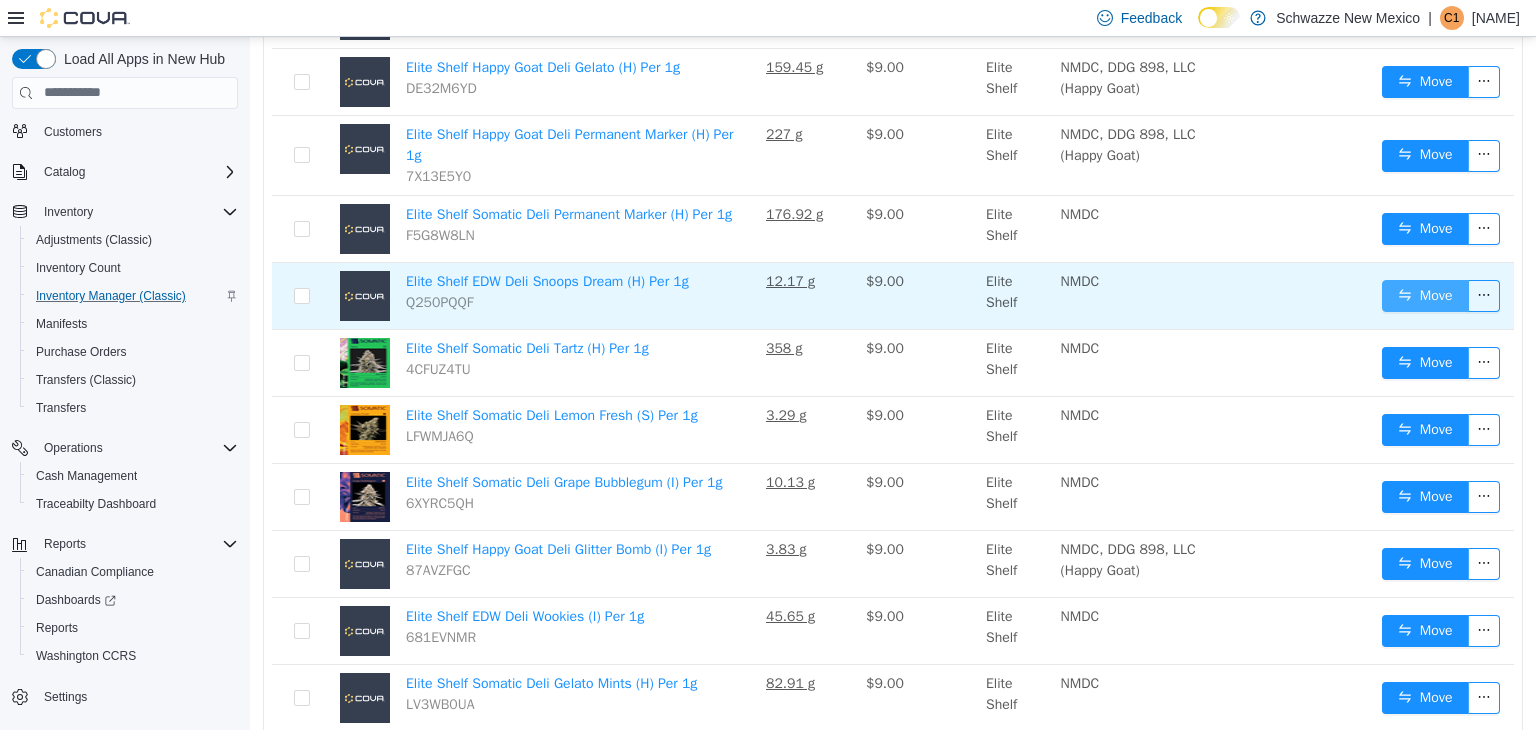 click on "Move" at bounding box center [1425, 295] 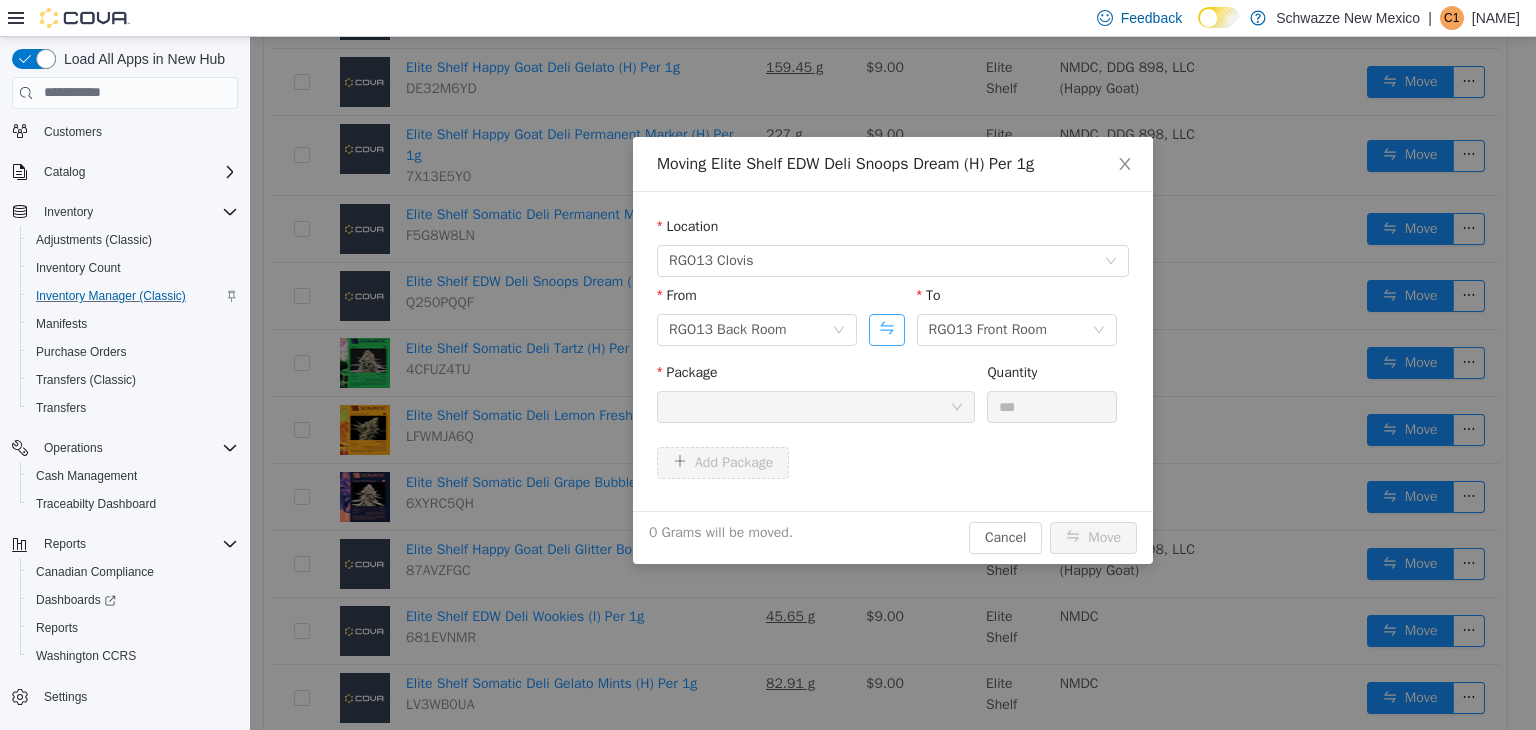 click at bounding box center (886, 329) 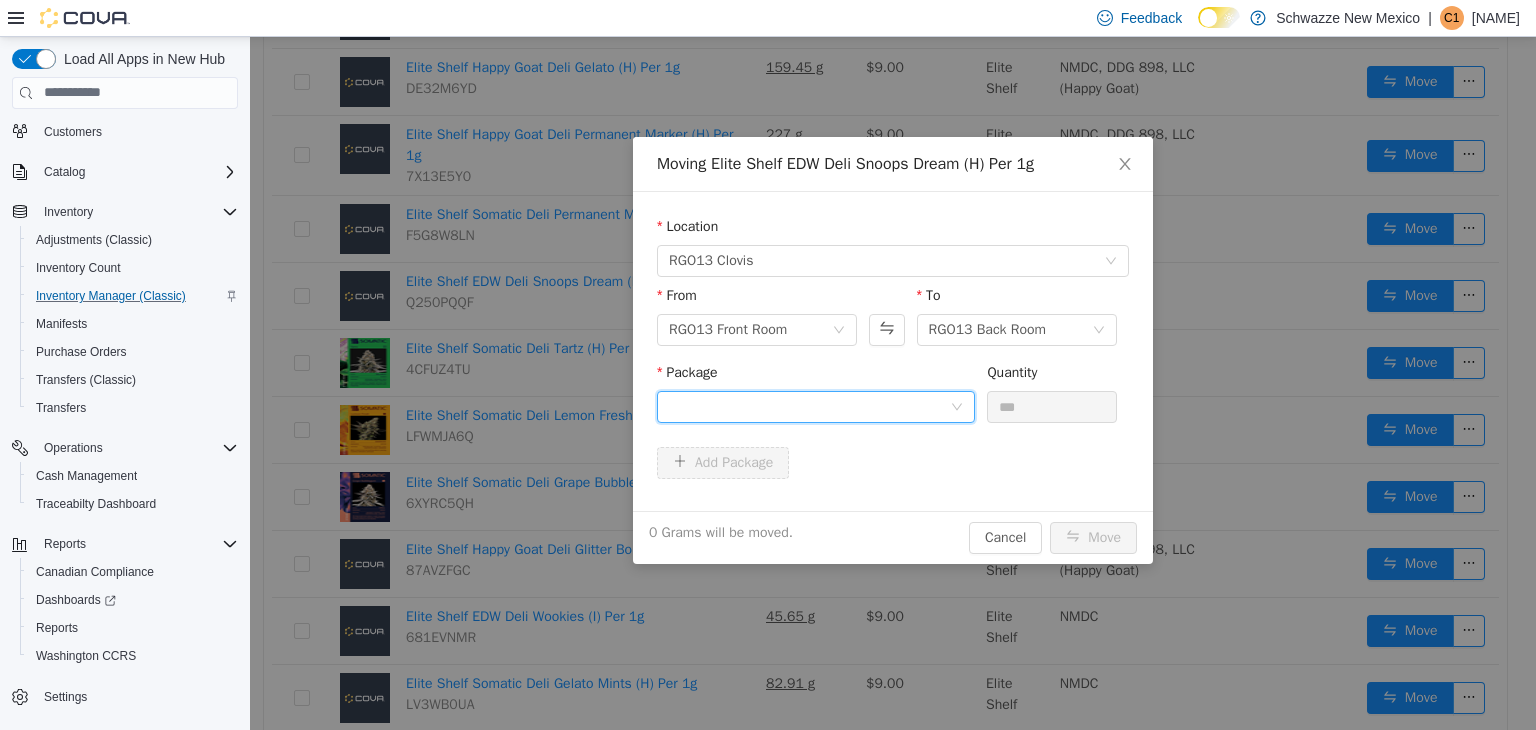 click at bounding box center [809, 406] 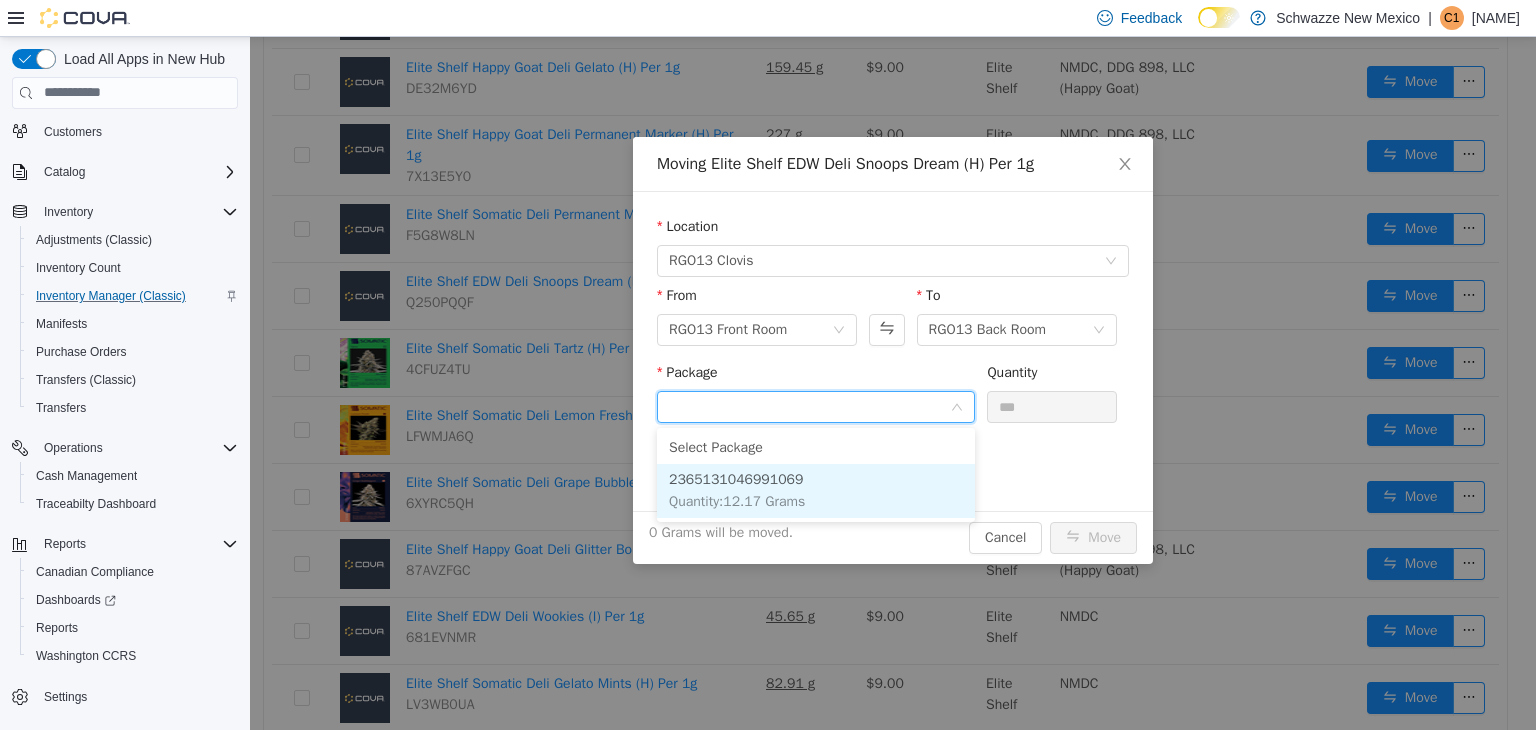 click on "2365131046991069 Quantity :  12.17 Grams" at bounding box center (816, 490) 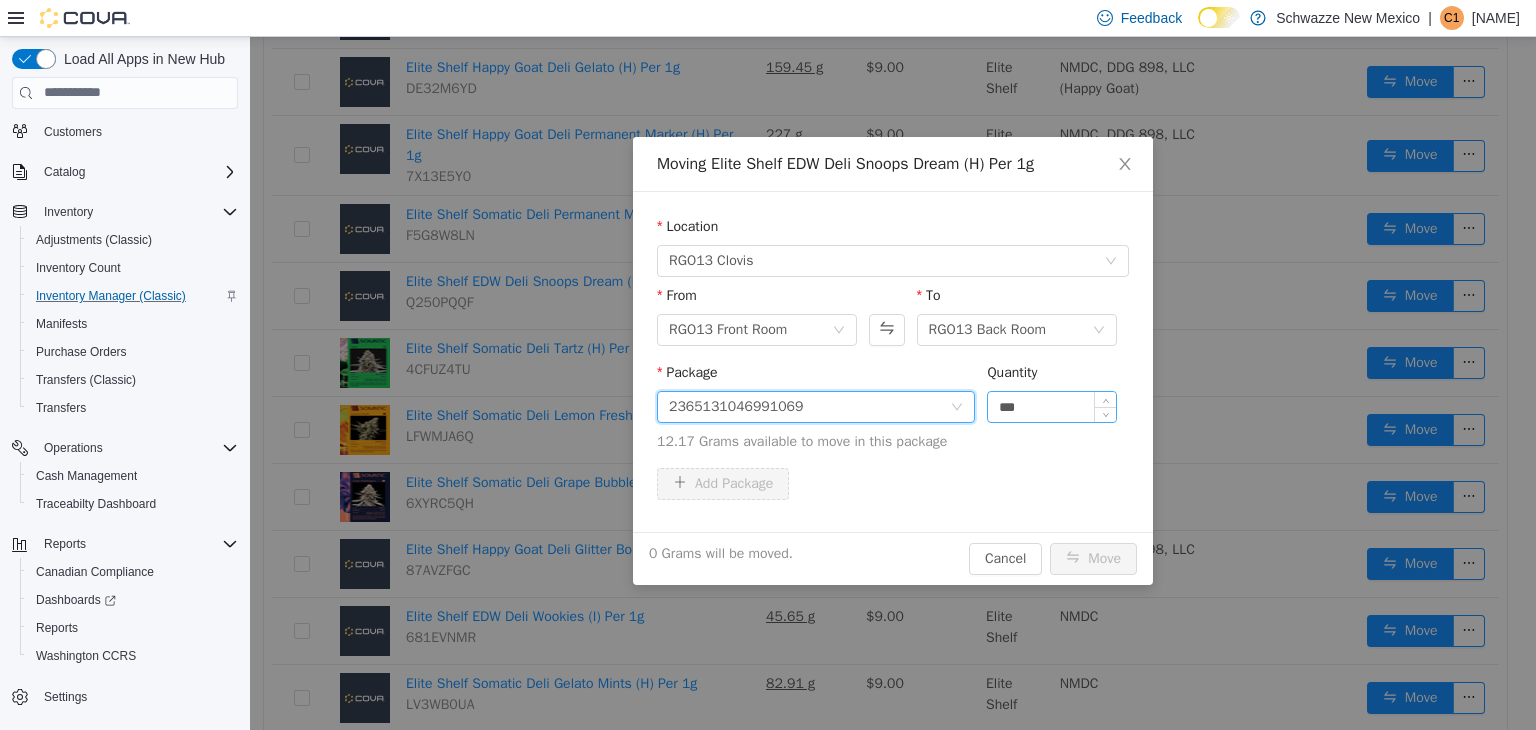 click on "***" at bounding box center (1052, 406) 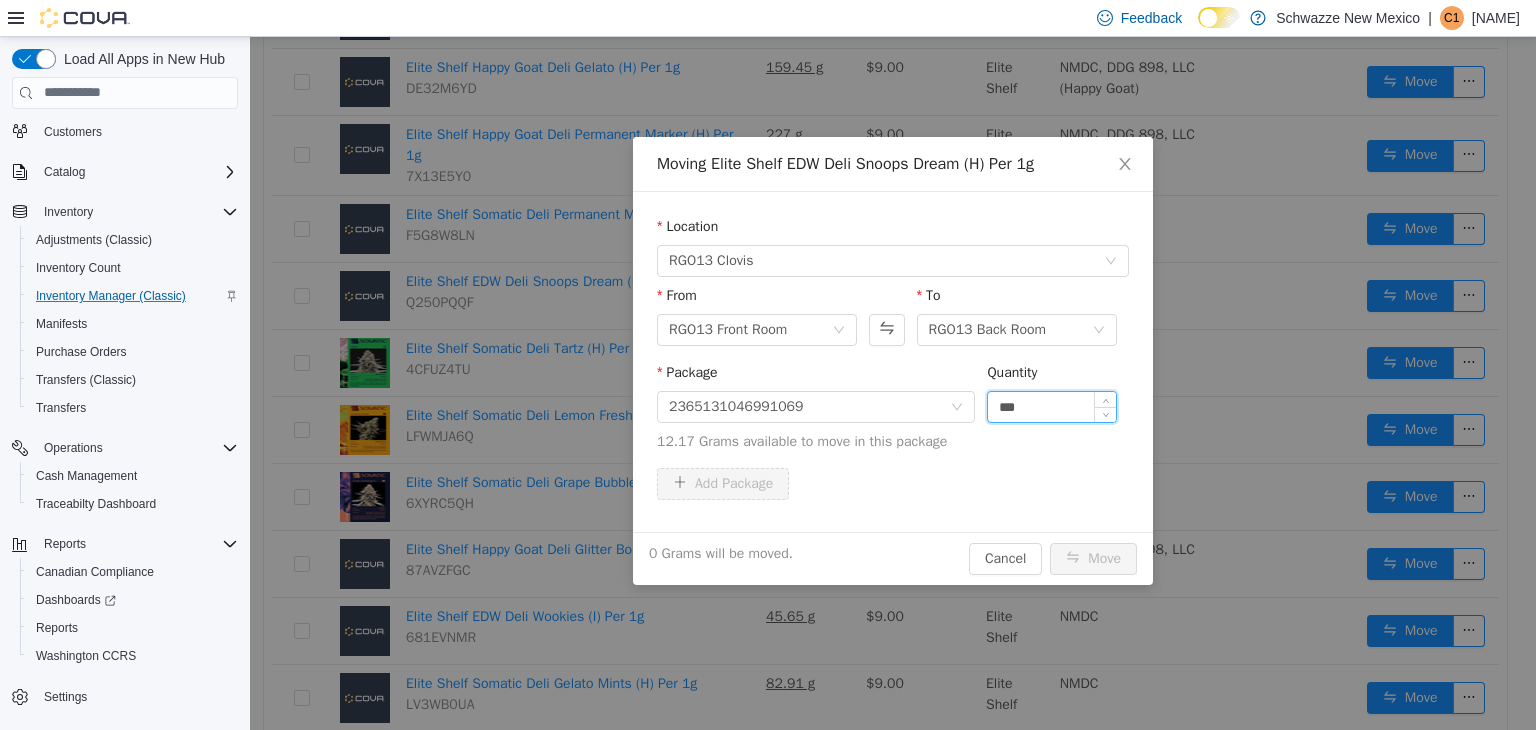 click on "***" at bounding box center (1052, 406) 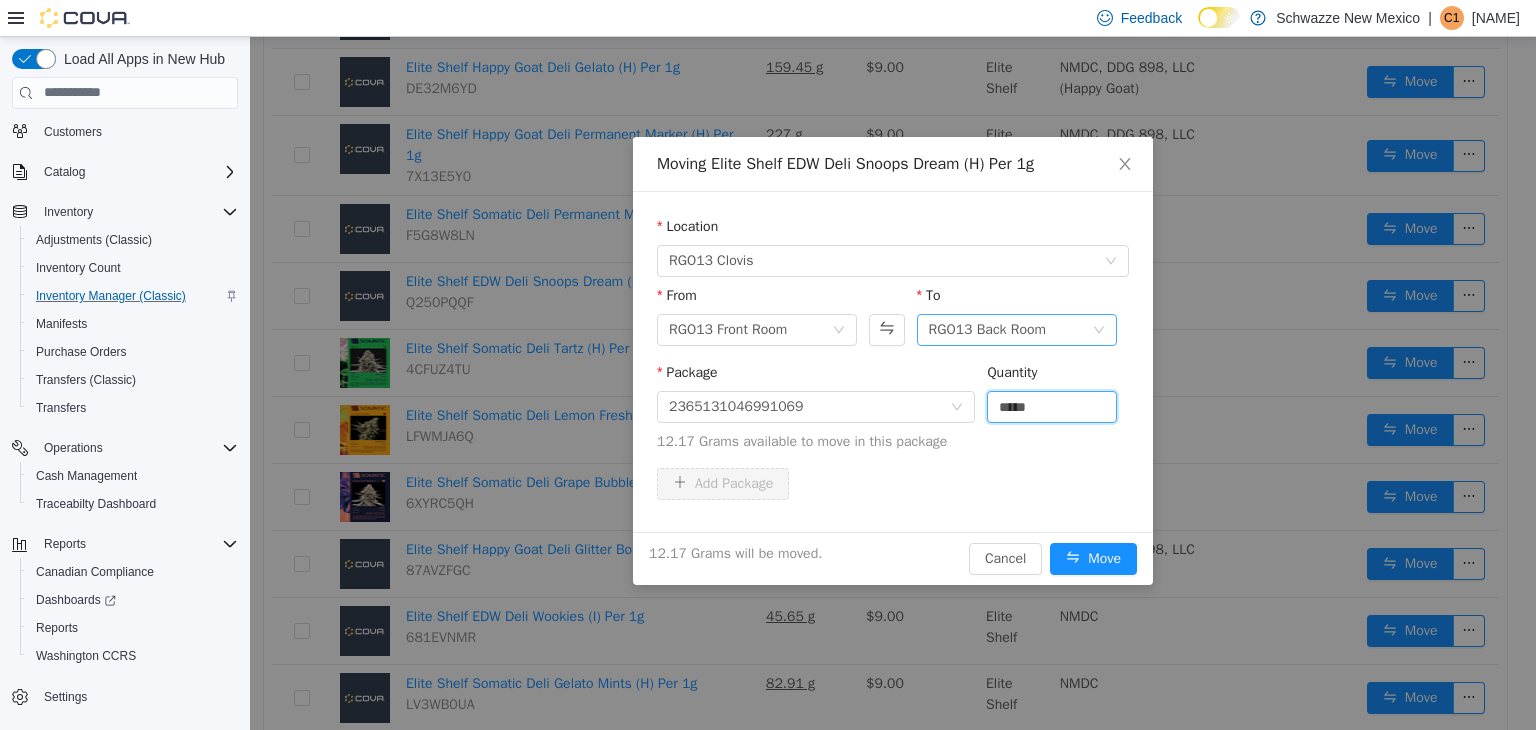 type on "*****" 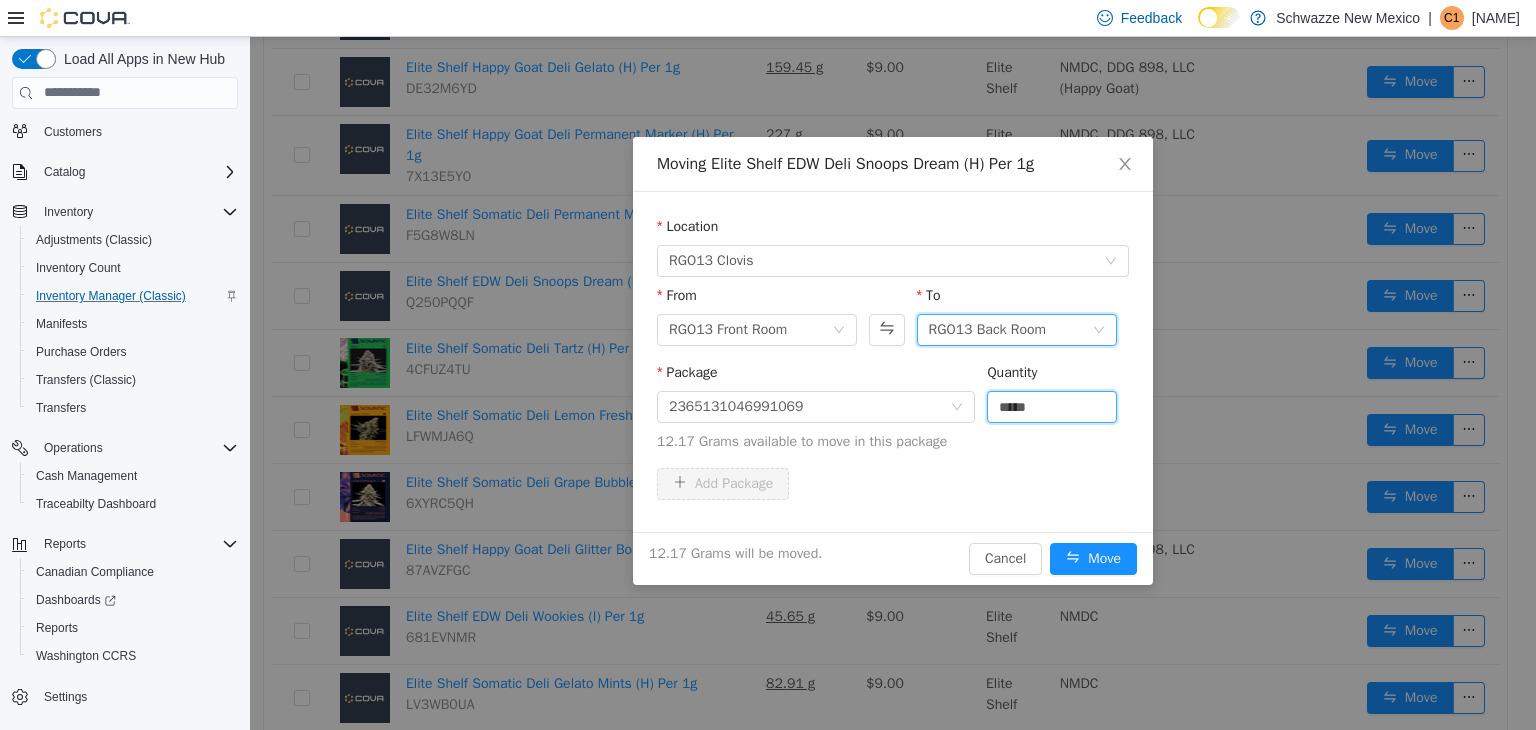 click on "RGO13 Back Room" at bounding box center (1010, 329) 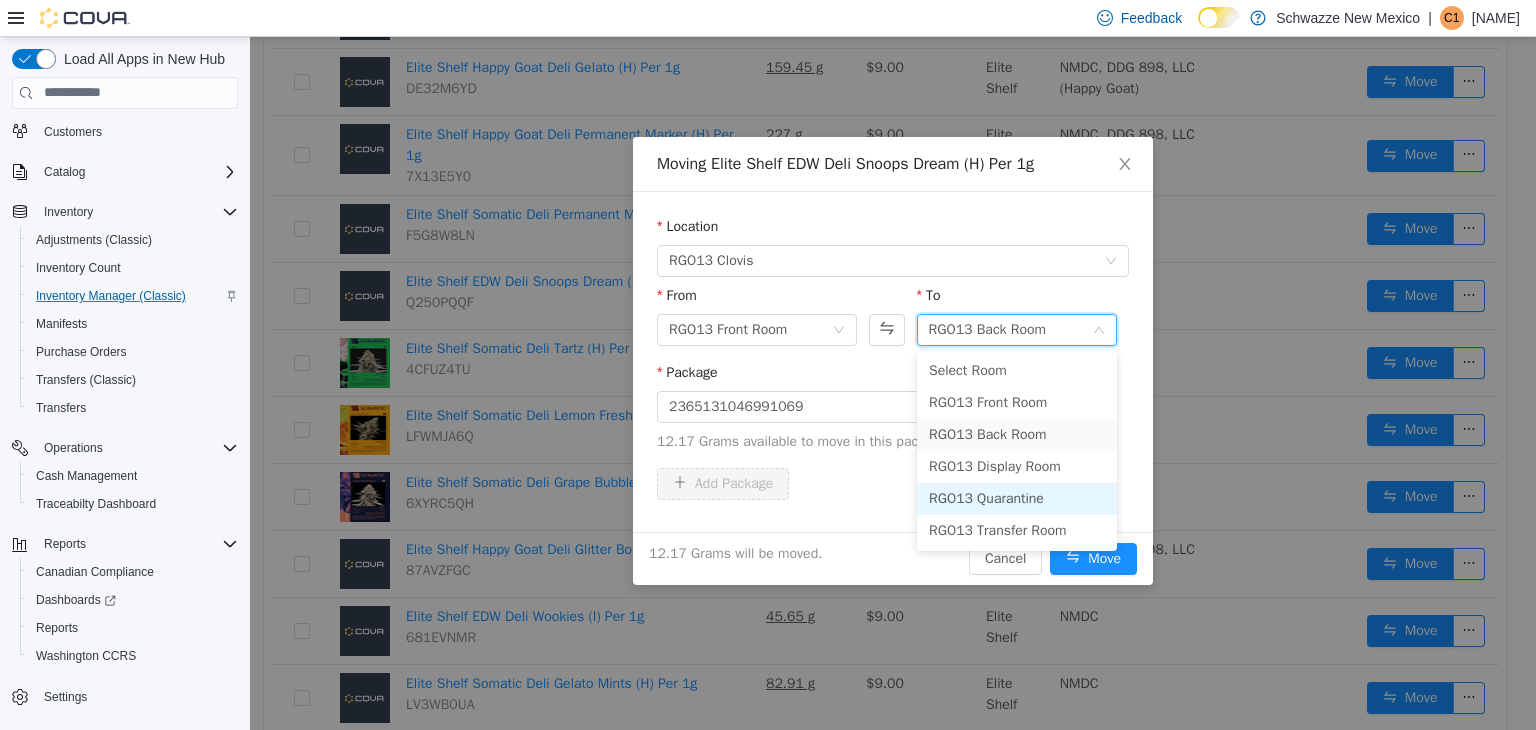 click on "RGO13 Quarantine" at bounding box center (1017, 498) 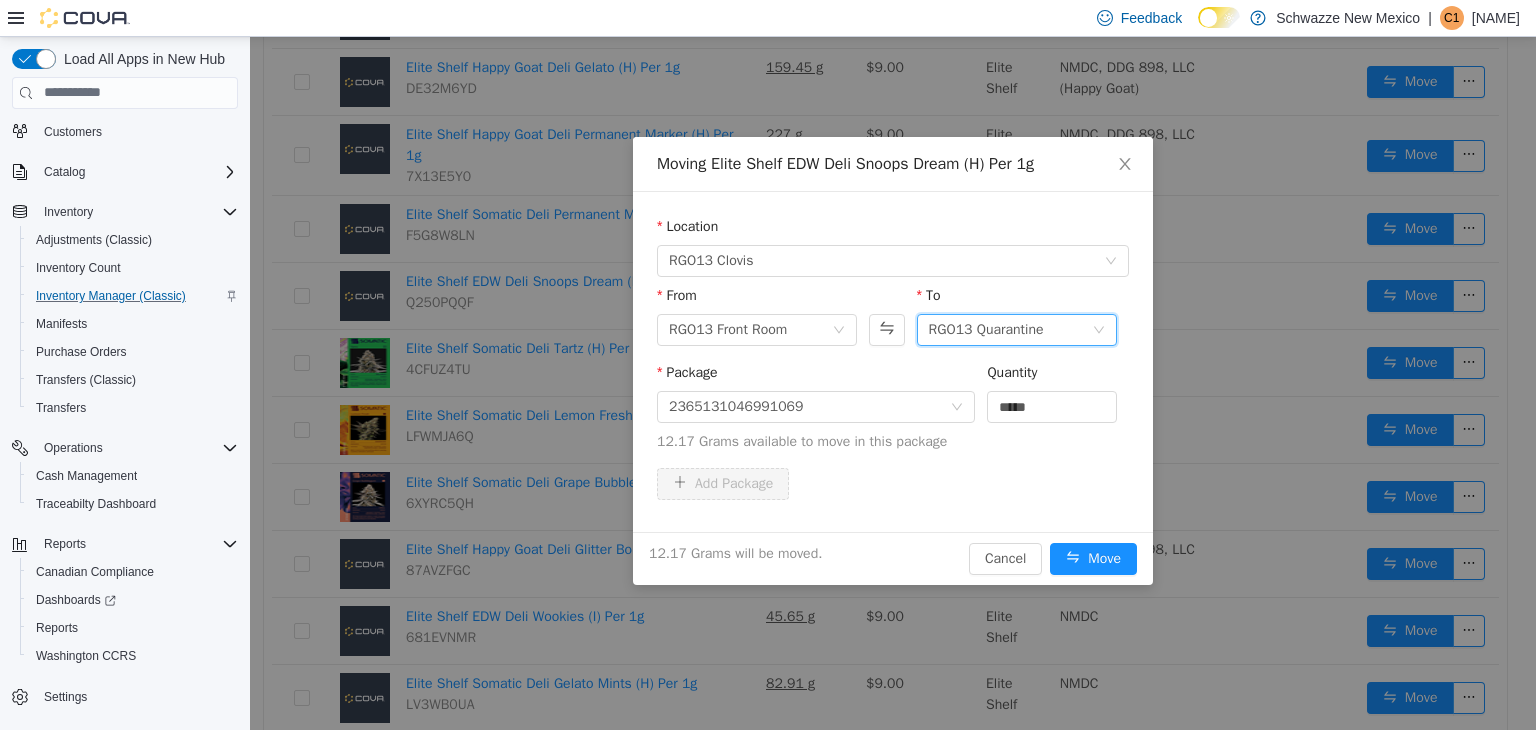 click on "Add Package" at bounding box center (893, 483) 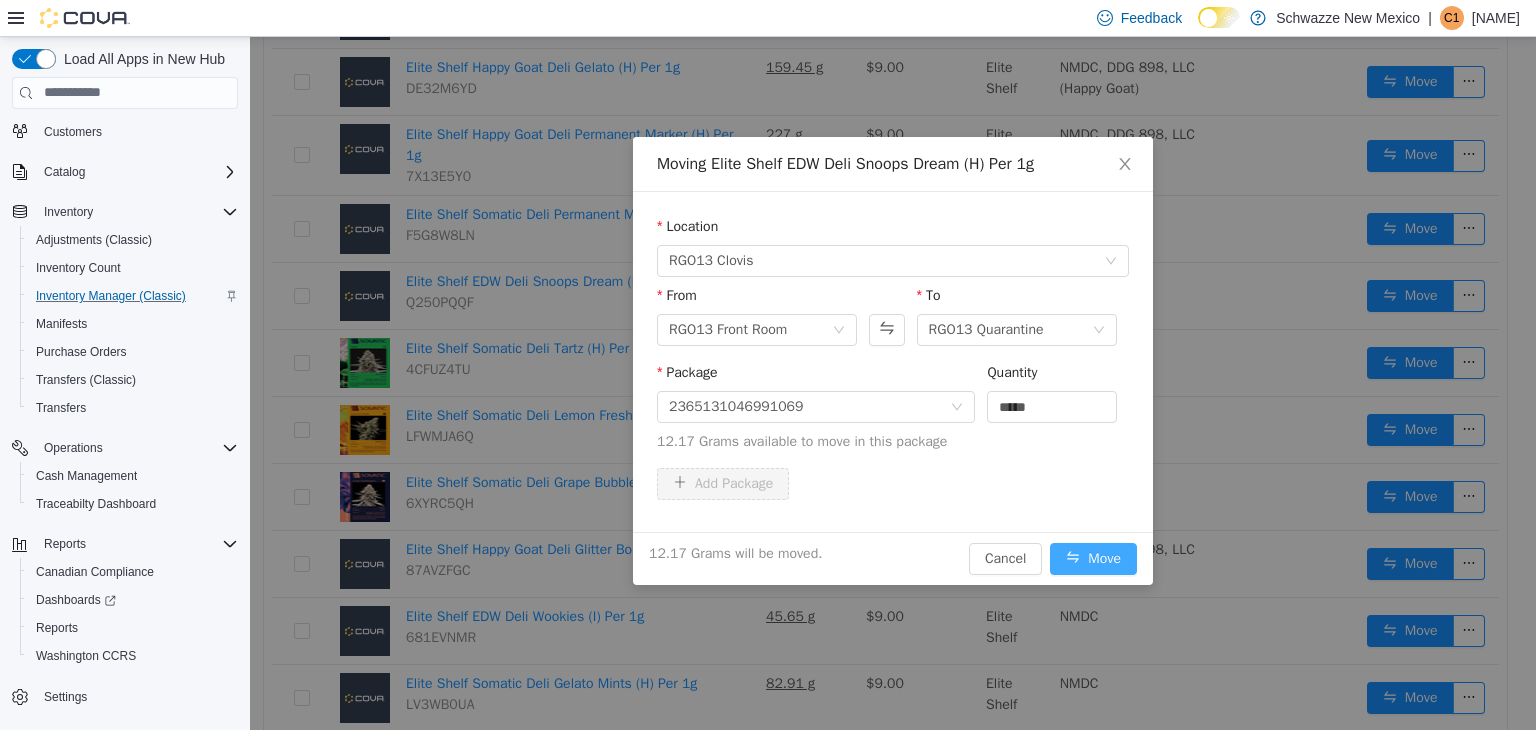 click on "Move" at bounding box center [1093, 558] 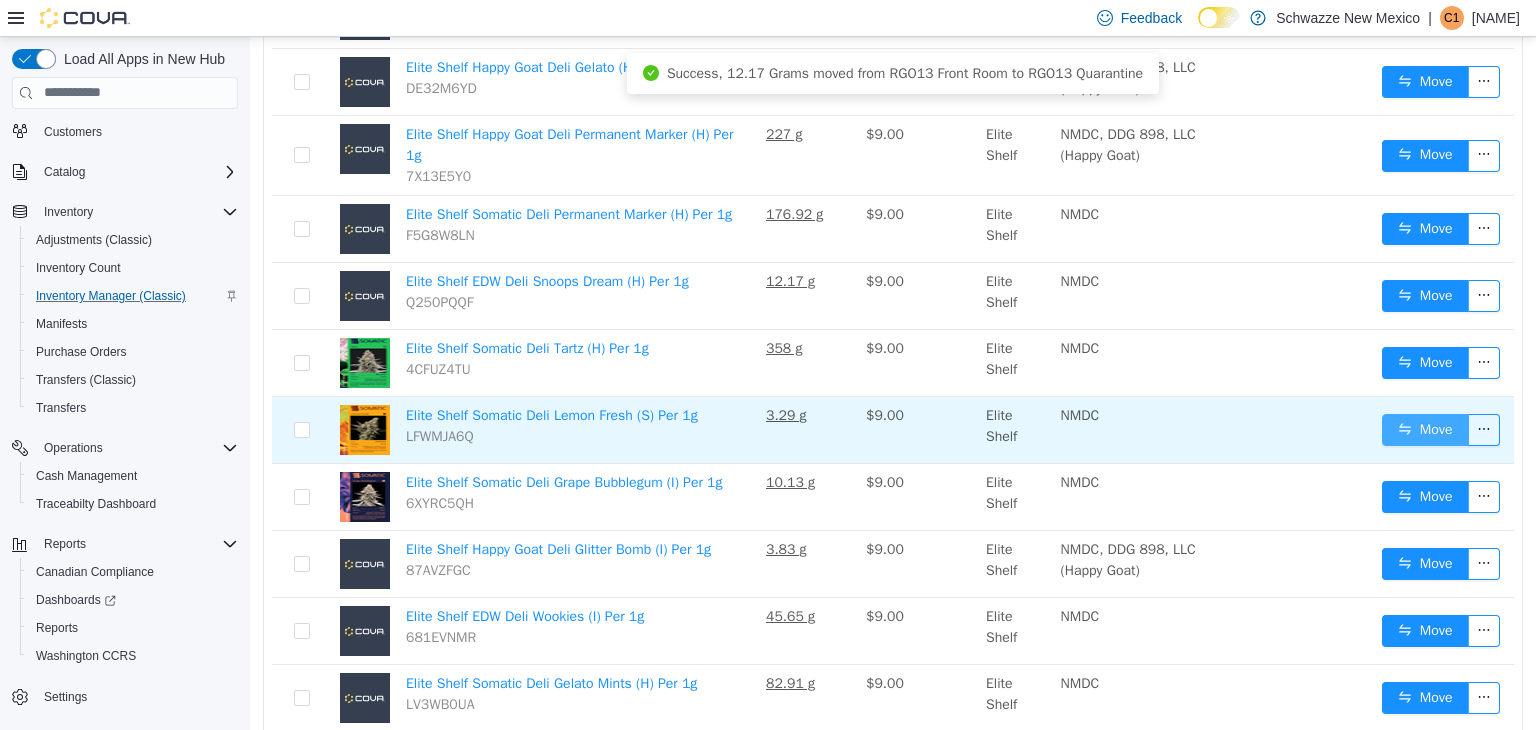 click on "Move" at bounding box center [1425, 429] 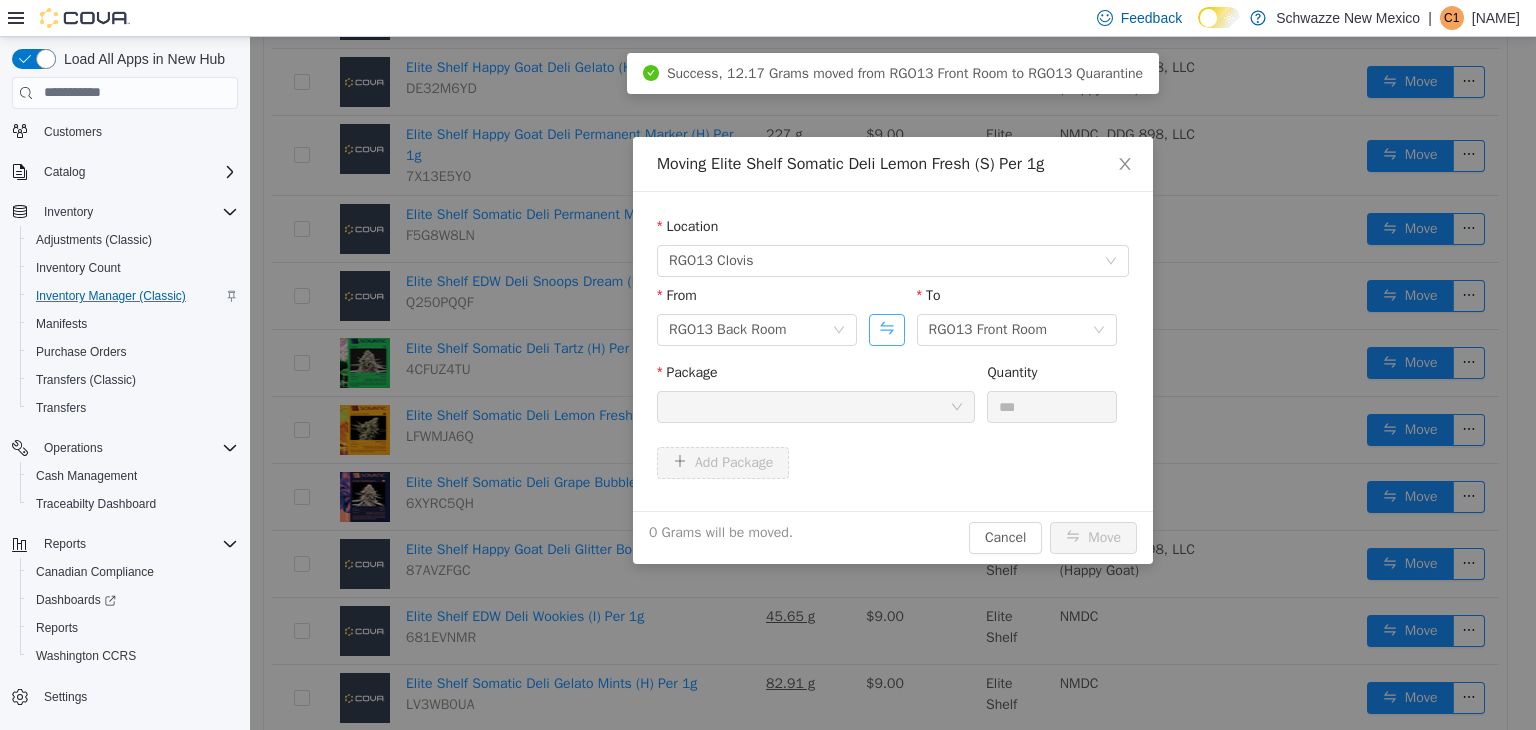 click at bounding box center (886, 329) 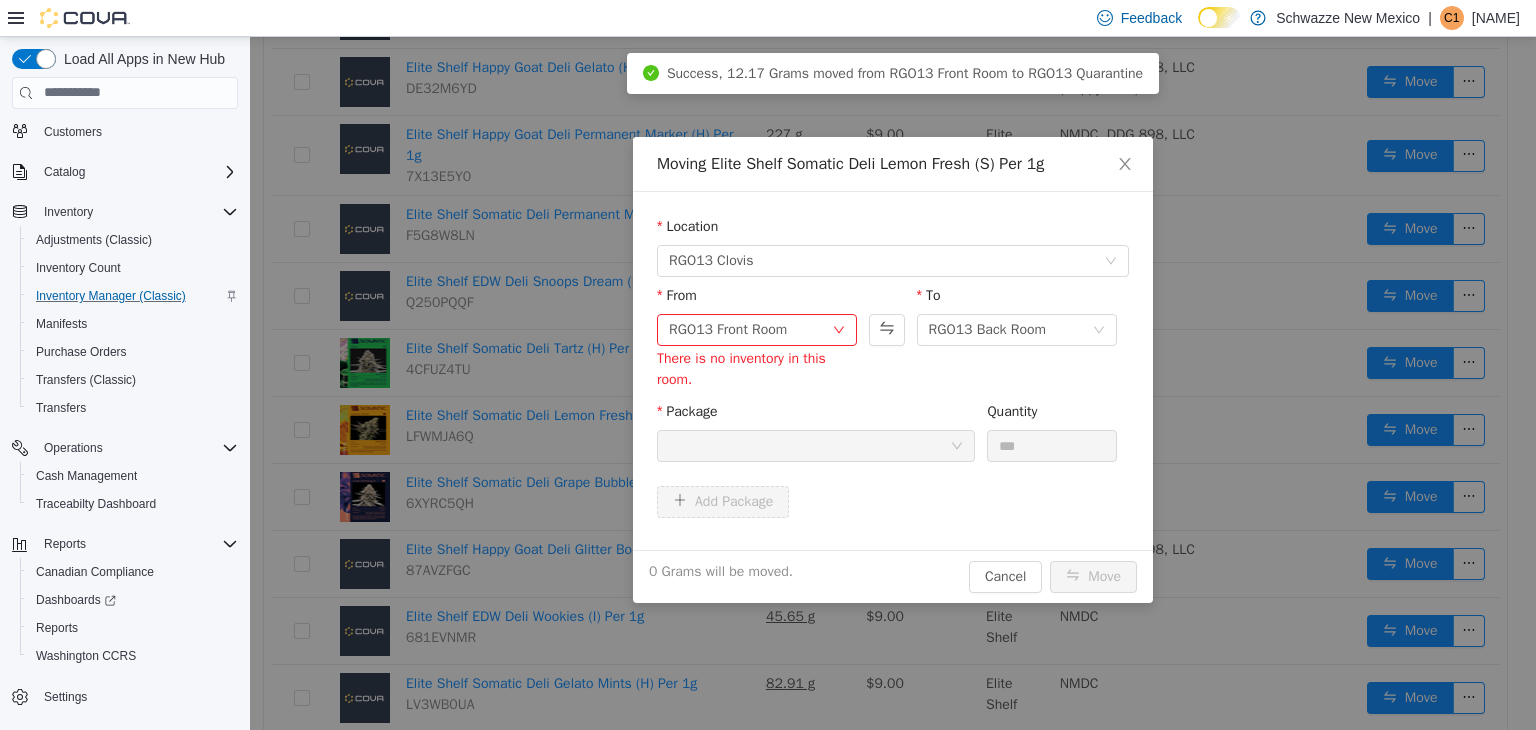 click on "Moving Elite Shelf Somatic Deli Lemon Fresh (S) Per 1g Location RGO13 Clovis From RGO13 Front Room There is no inventory in this room.   To RGO13 Back Room Package   Quantity ***  Add Package 0 Grams will be moved. Cancel Move" at bounding box center (893, 383) 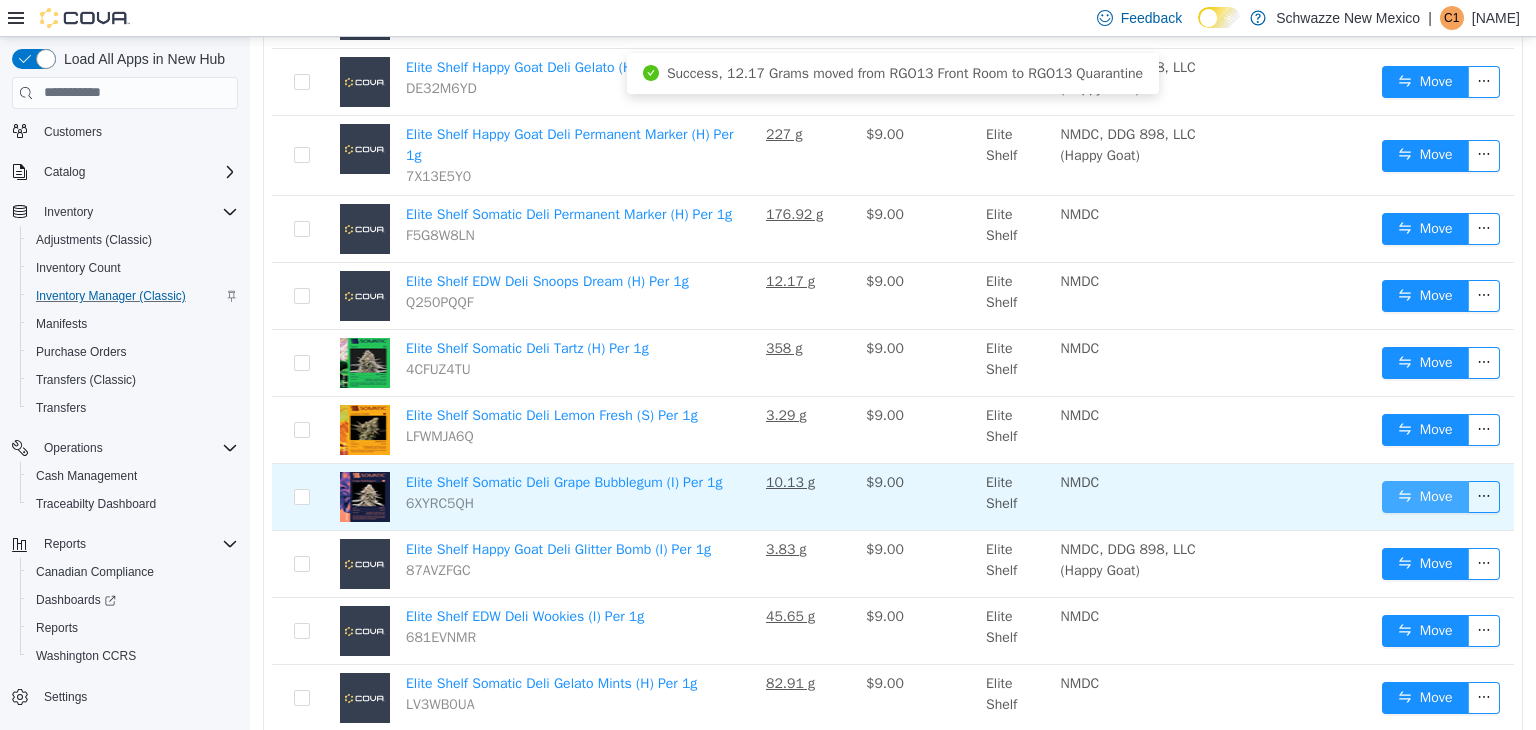 click on "Move" at bounding box center [1425, 496] 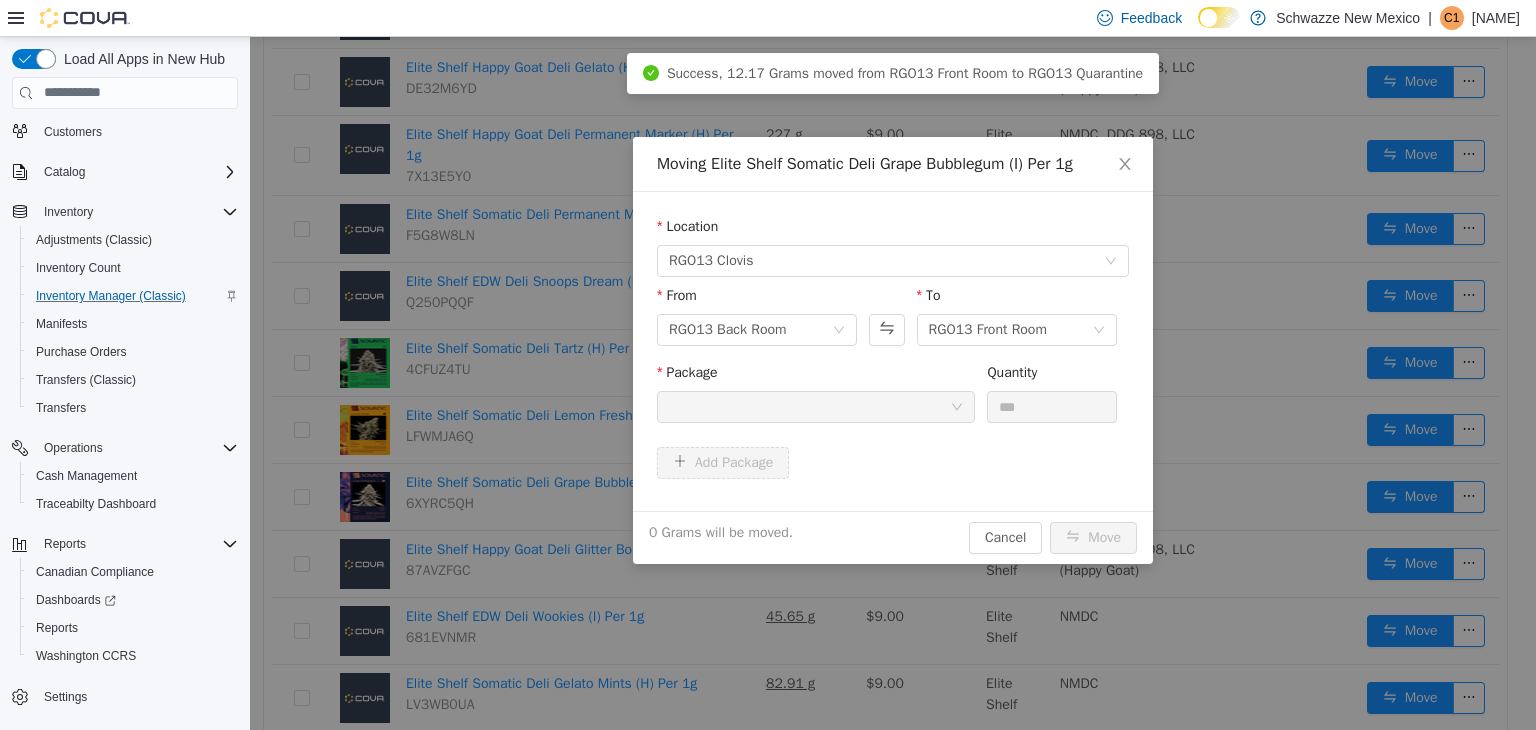 click at bounding box center (809, 406) 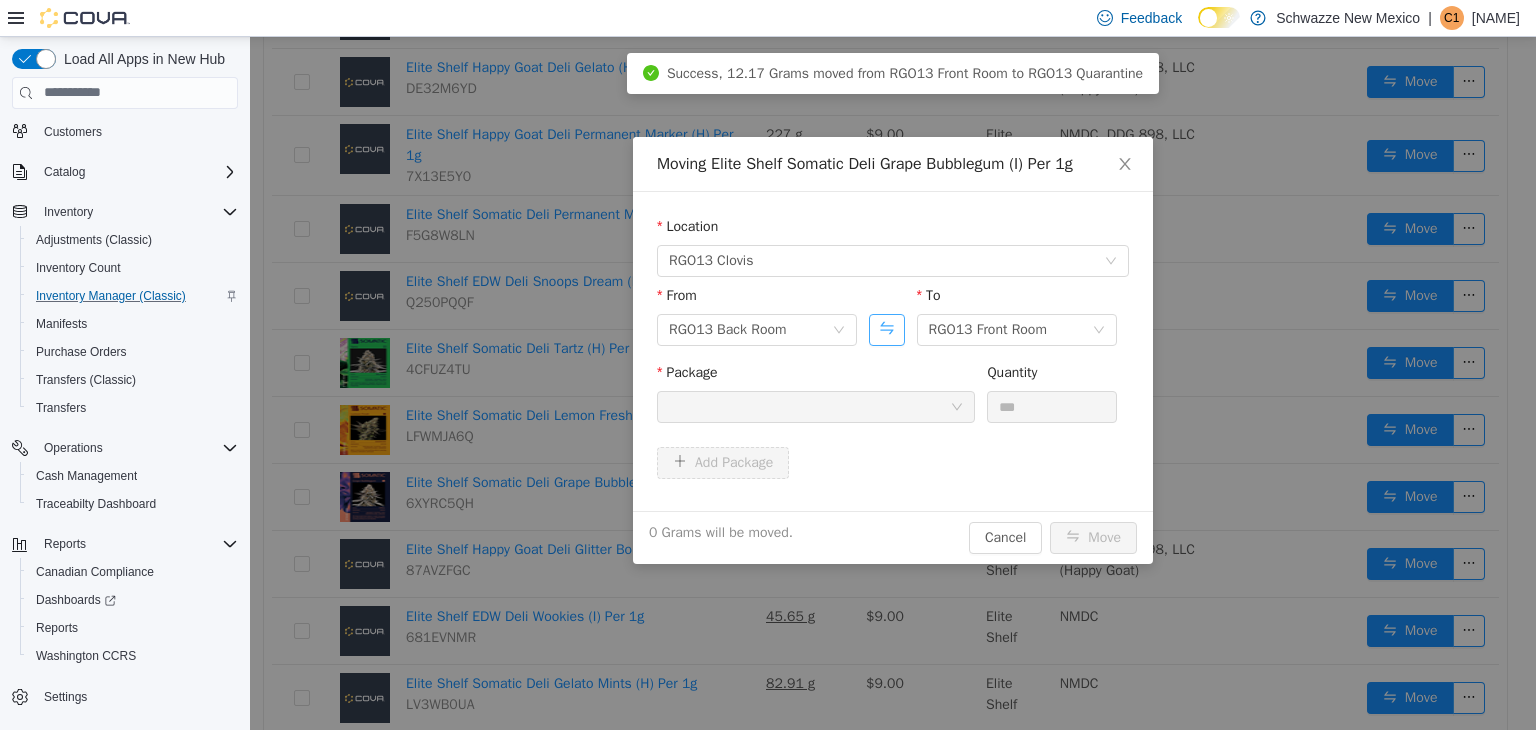 click at bounding box center [886, 329] 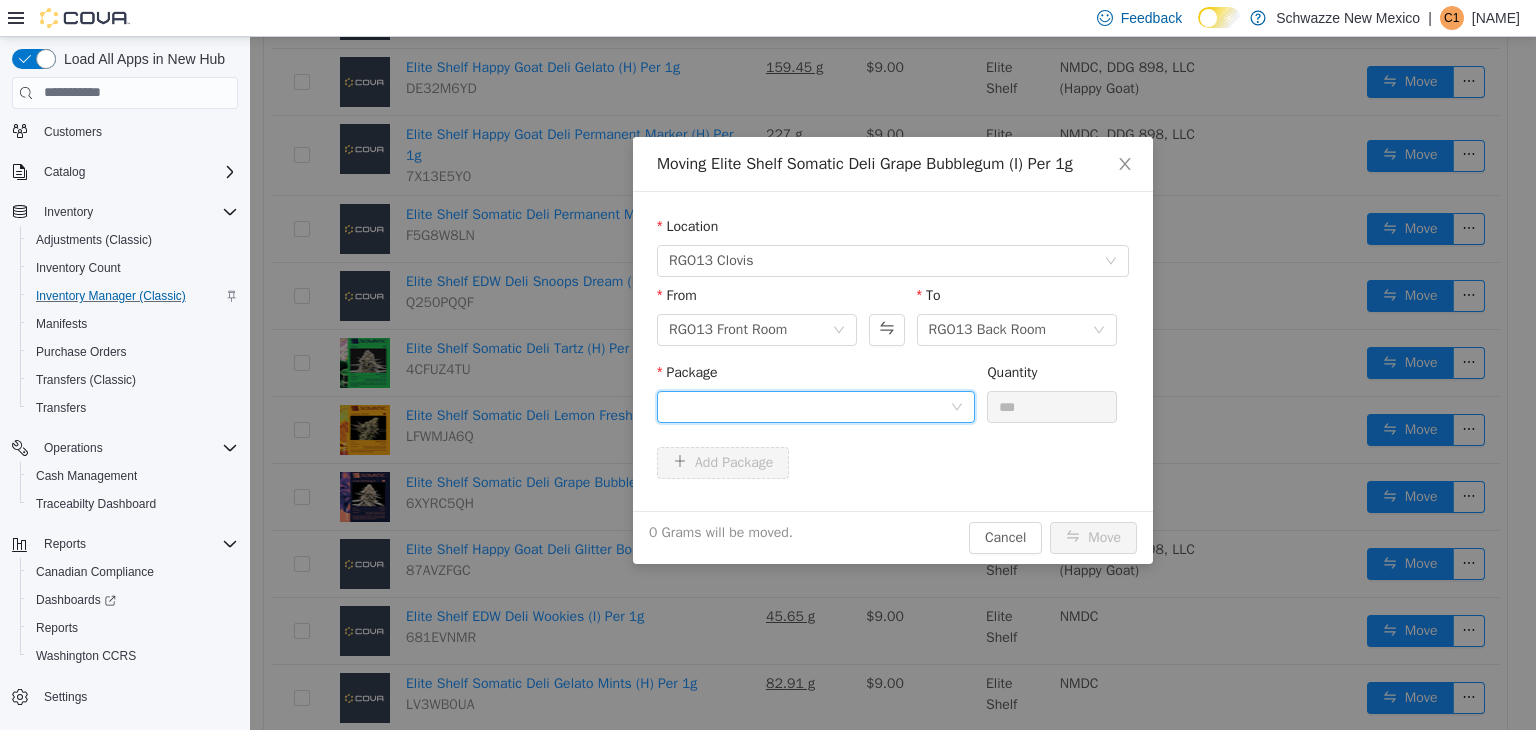 click at bounding box center (809, 406) 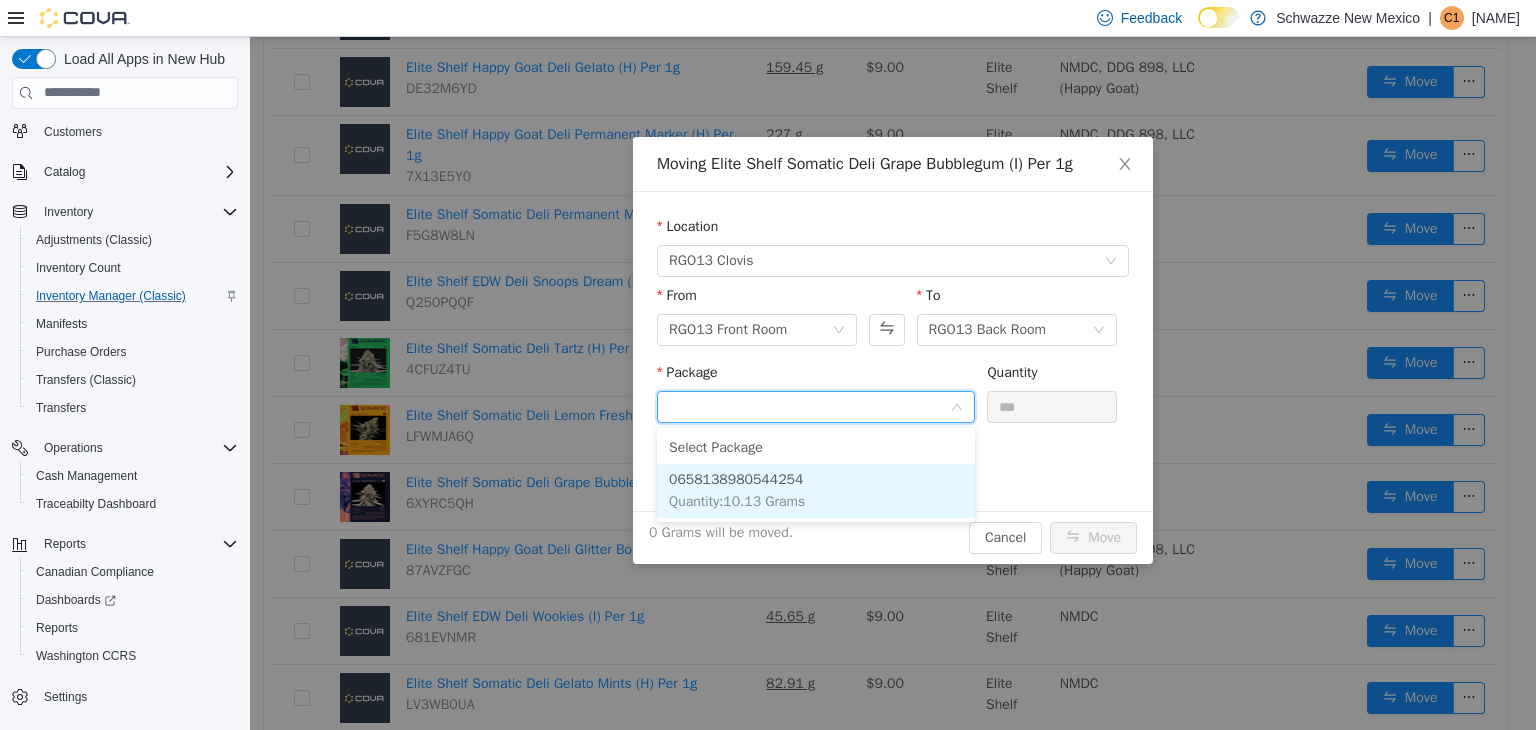 click on "0658138980544254 Quantity :  10.13 Grams" at bounding box center (816, 490) 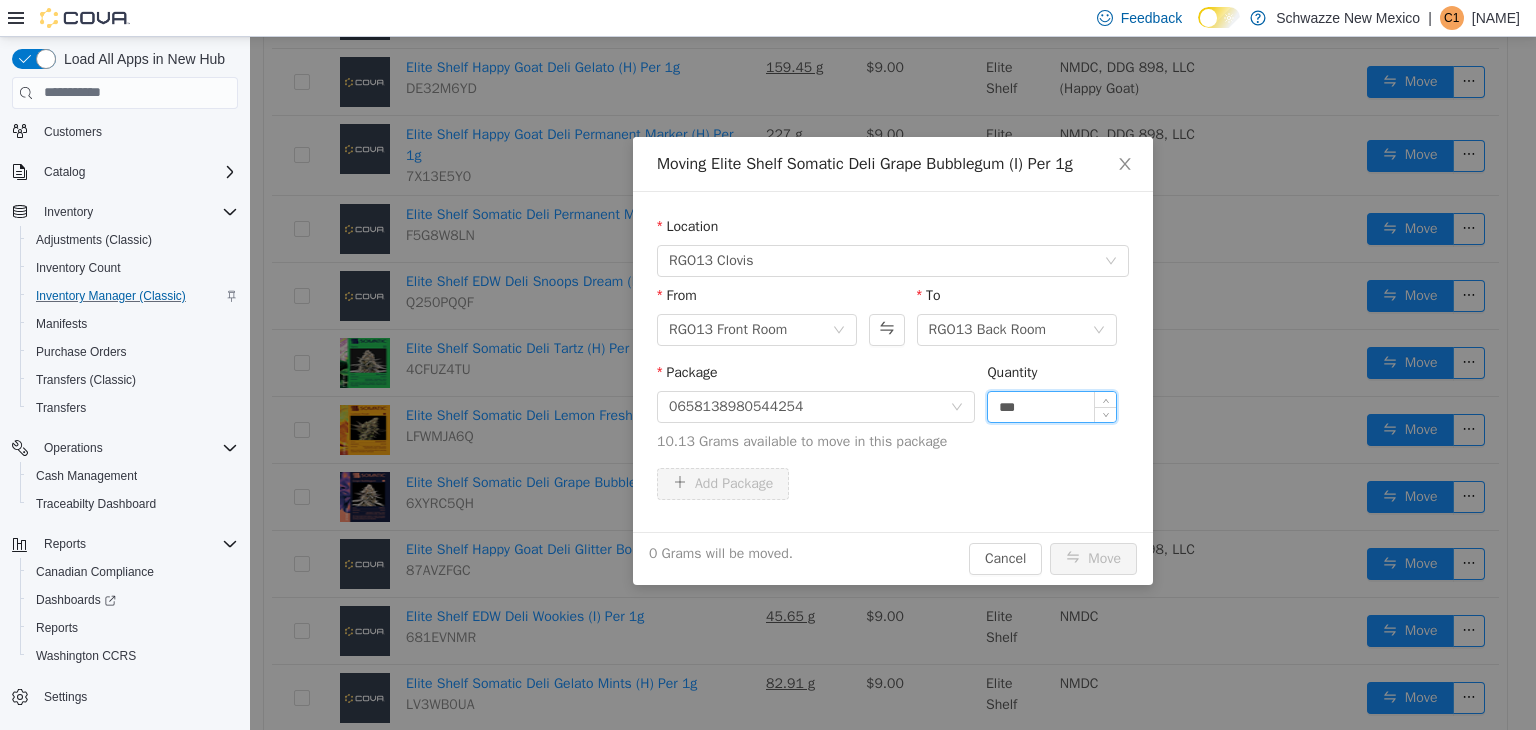 click on "***" at bounding box center [1052, 406] 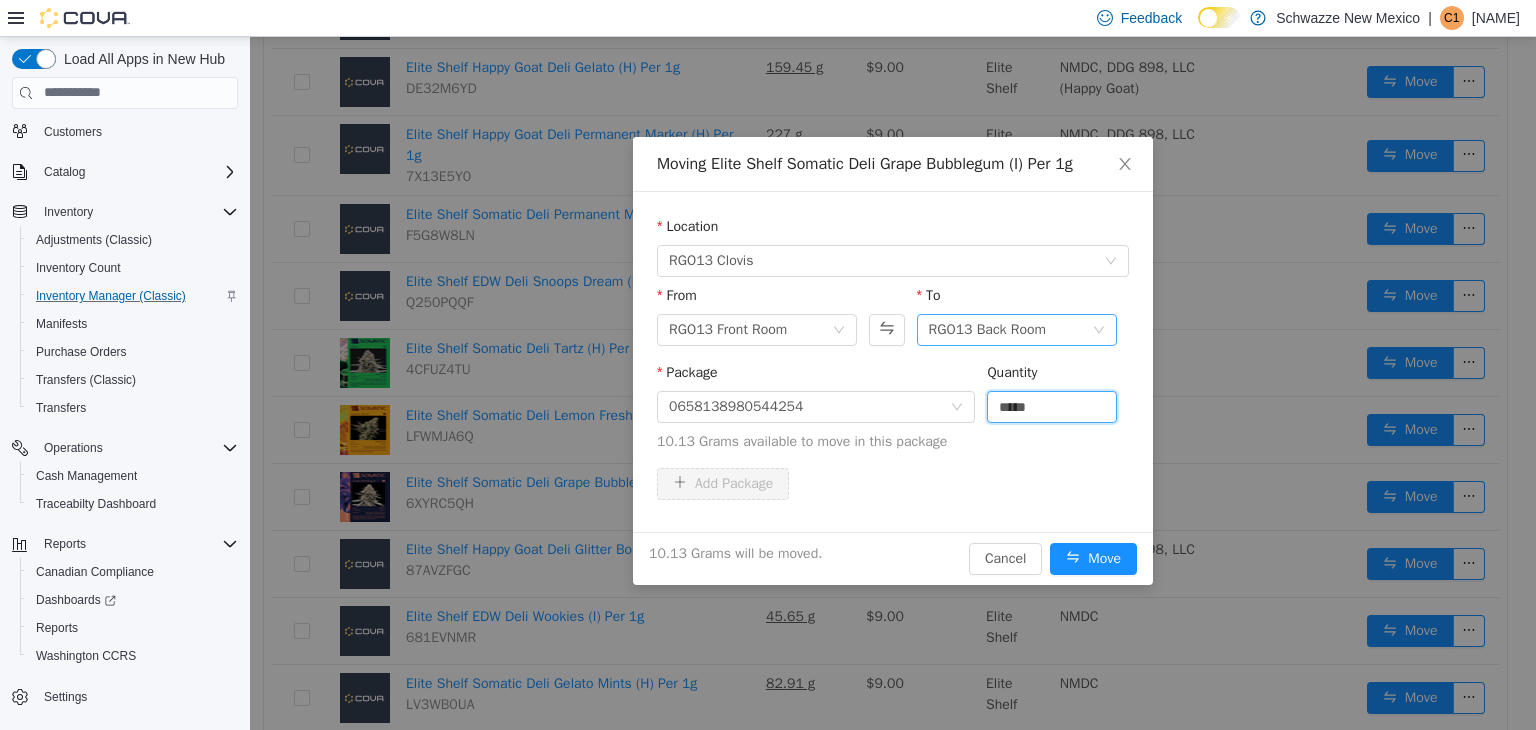 type on "*****" 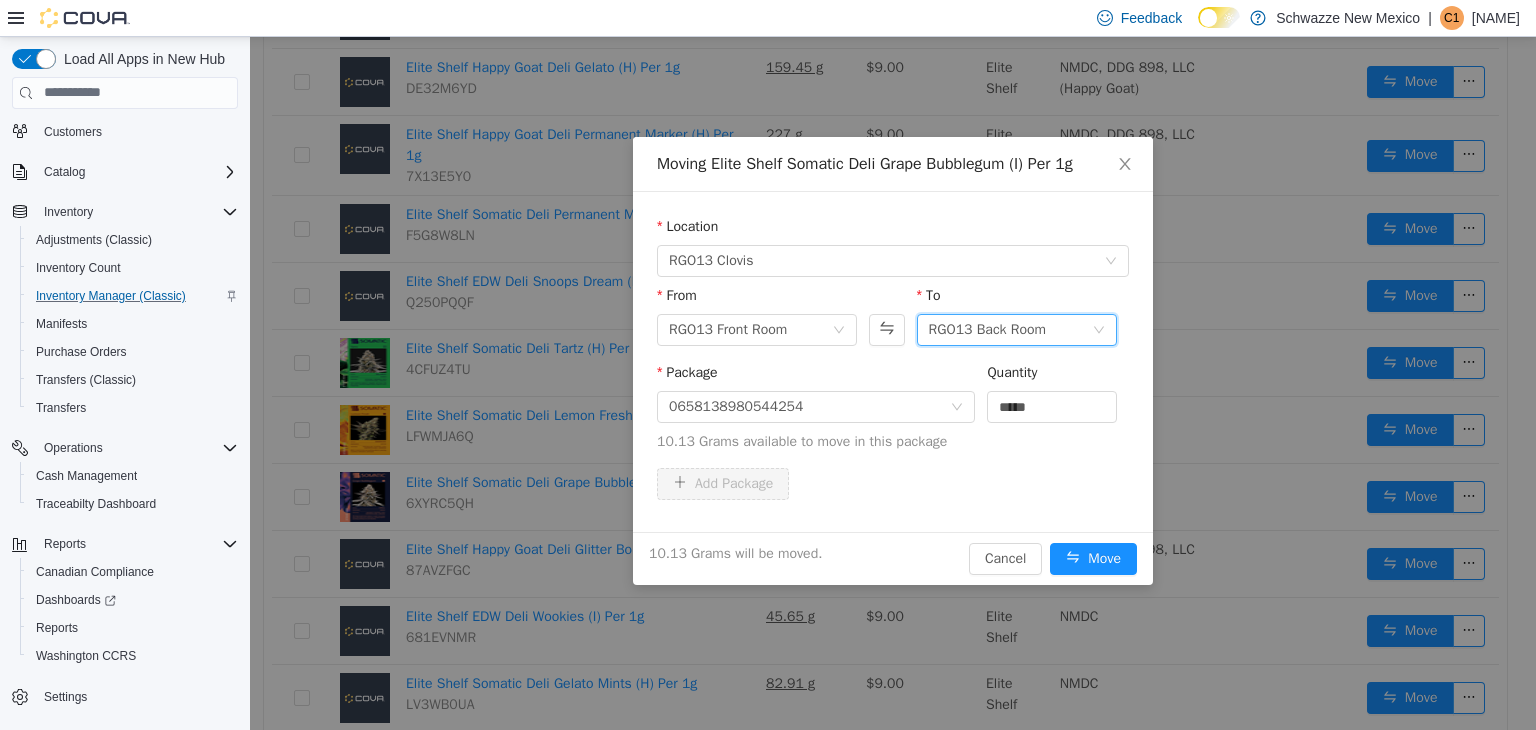 click on "RGO13 Back Room" at bounding box center (987, 329) 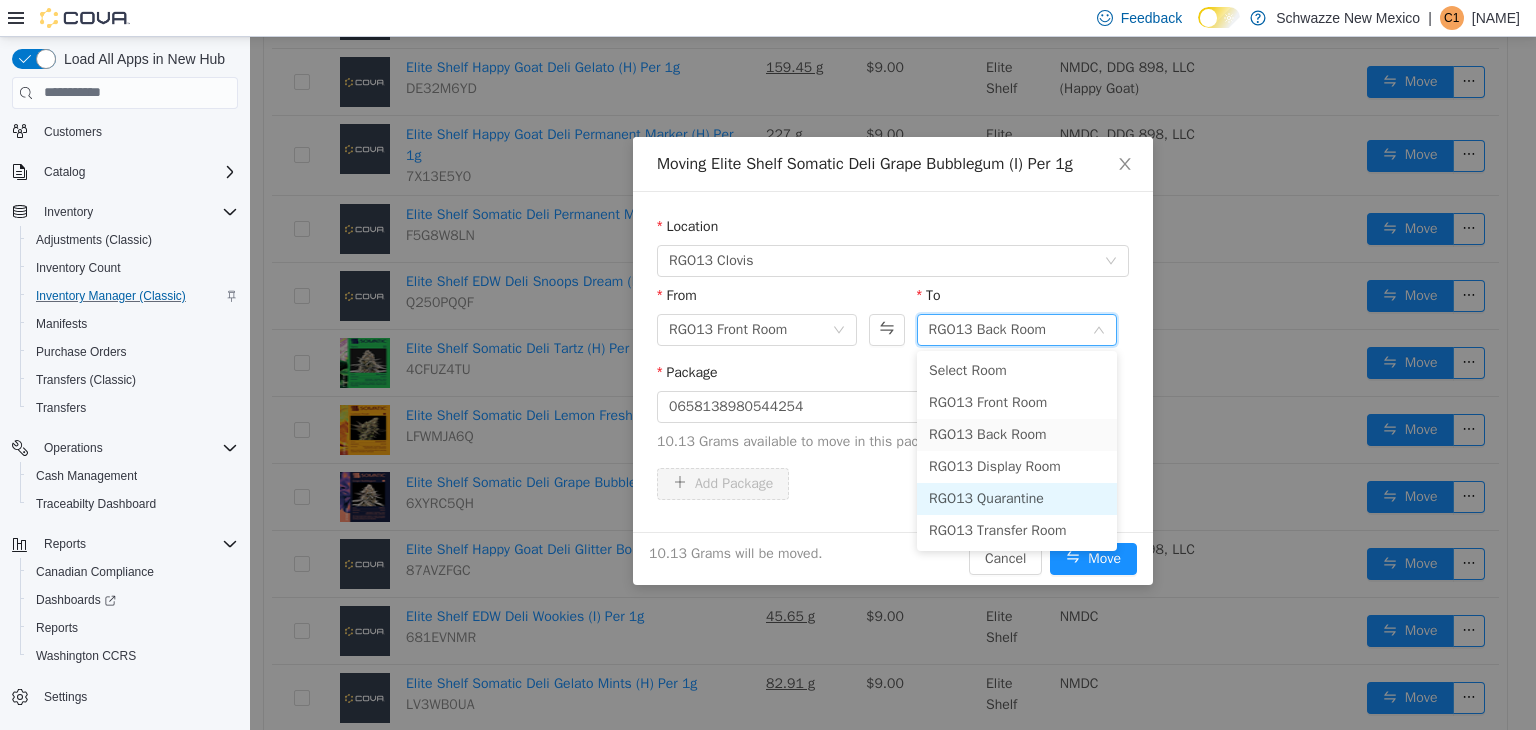 click on "RGO13 Quarantine" at bounding box center [1017, 498] 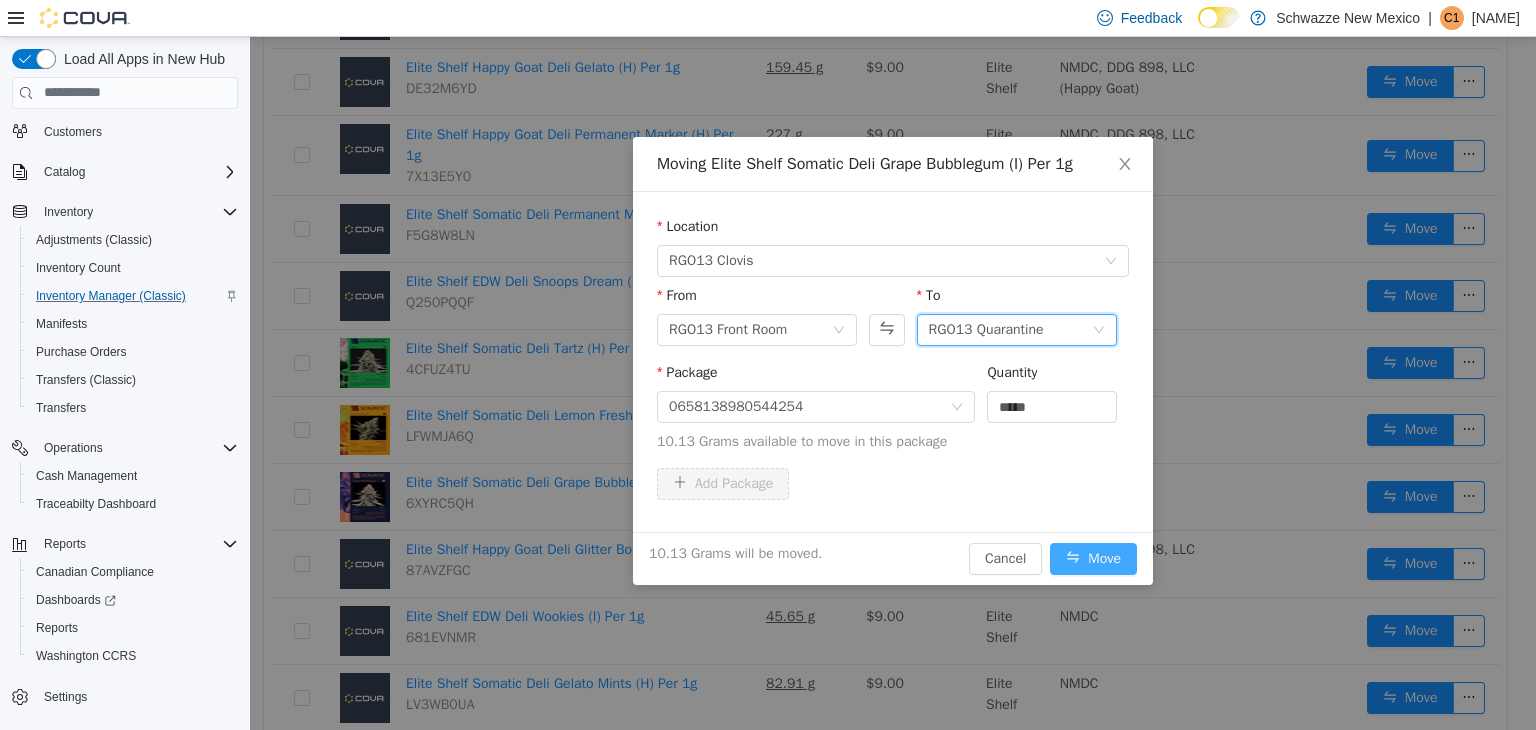 click on "Move" at bounding box center [1093, 558] 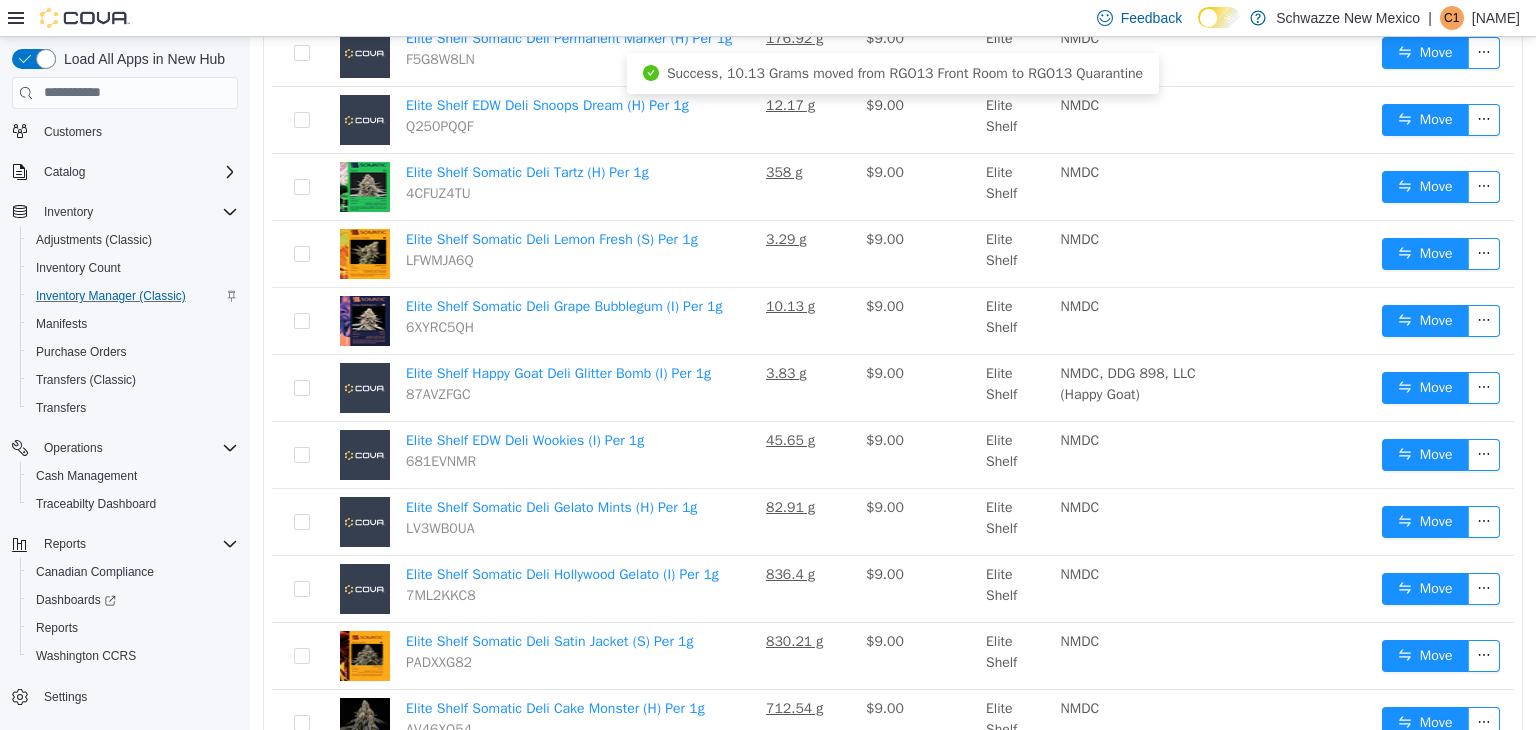 scroll, scrollTop: 516, scrollLeft: 0, axis: vertical 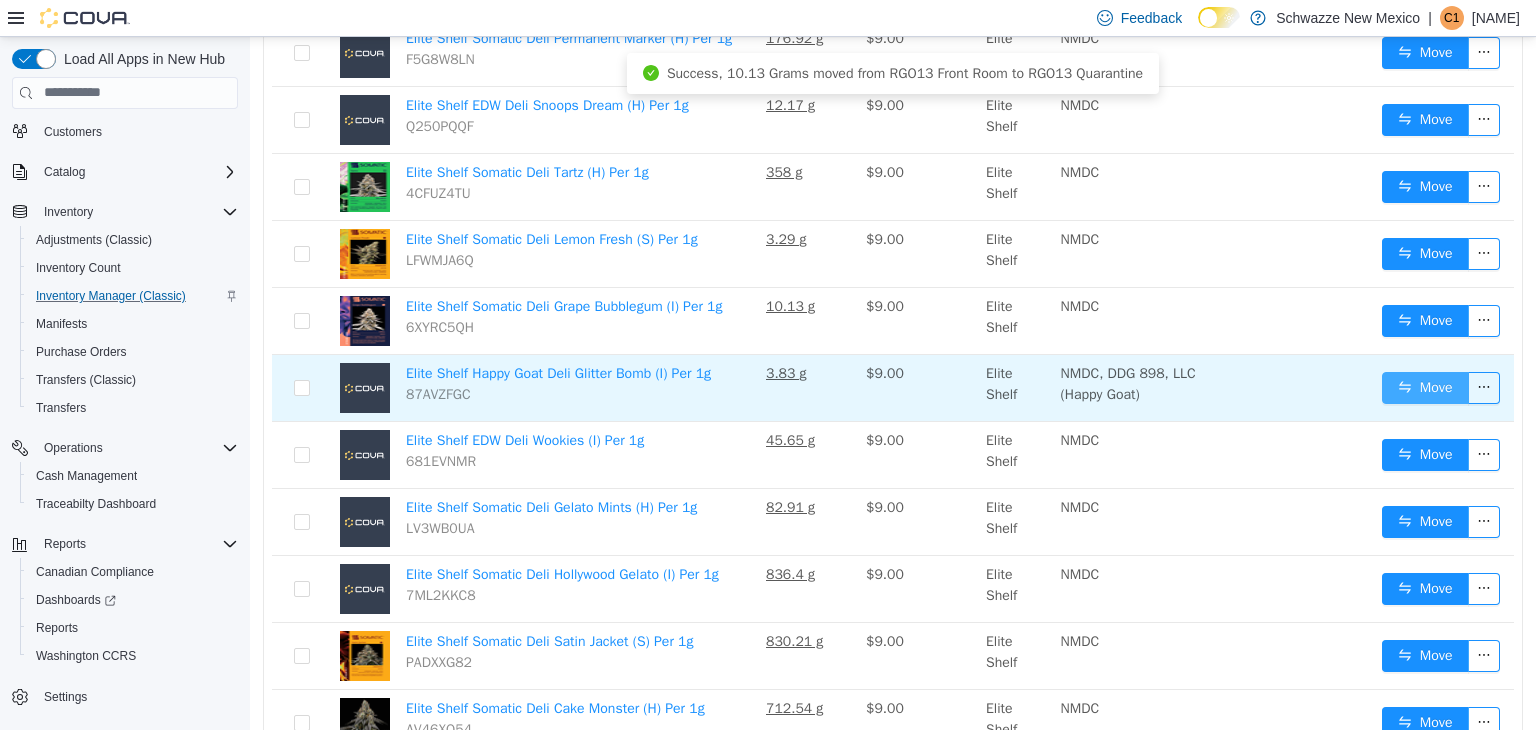 click on "Move" at bounding box center (1425, 387) 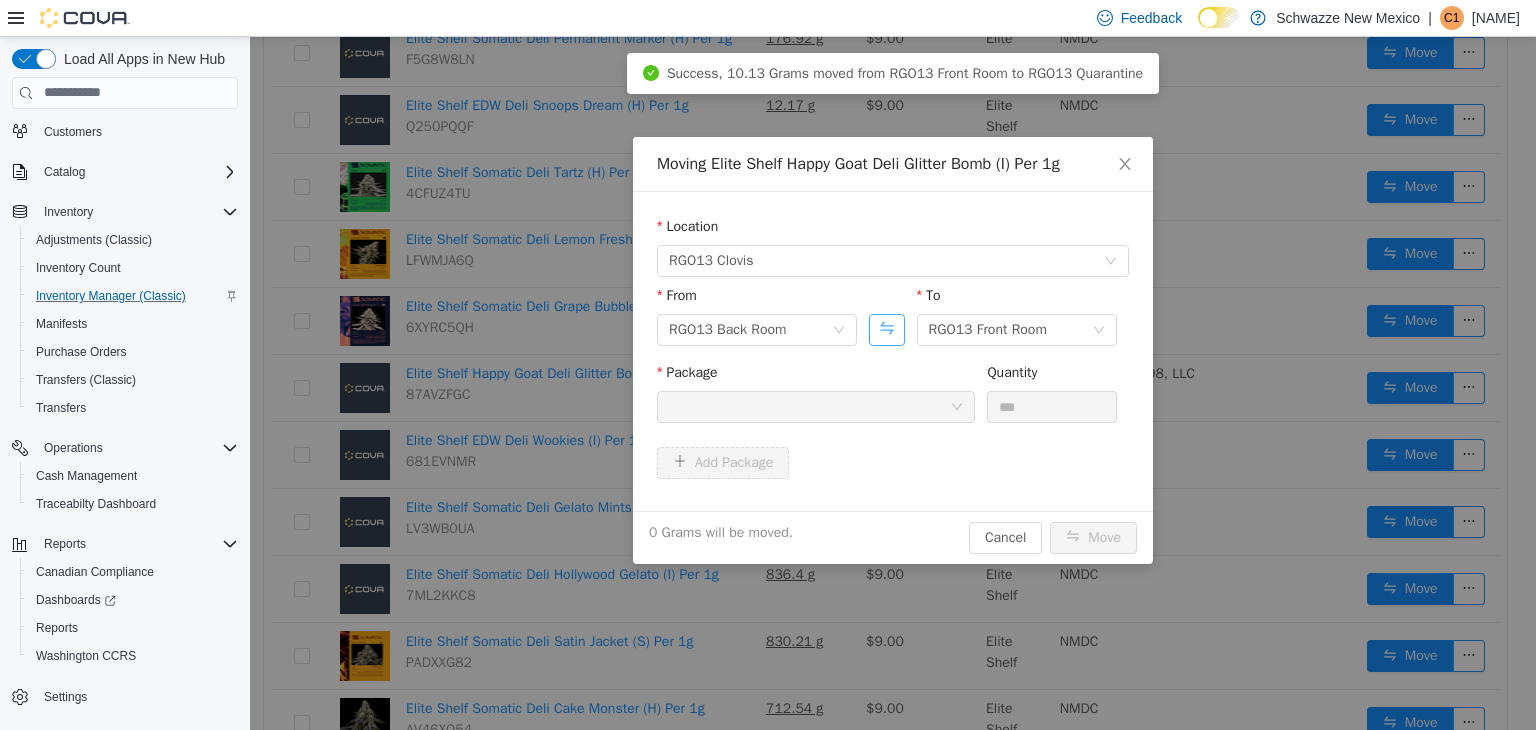 click at bounding box center [886, 329] 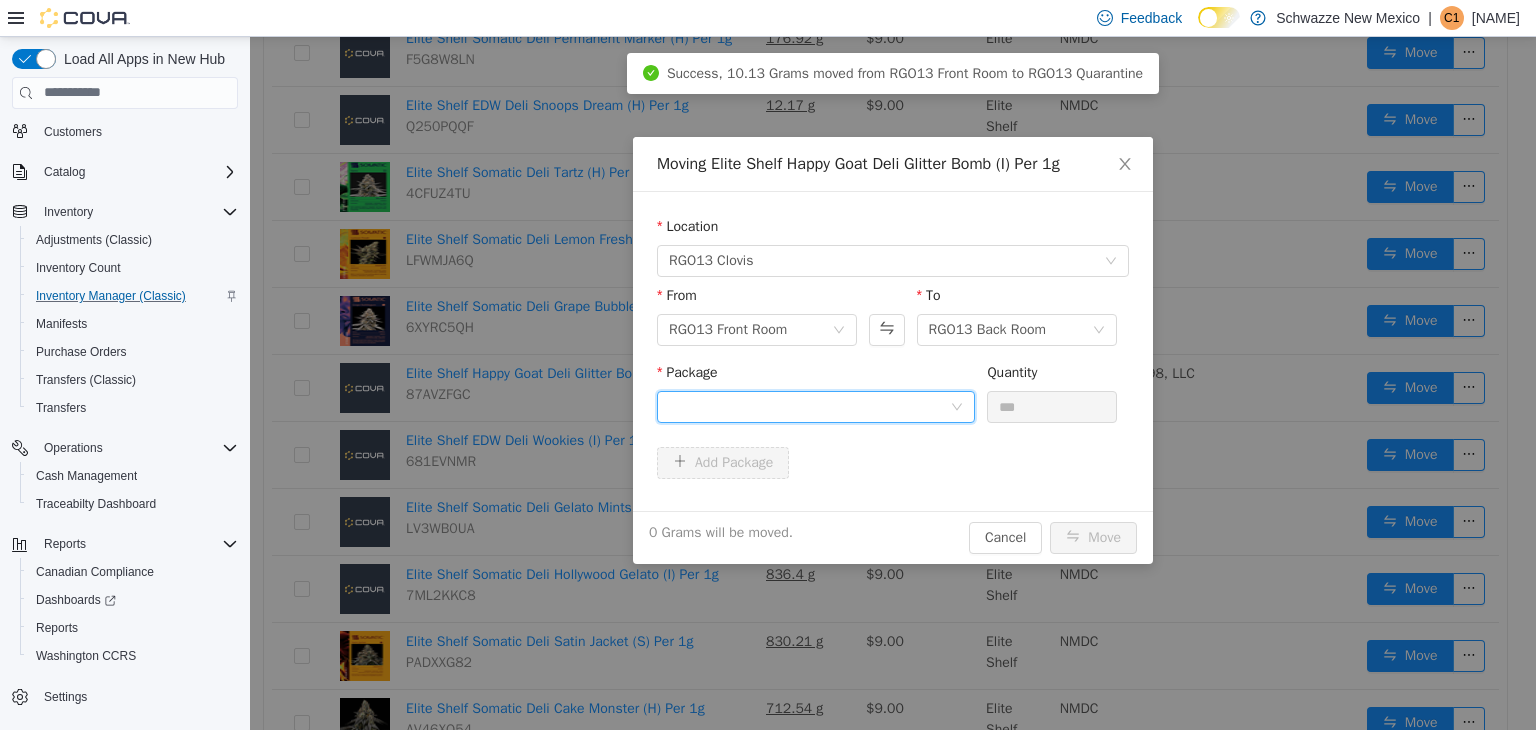 click at bounding box center [809, 406] 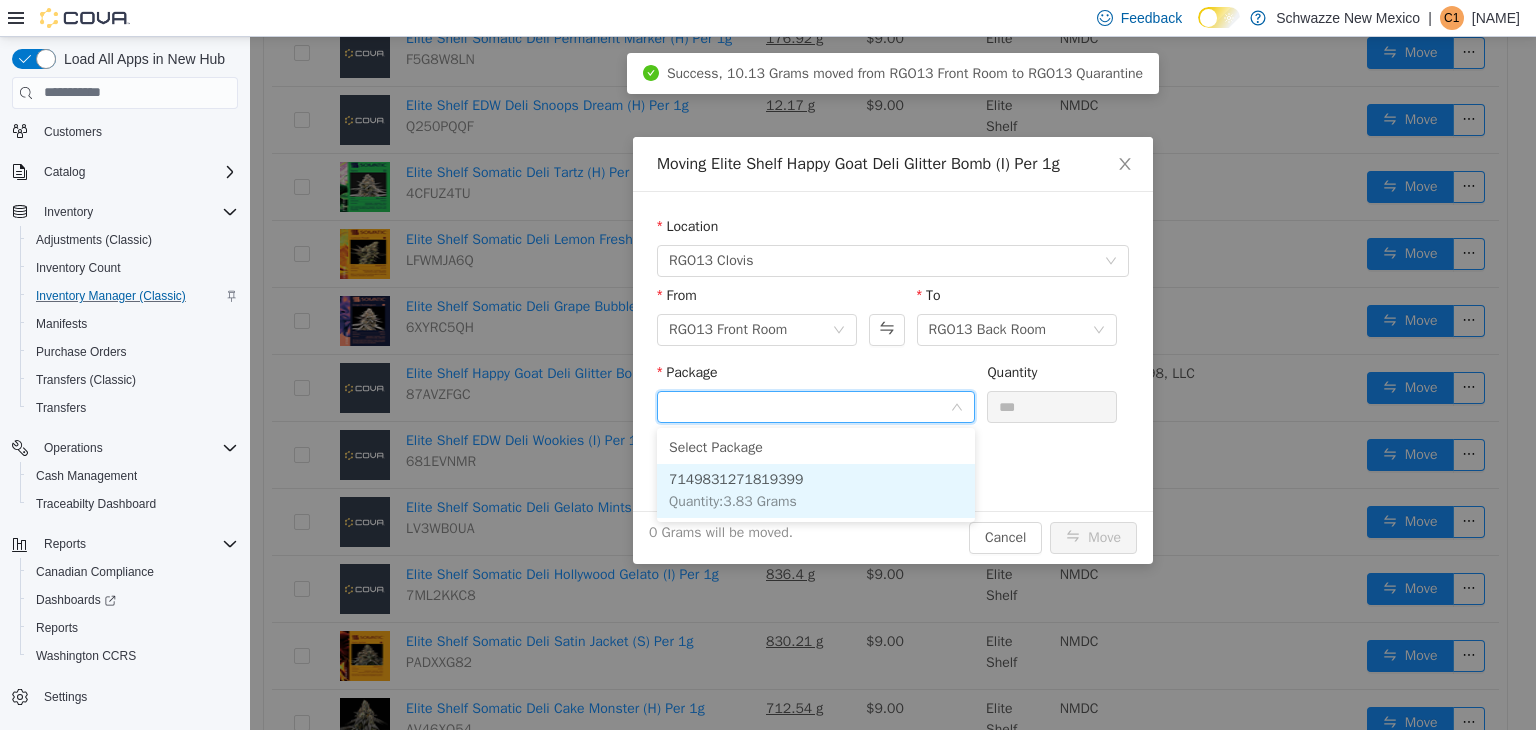 click on "7149831271819399" at bounding box center [736, 478] 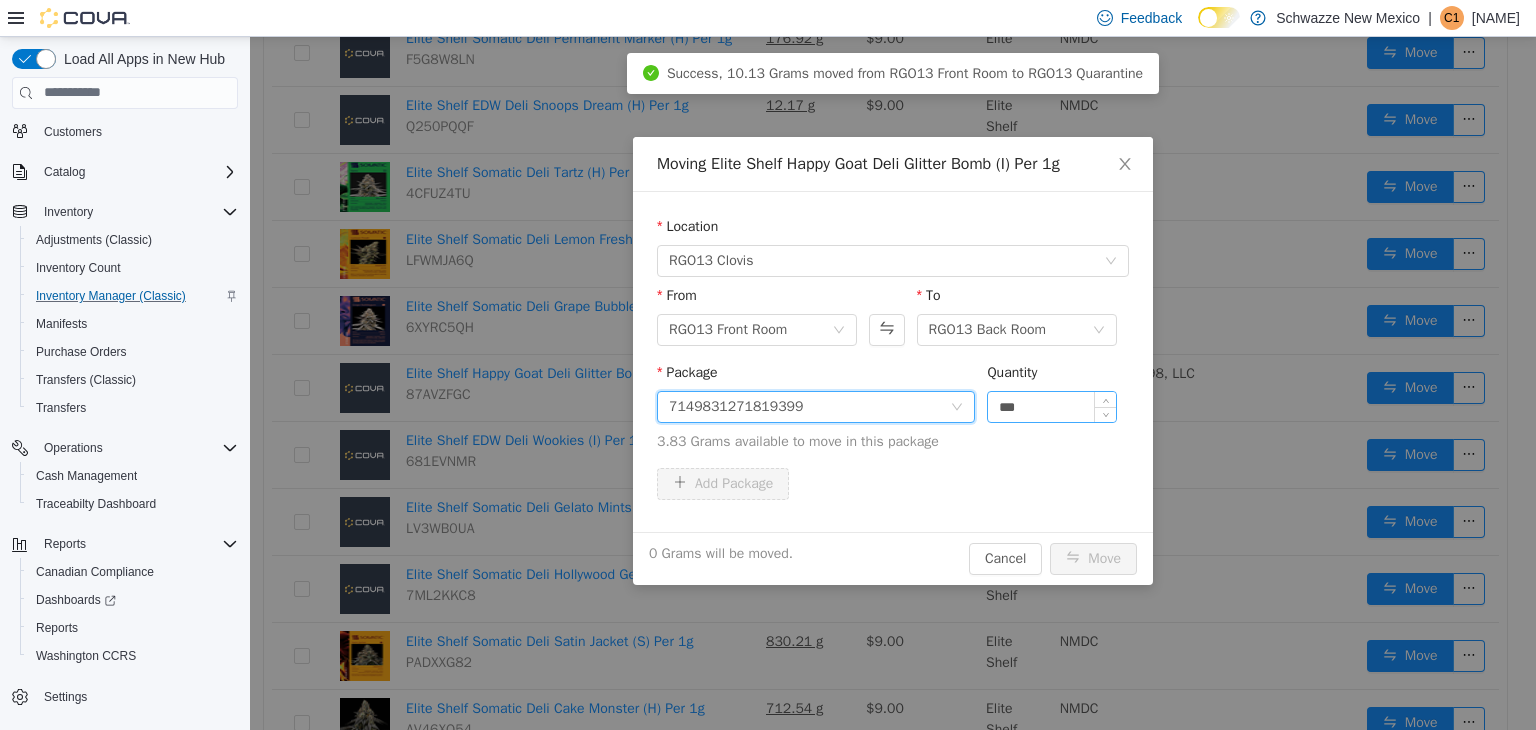 click on "***" at bounding box center [1052, 406] 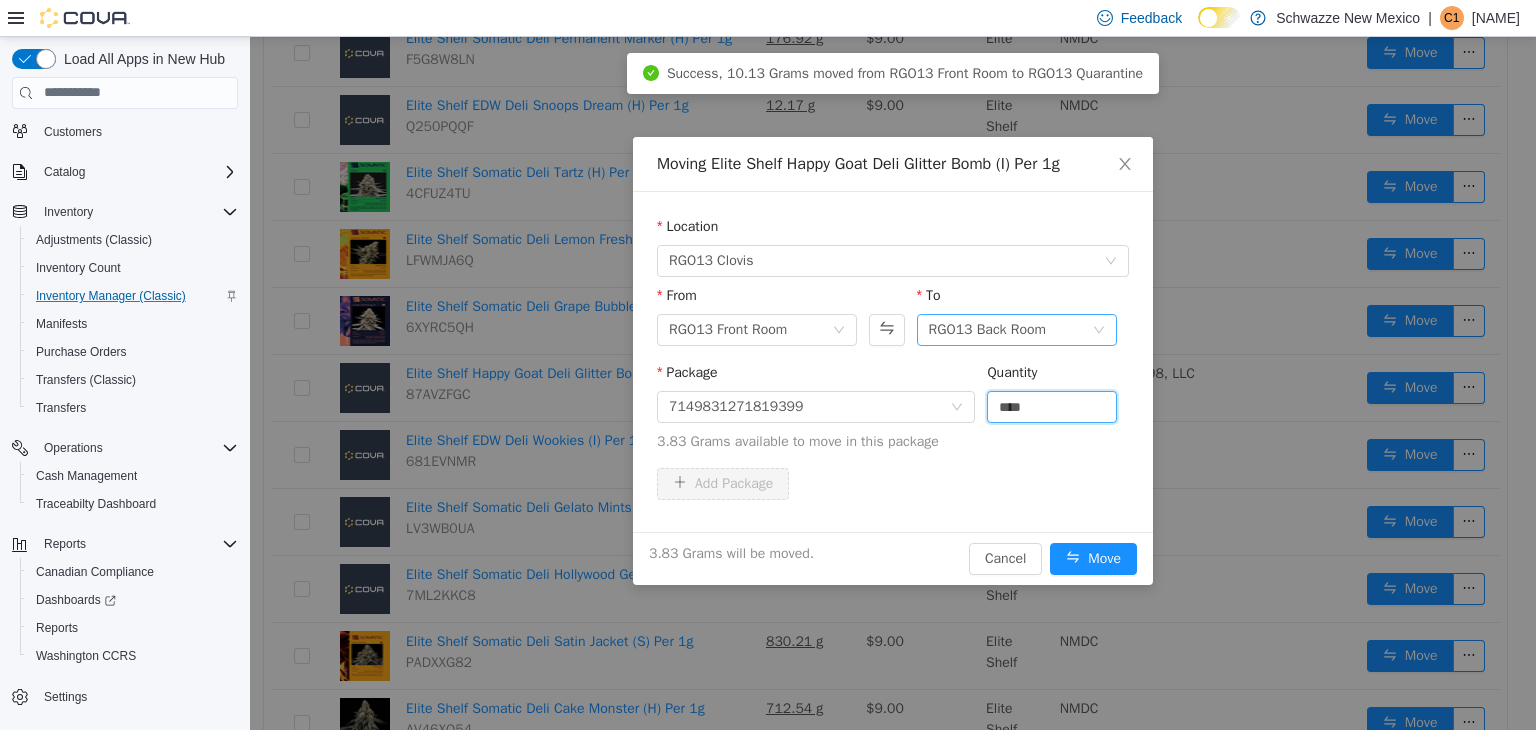type on "****" 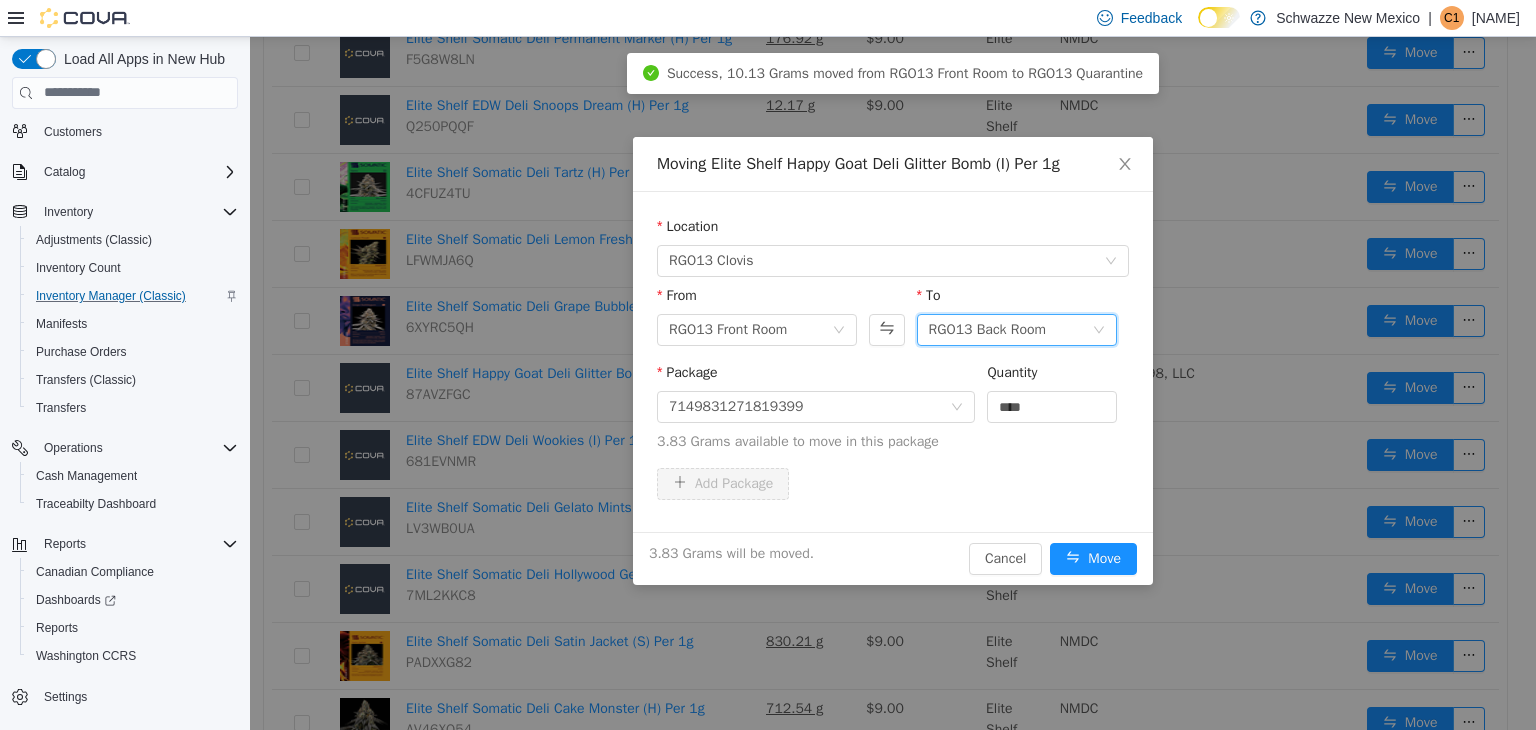 click on "RGO13 Back Room" at bounding box center (1017, 329) 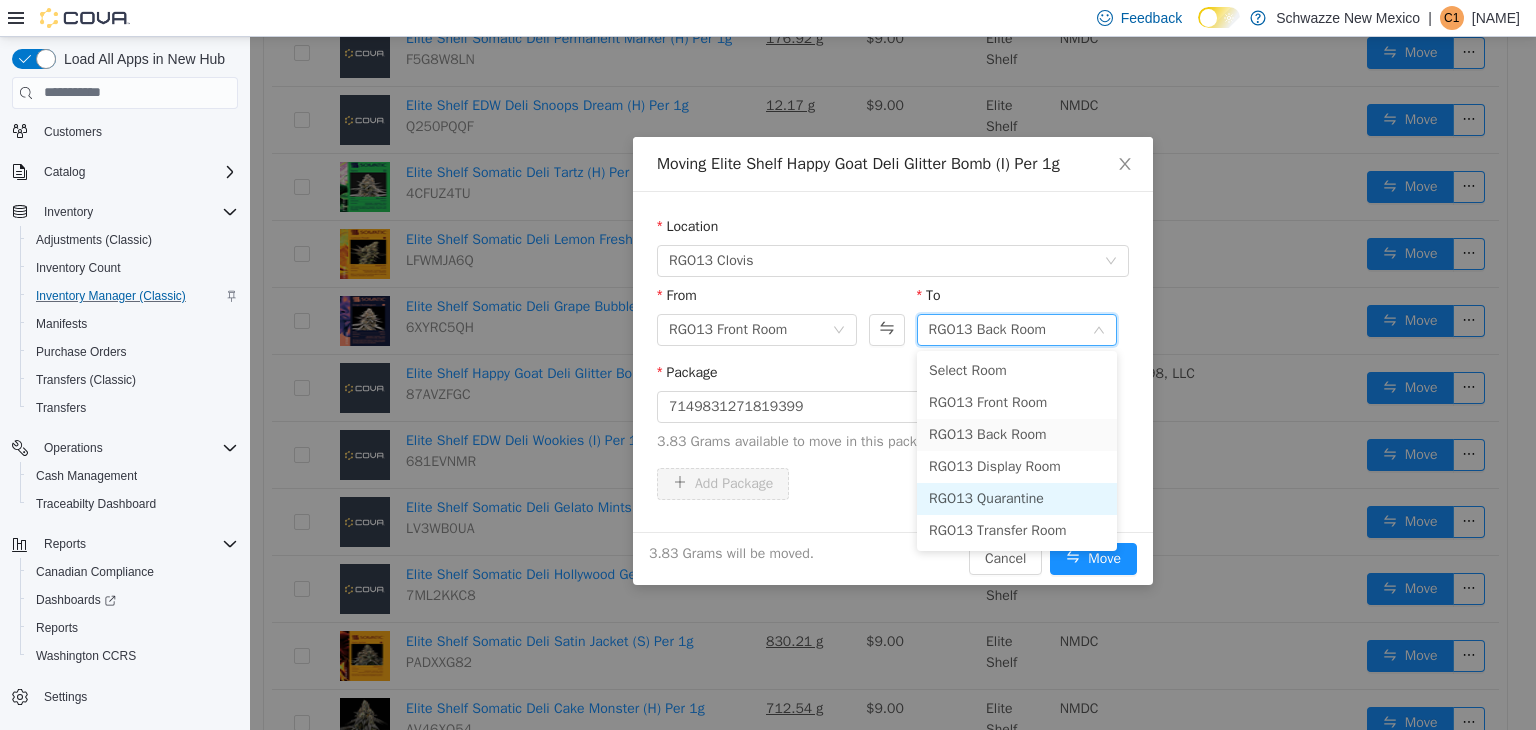 click on "RGO13 Quarantine" at bounding box center [1017, 498] 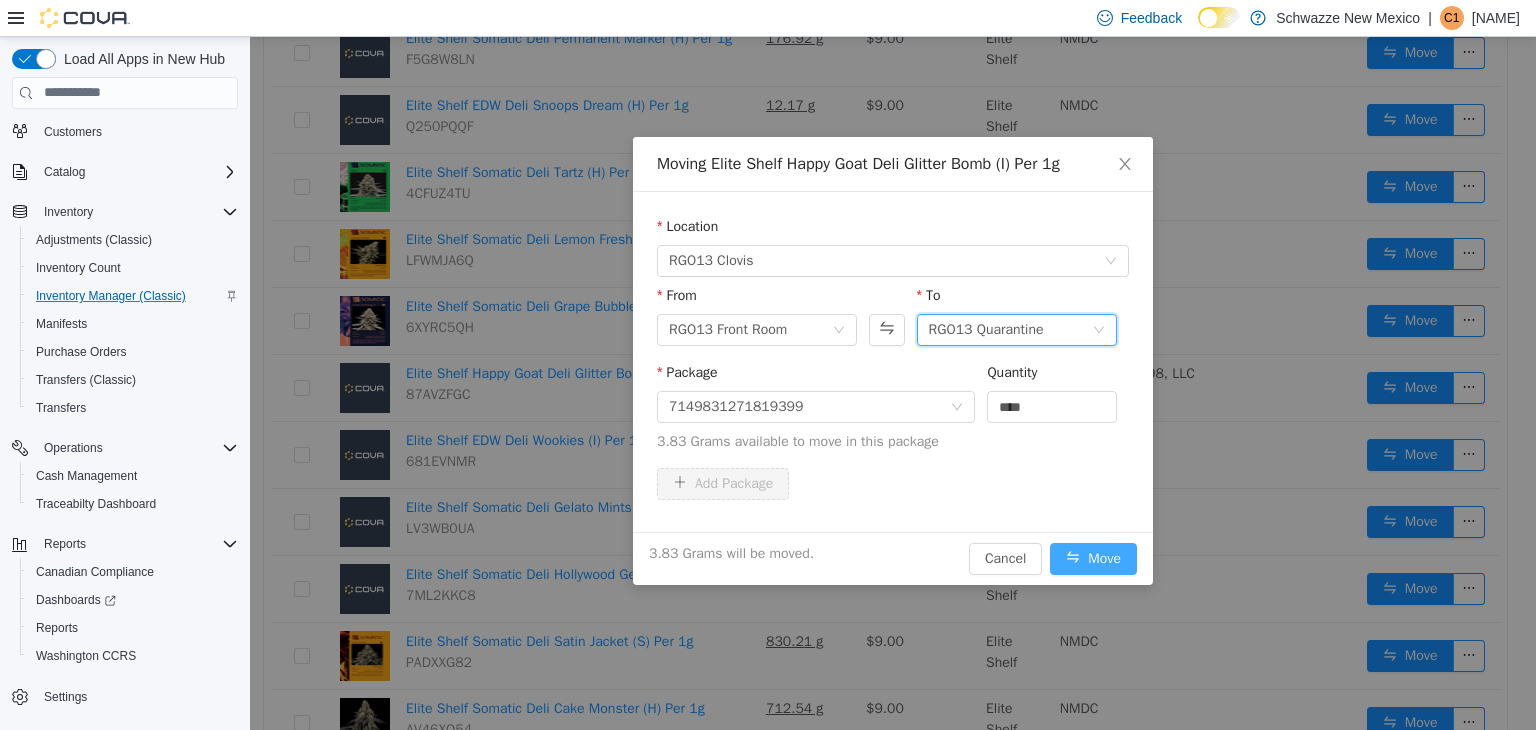 click on "Move" at bounding box center (1093, 558) 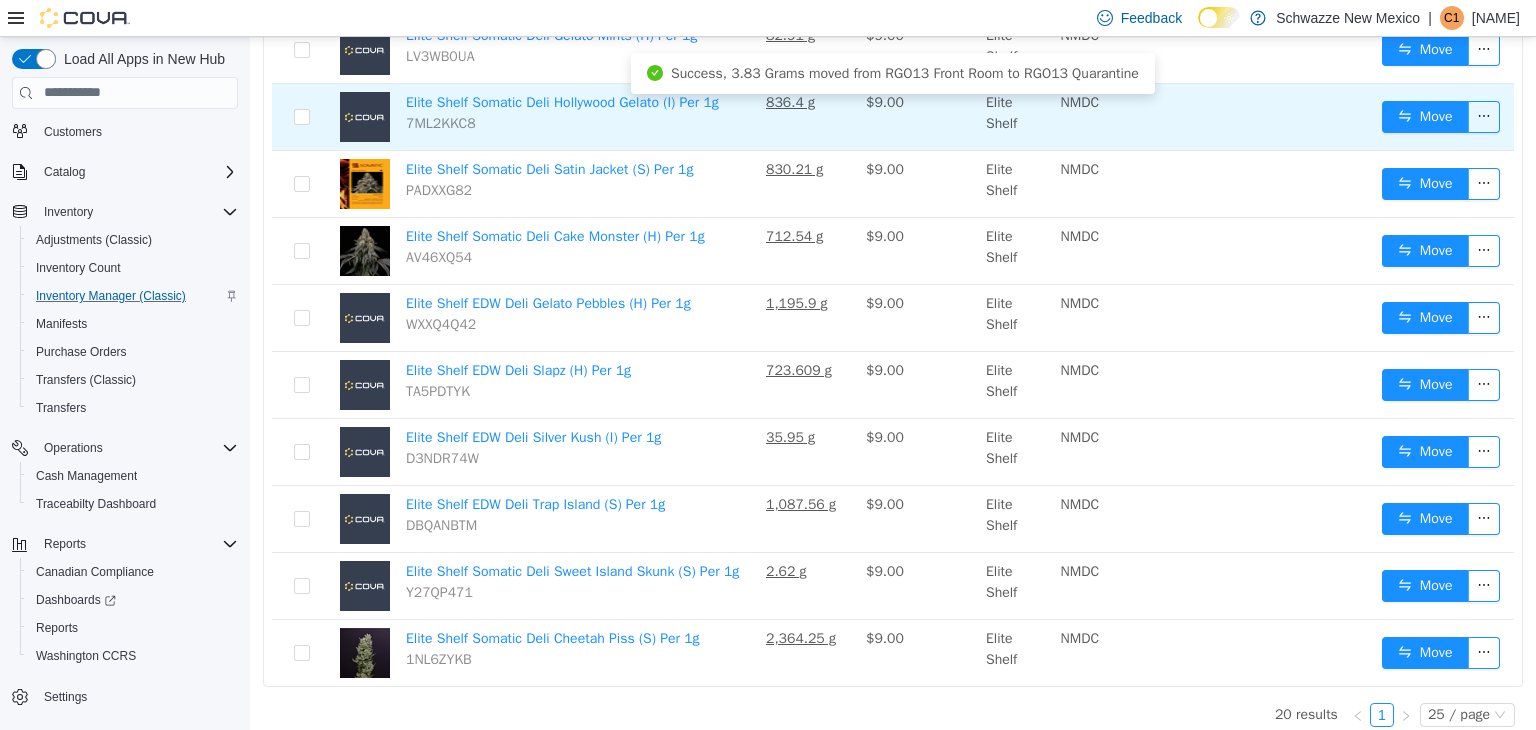 scroll, scrollTop: 995, scrollLeft: 0, axis: vertical 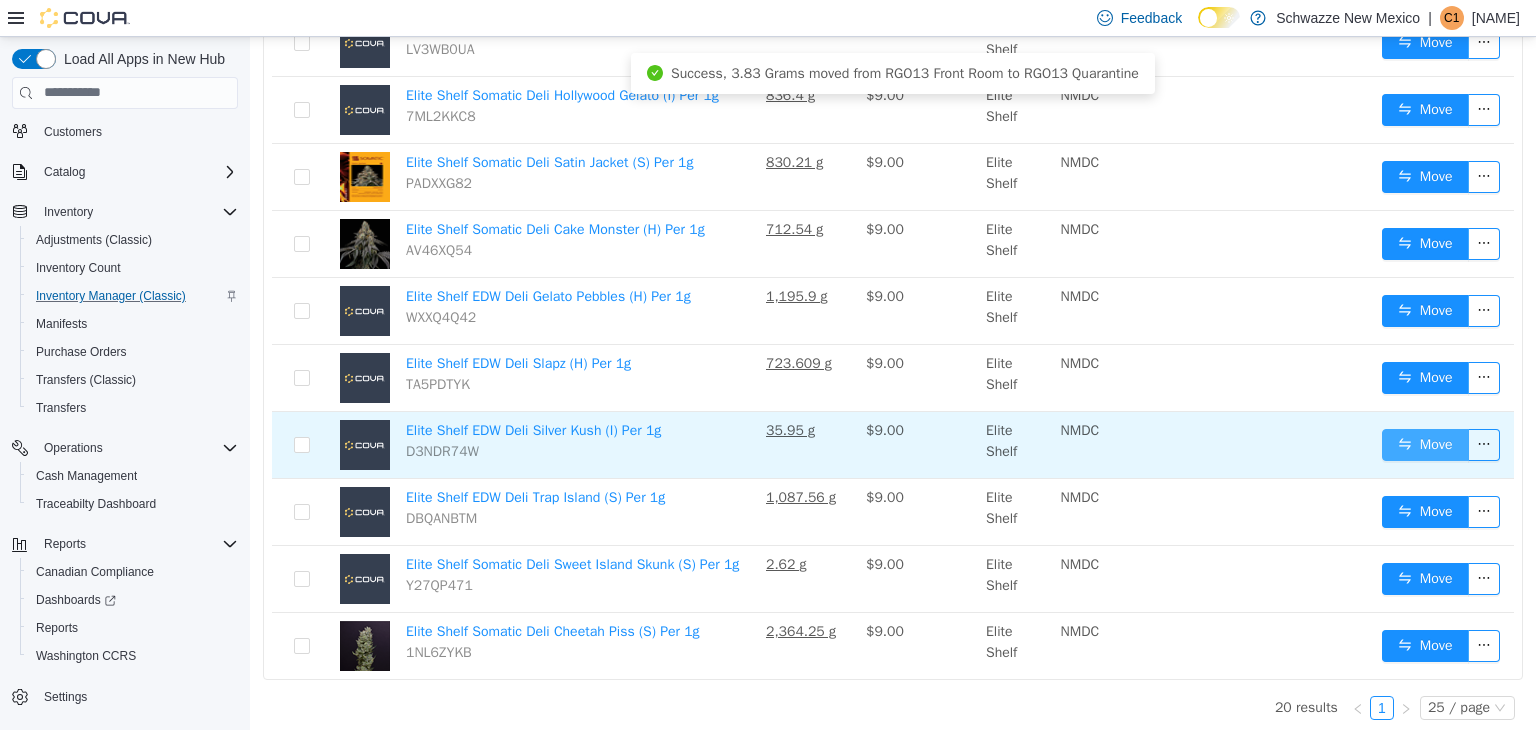 click on "Move" at bounding box center [1425, 444] 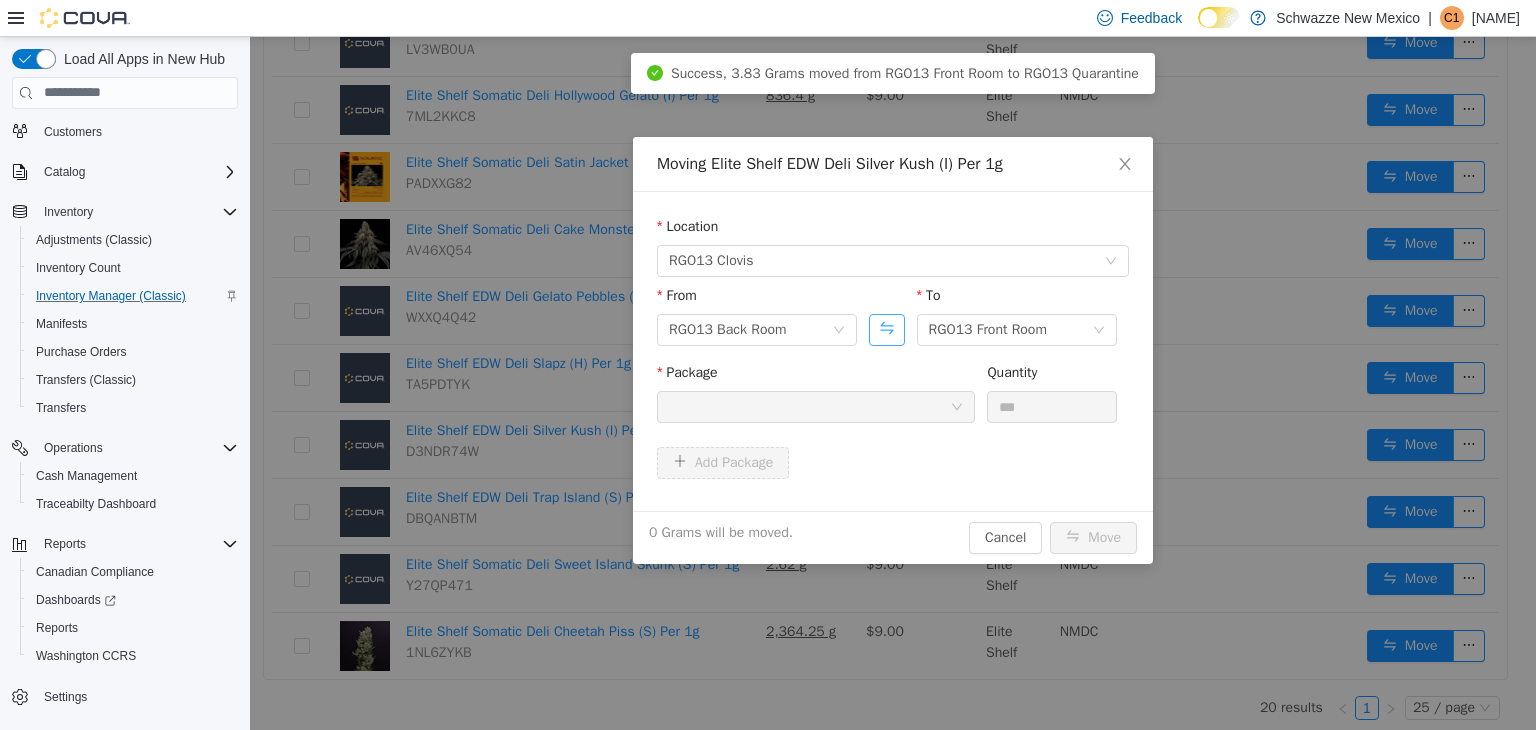 click at bounding box center (886, 329) 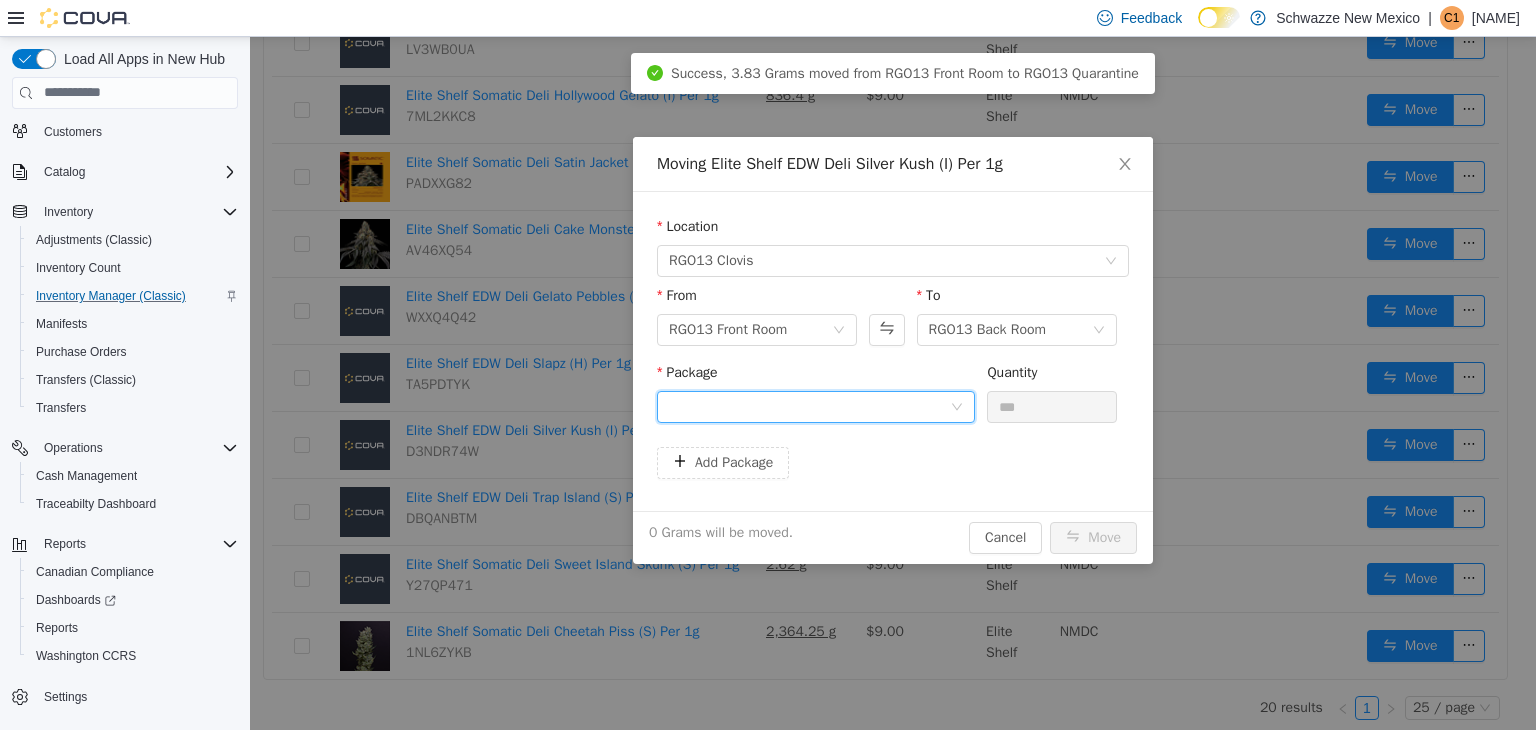 click at bounding box center (809, 406) 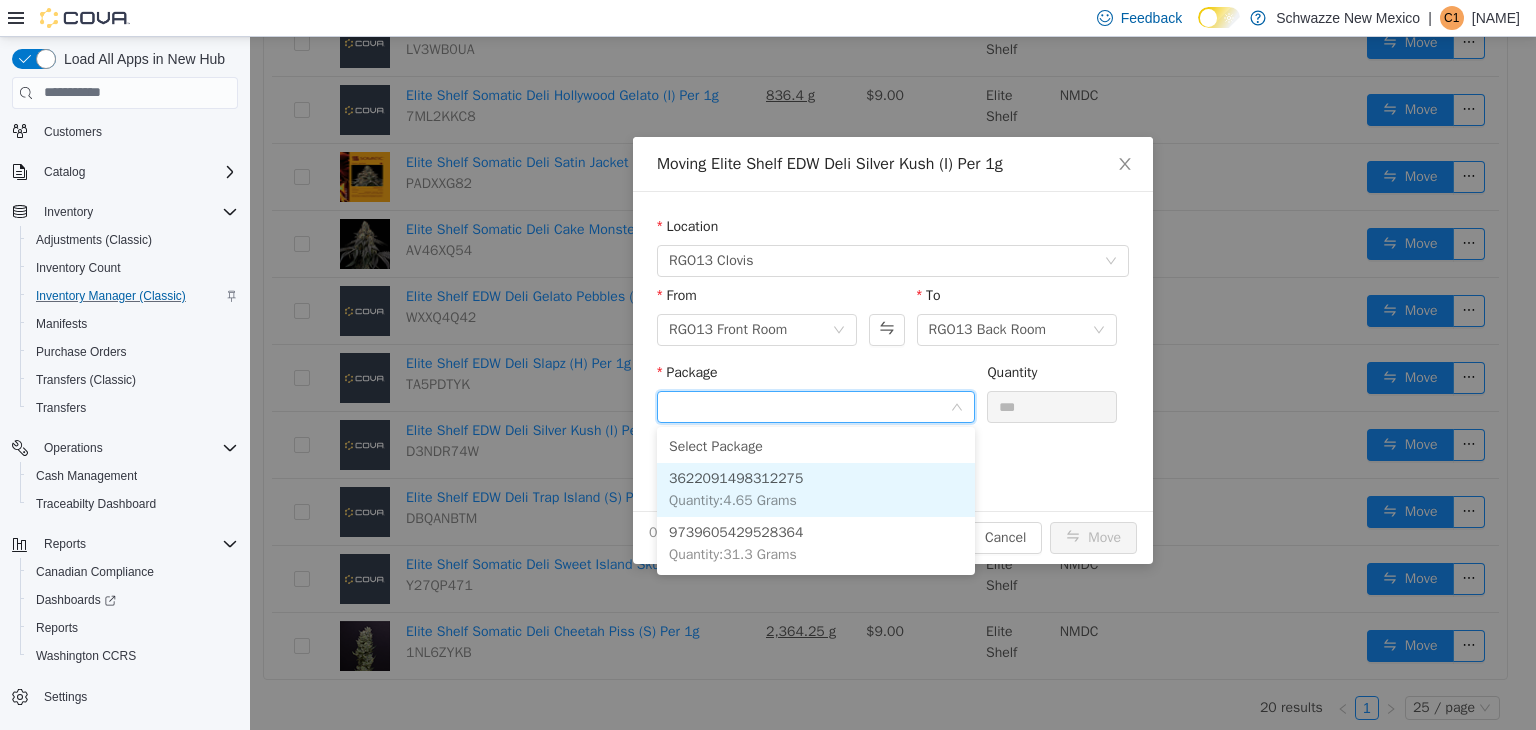 click on "Quantity :  4.65 Grams" at bounding box center (733, 499) 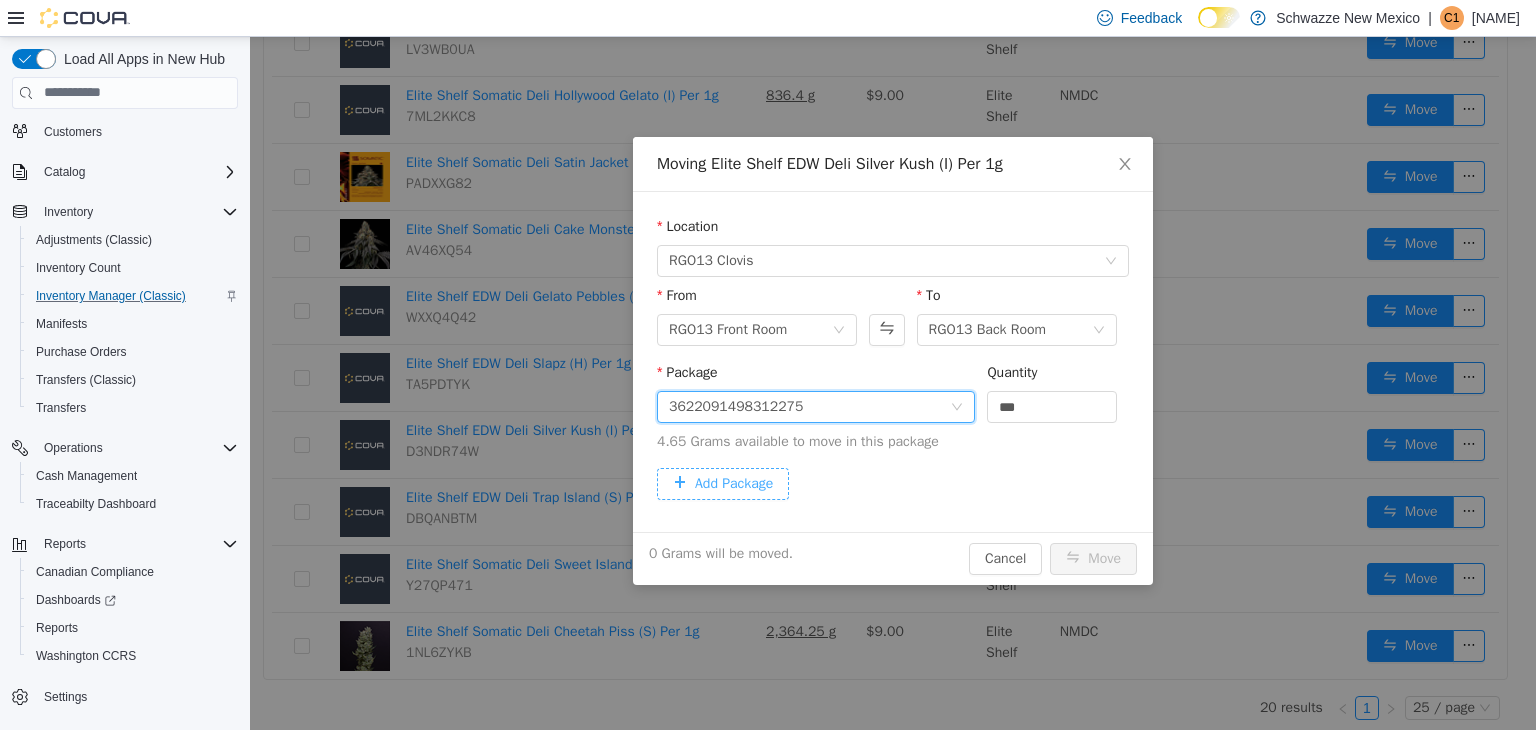 click on "Add Package" at bounding box center (723, 483) 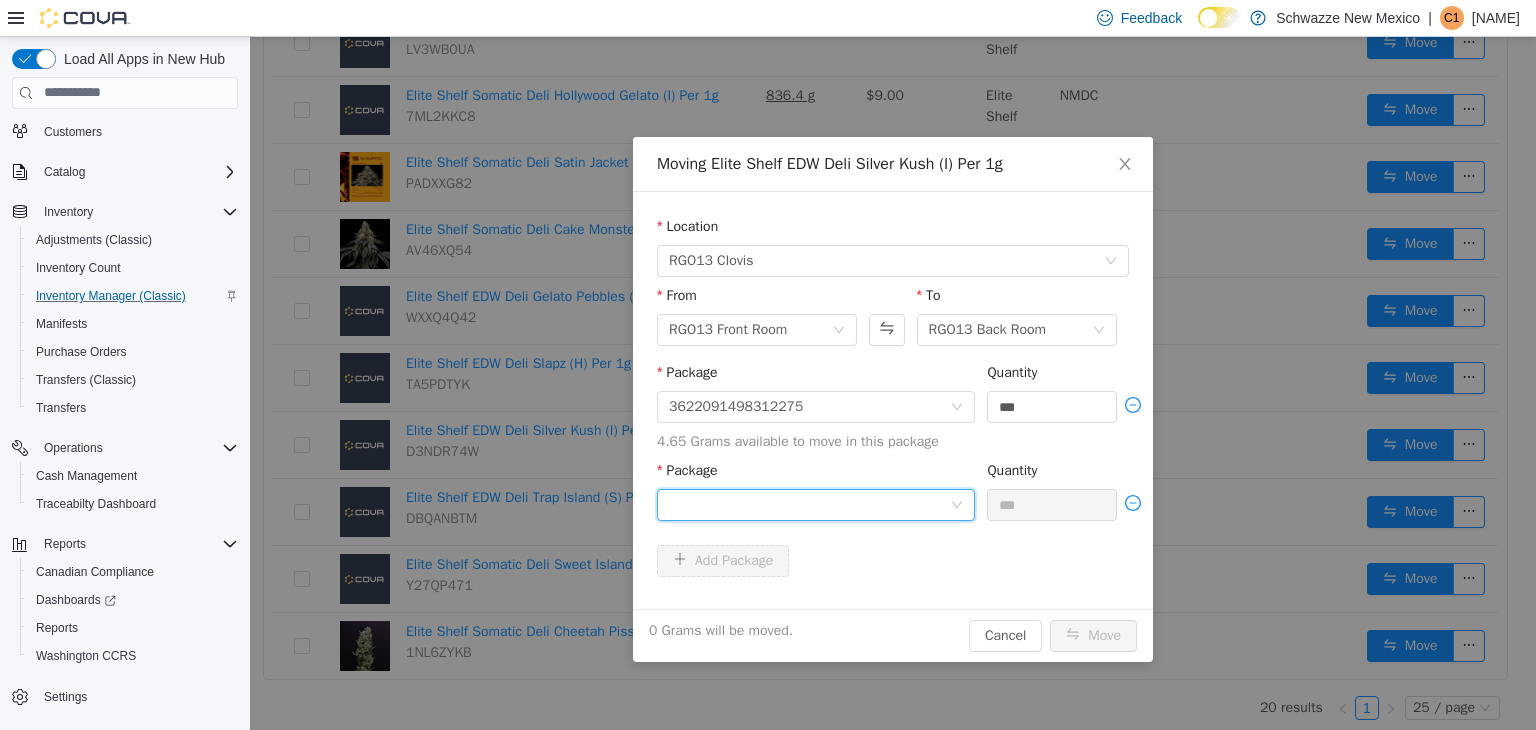 click at bounding box center [816, 504] 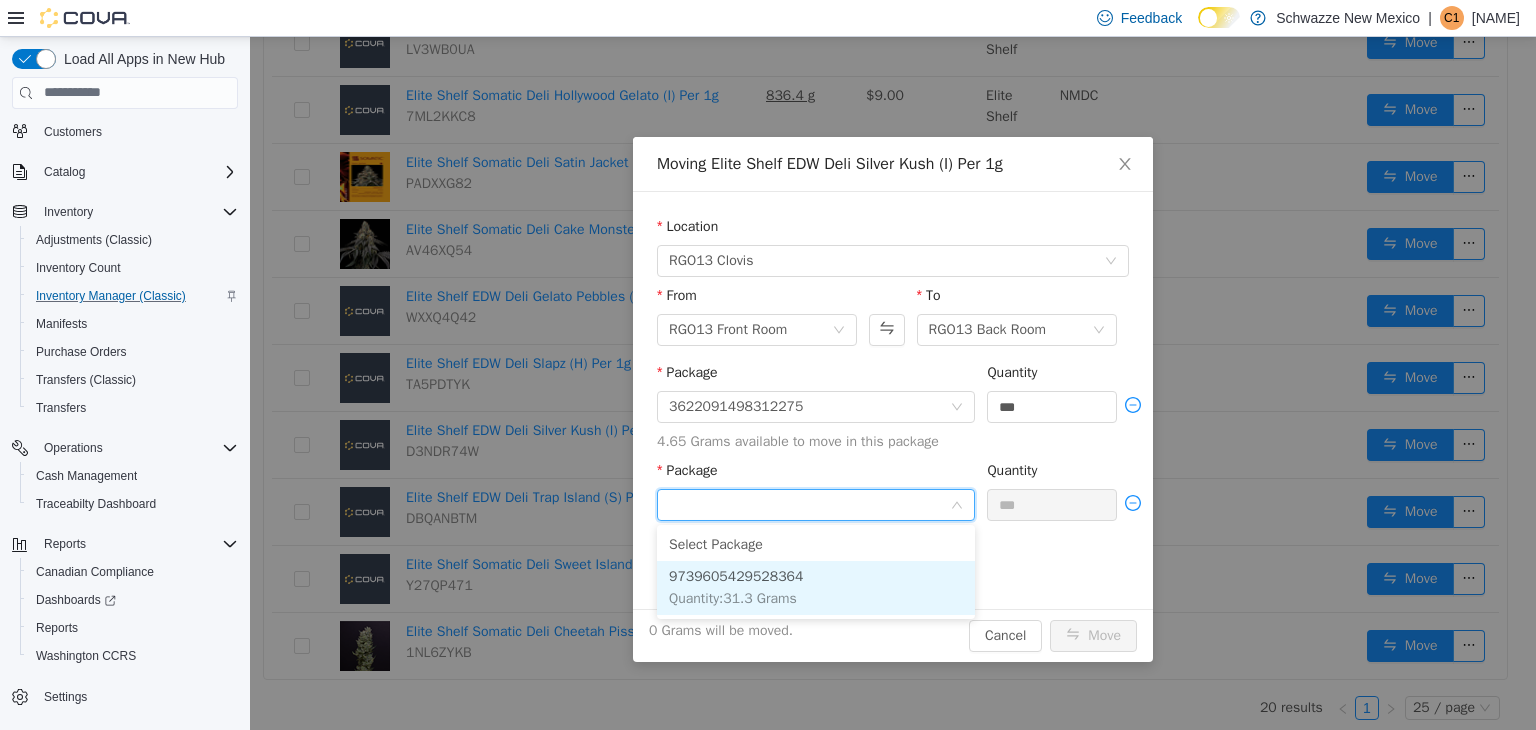 click on "9739605429528364" at bounding box center [736, 575] 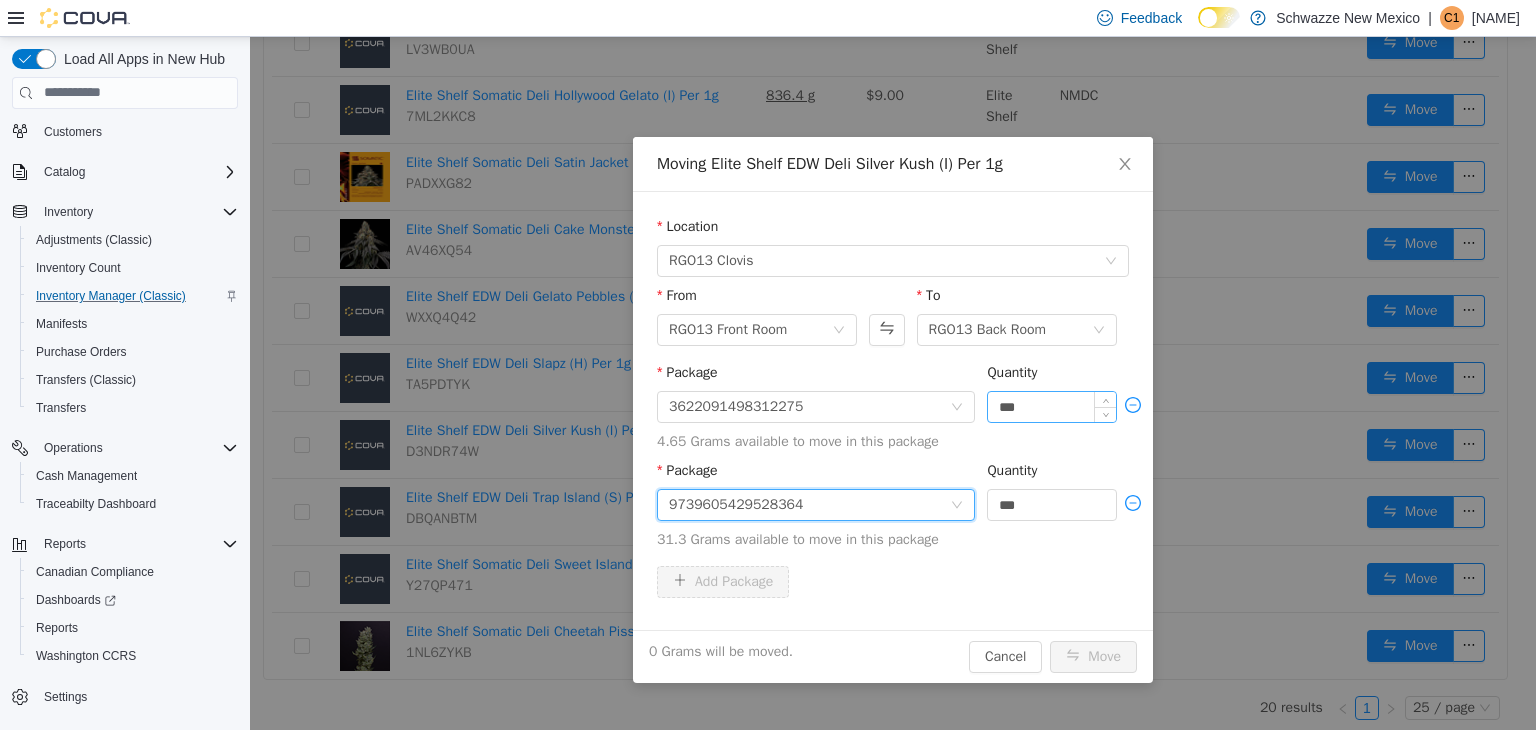 click on "***" at bounding box center (1052, 406) 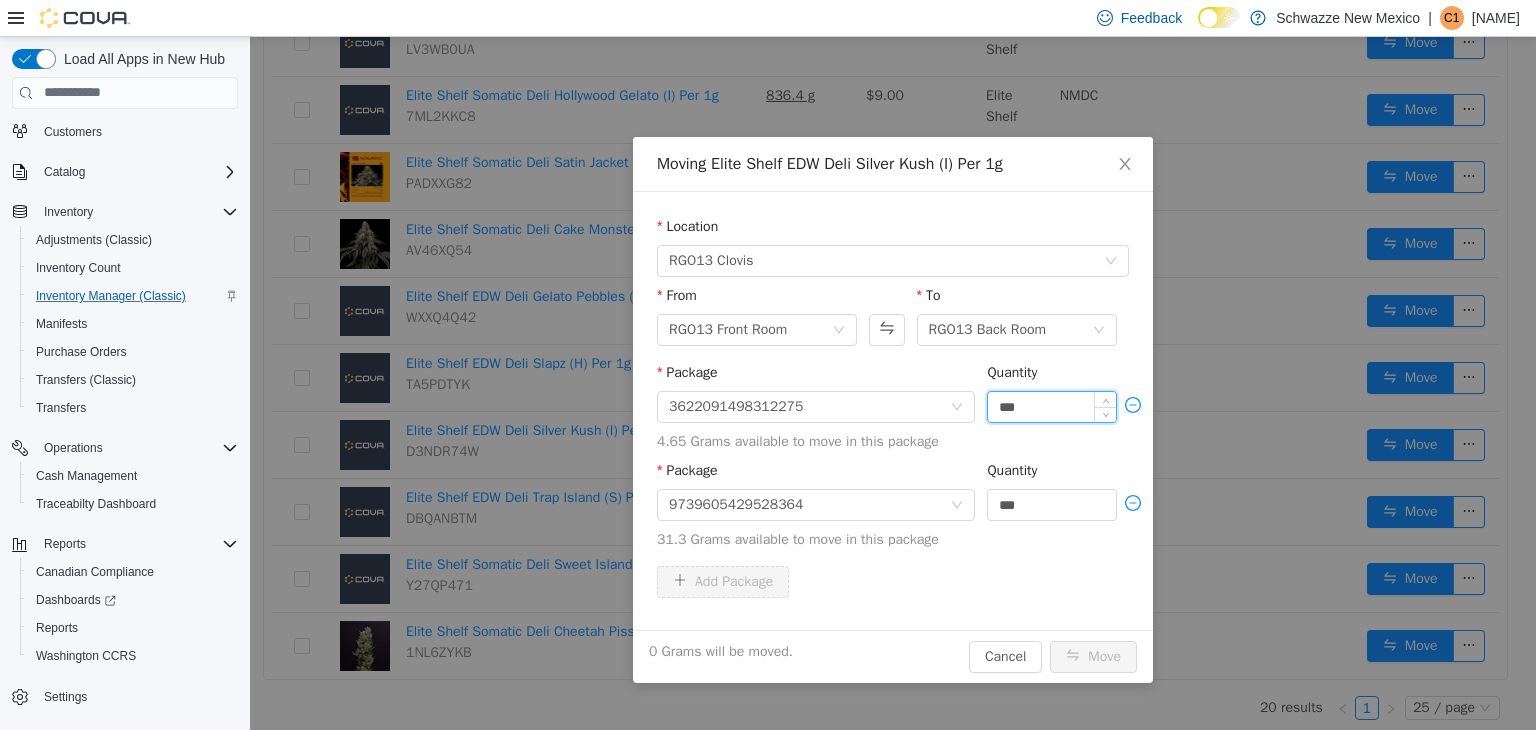 click on "***" at bounding box center [1052, 406] 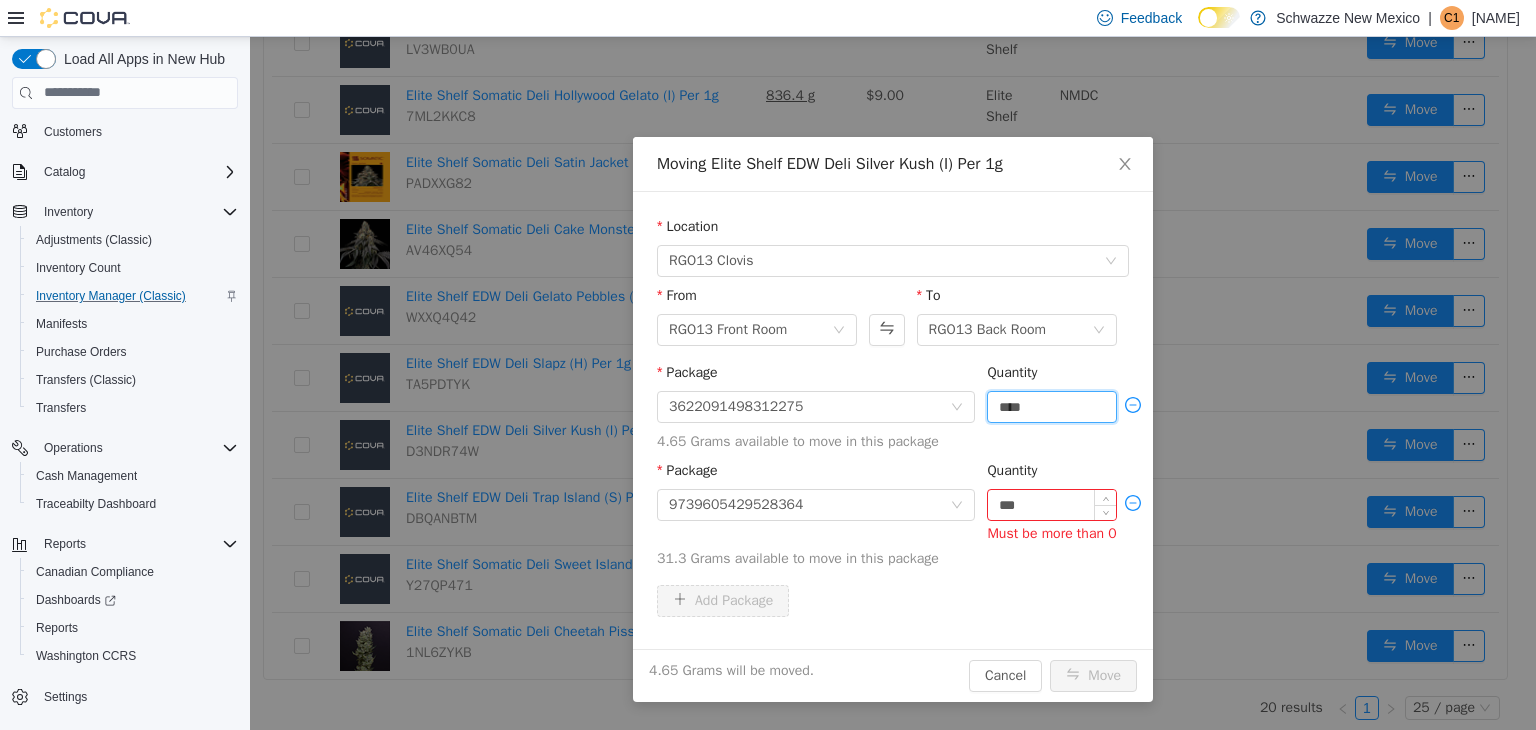 type on "****" 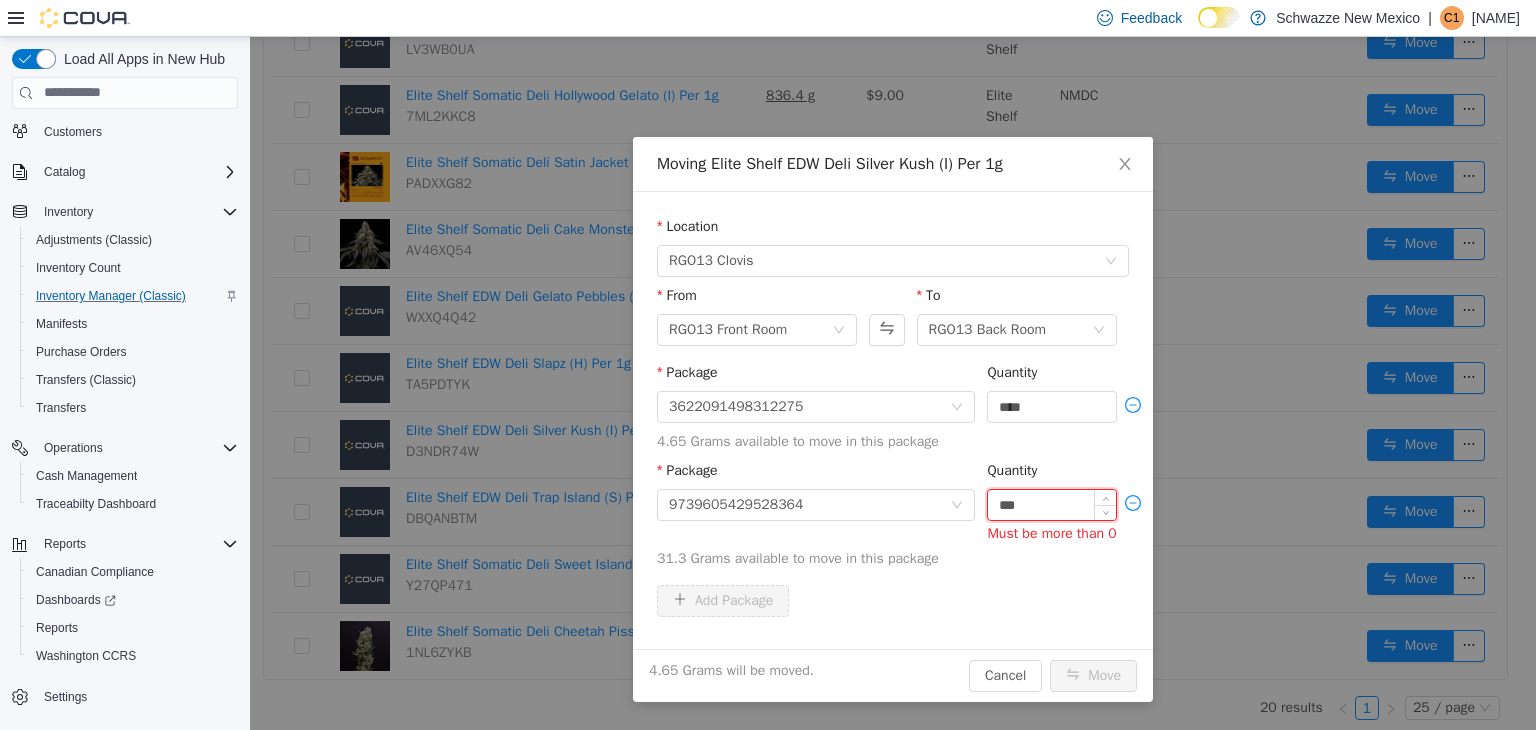 click on "***" at bounding box center (1052, 504) 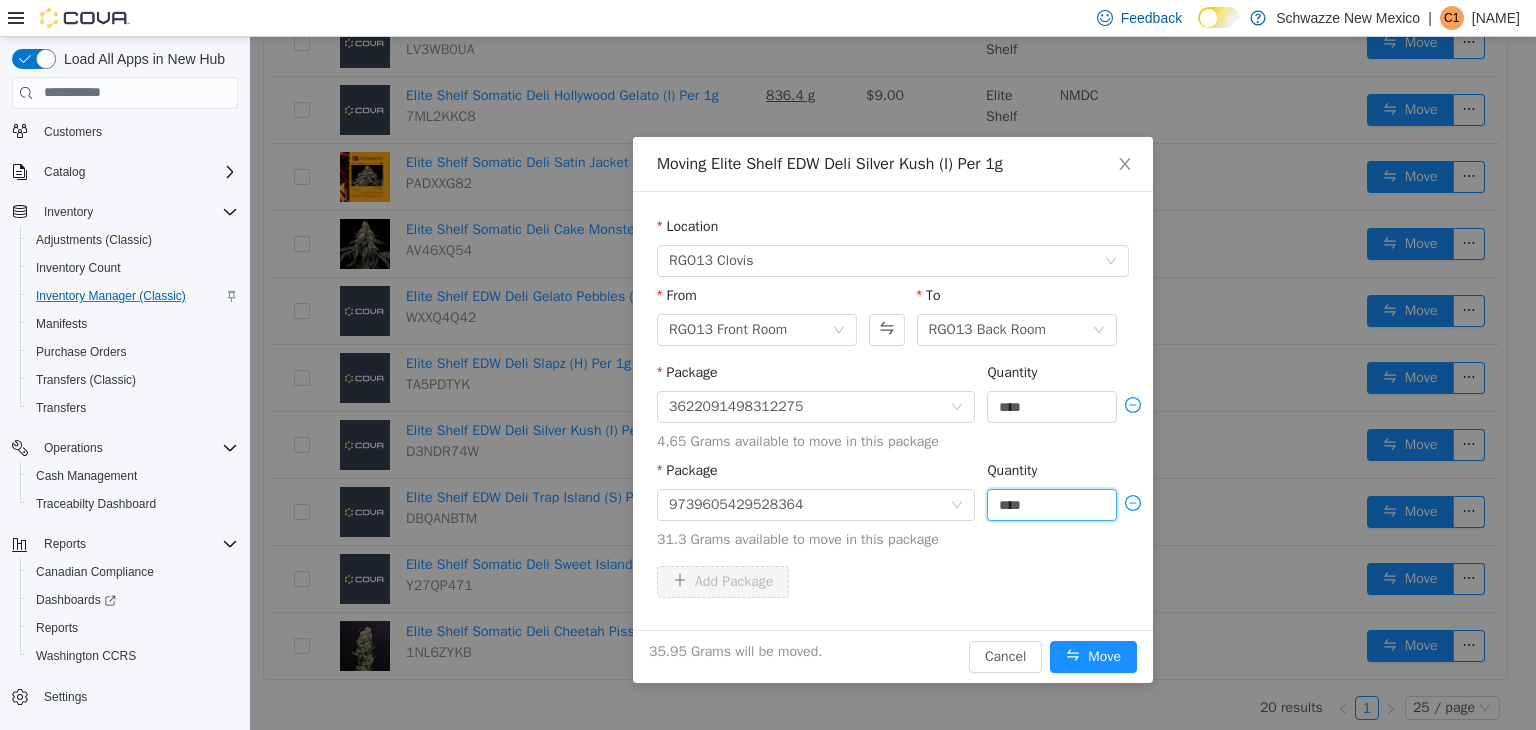 type on "****" 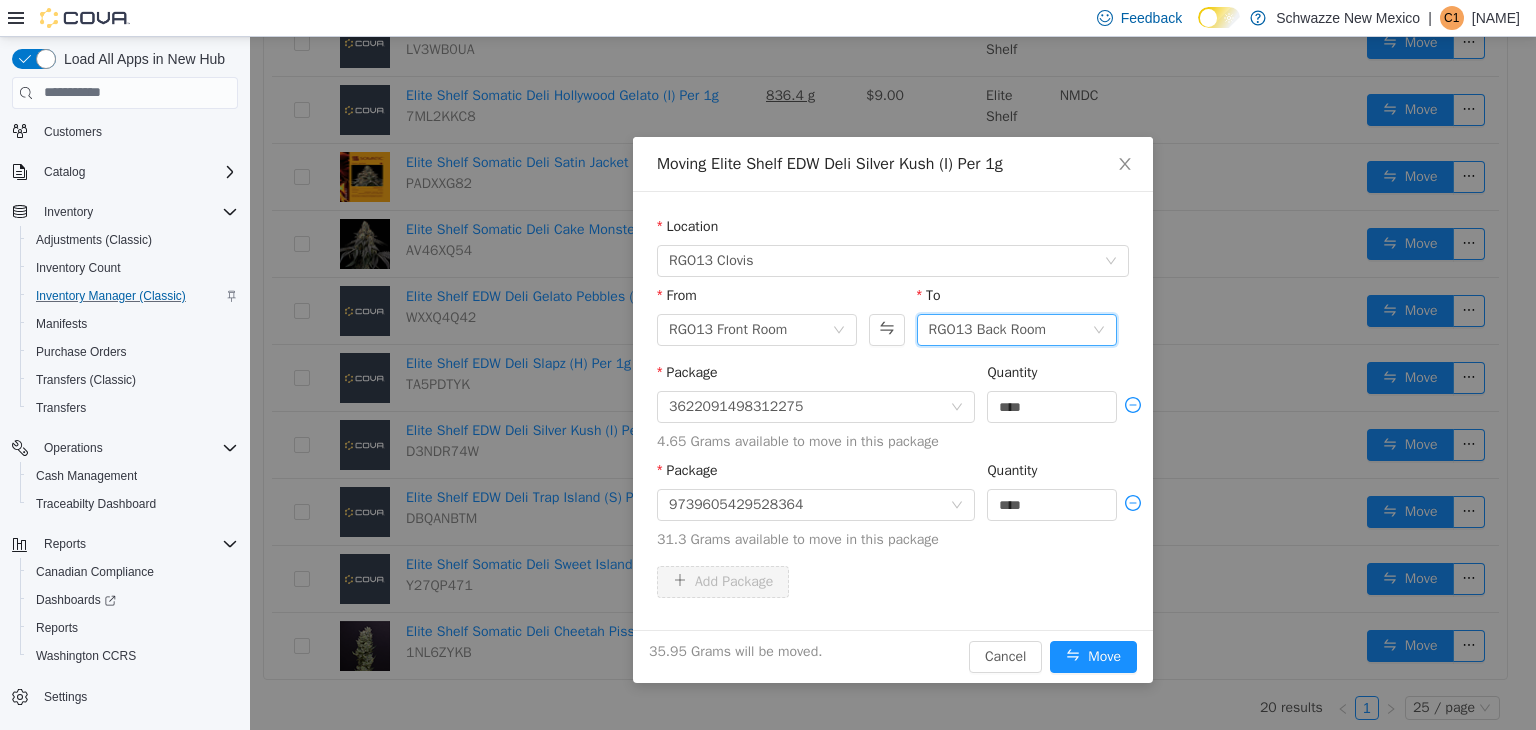 click on "RGO13 Back Room" at bounding box center [987, 329] 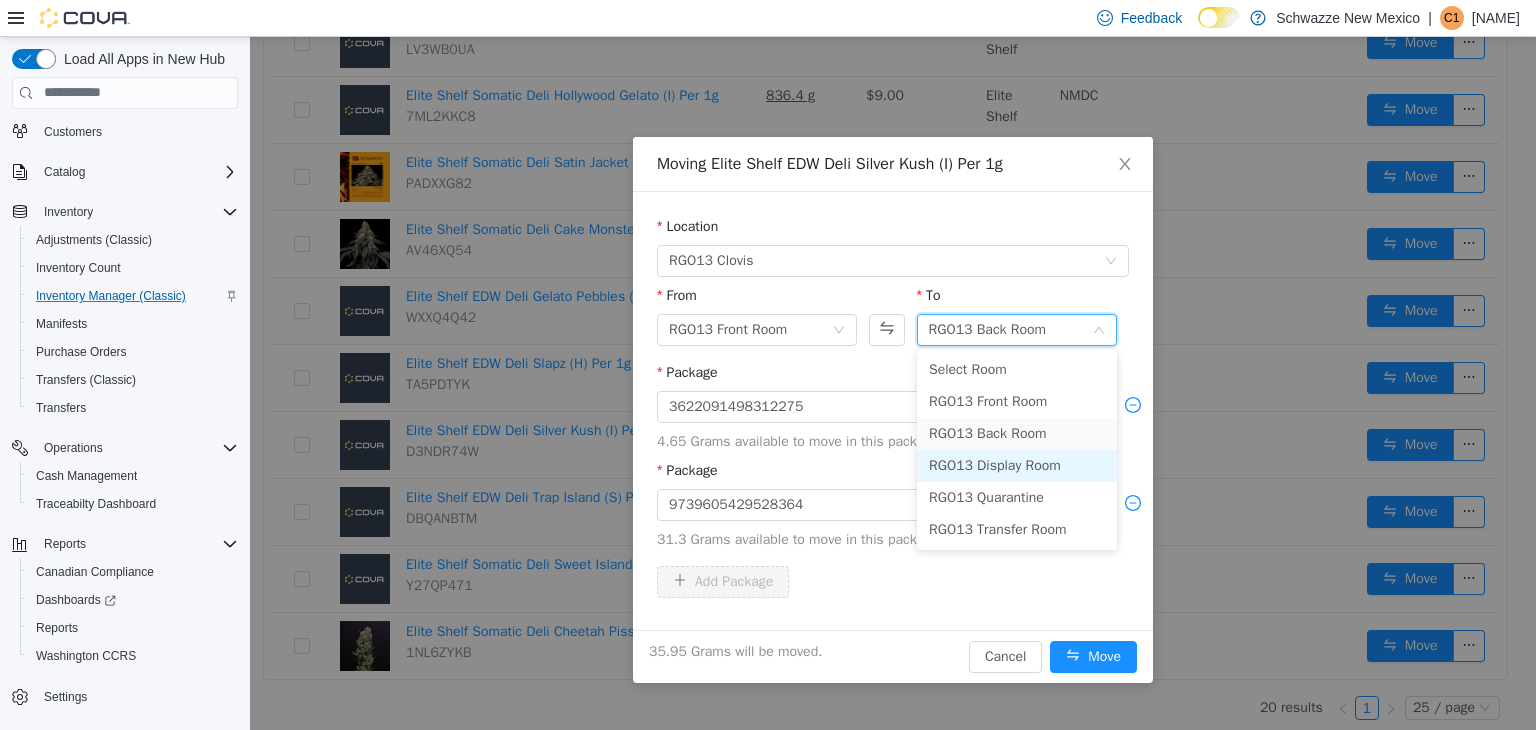 click on "RGO13 Display Room" at bounding box center (1017, 465) 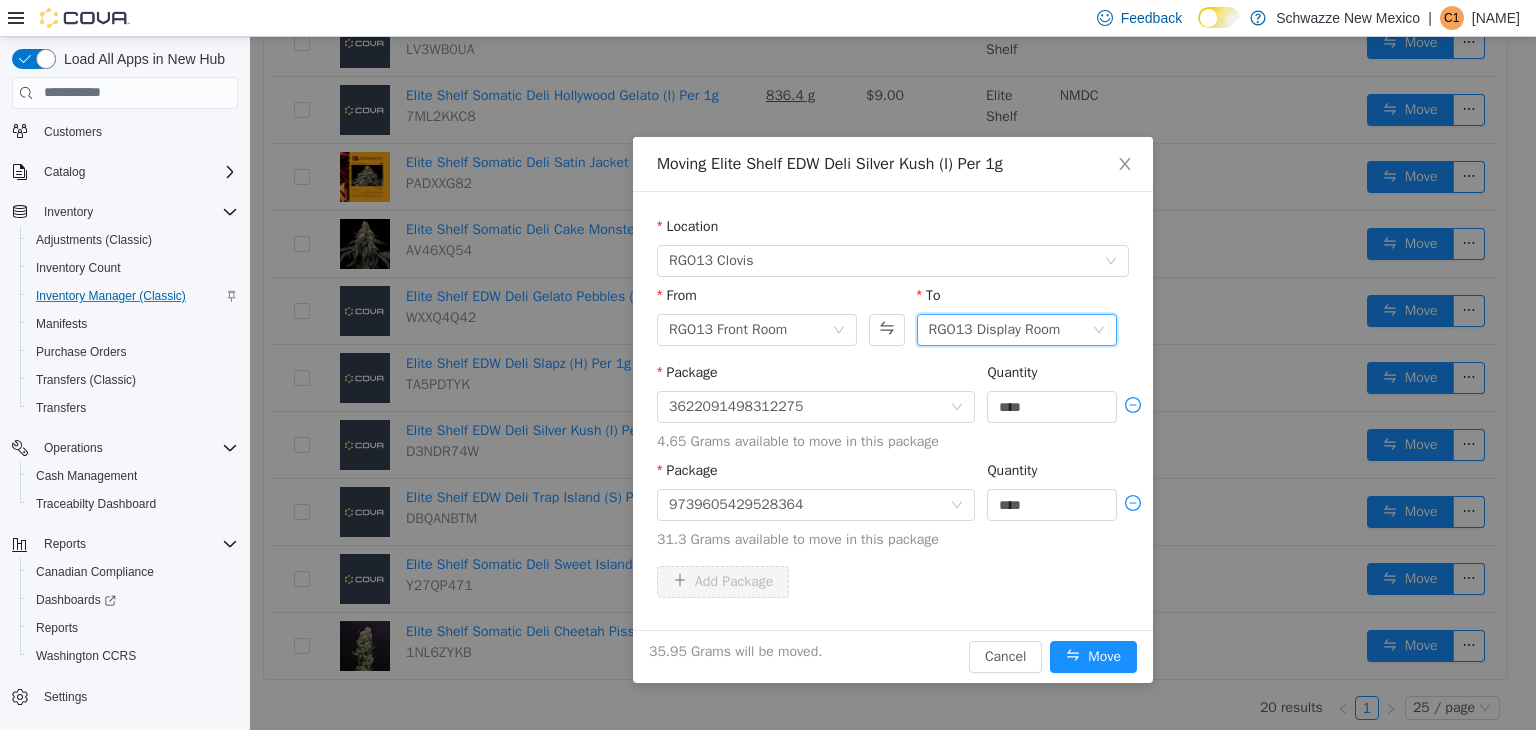 click on "RGO13 Display Room" at bounding box center (995, 329) 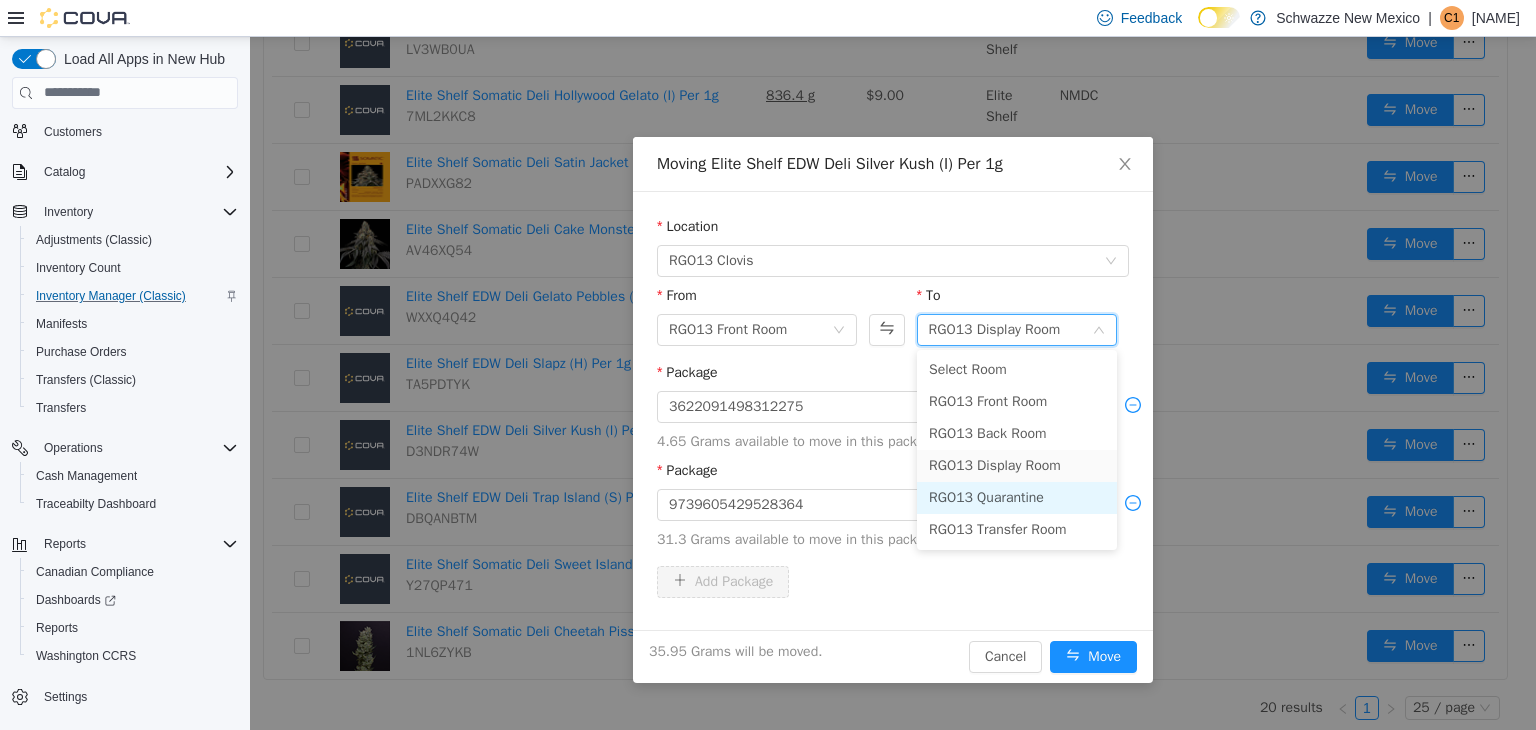 click on "RGO13 Quarantine" at bounding box center (1017, 497) 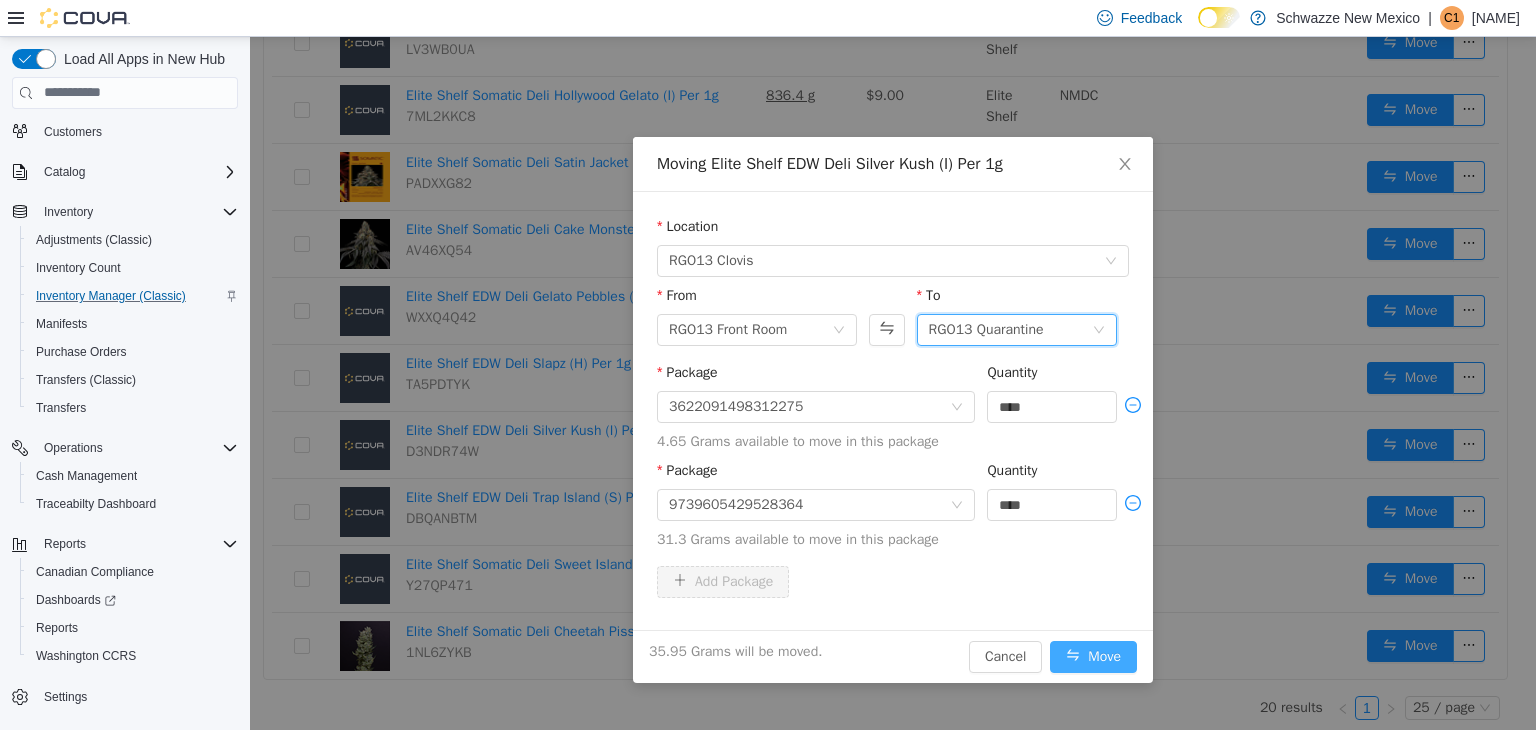 click on "Move" at bounding box center (1093, 656) 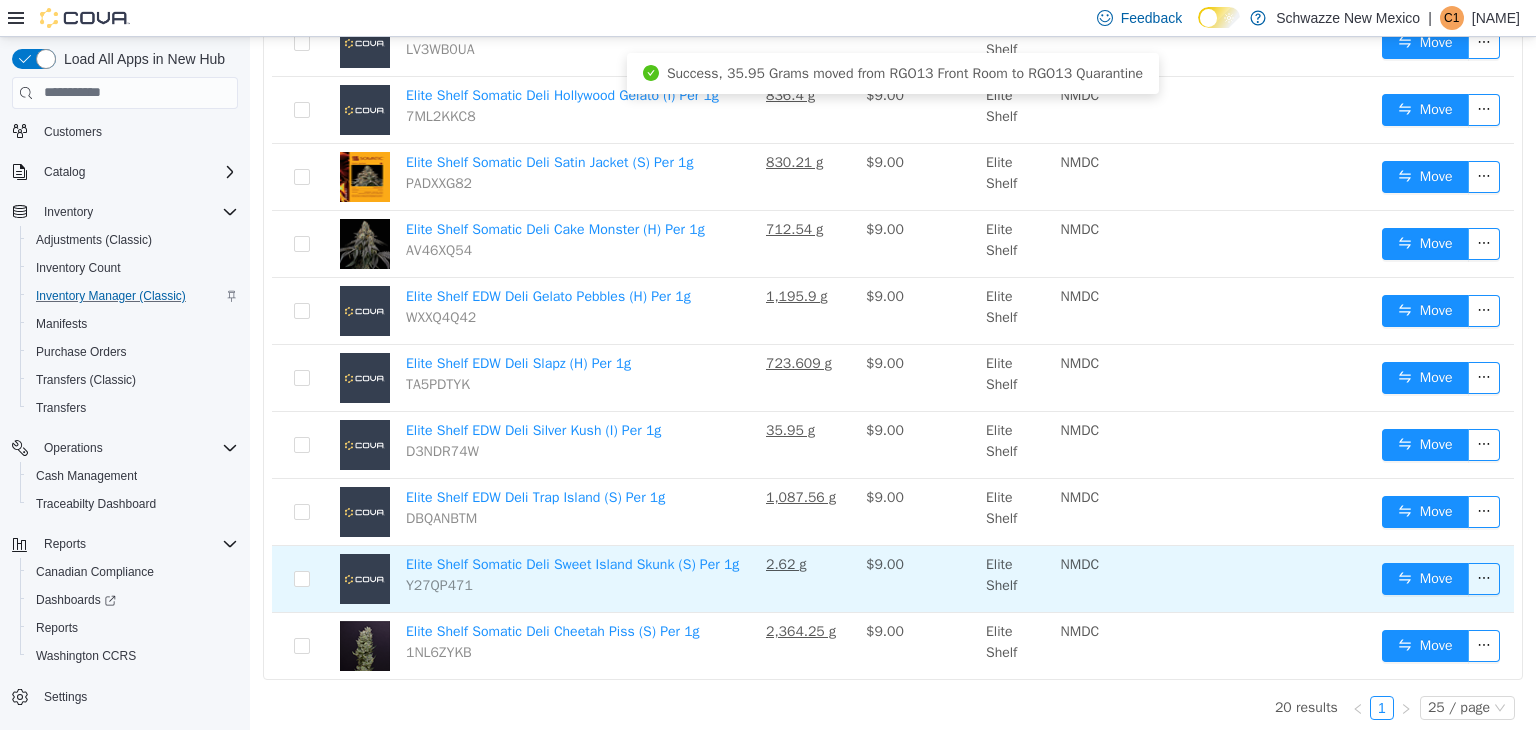 click on "Move" at bounding box center (1444, 578) 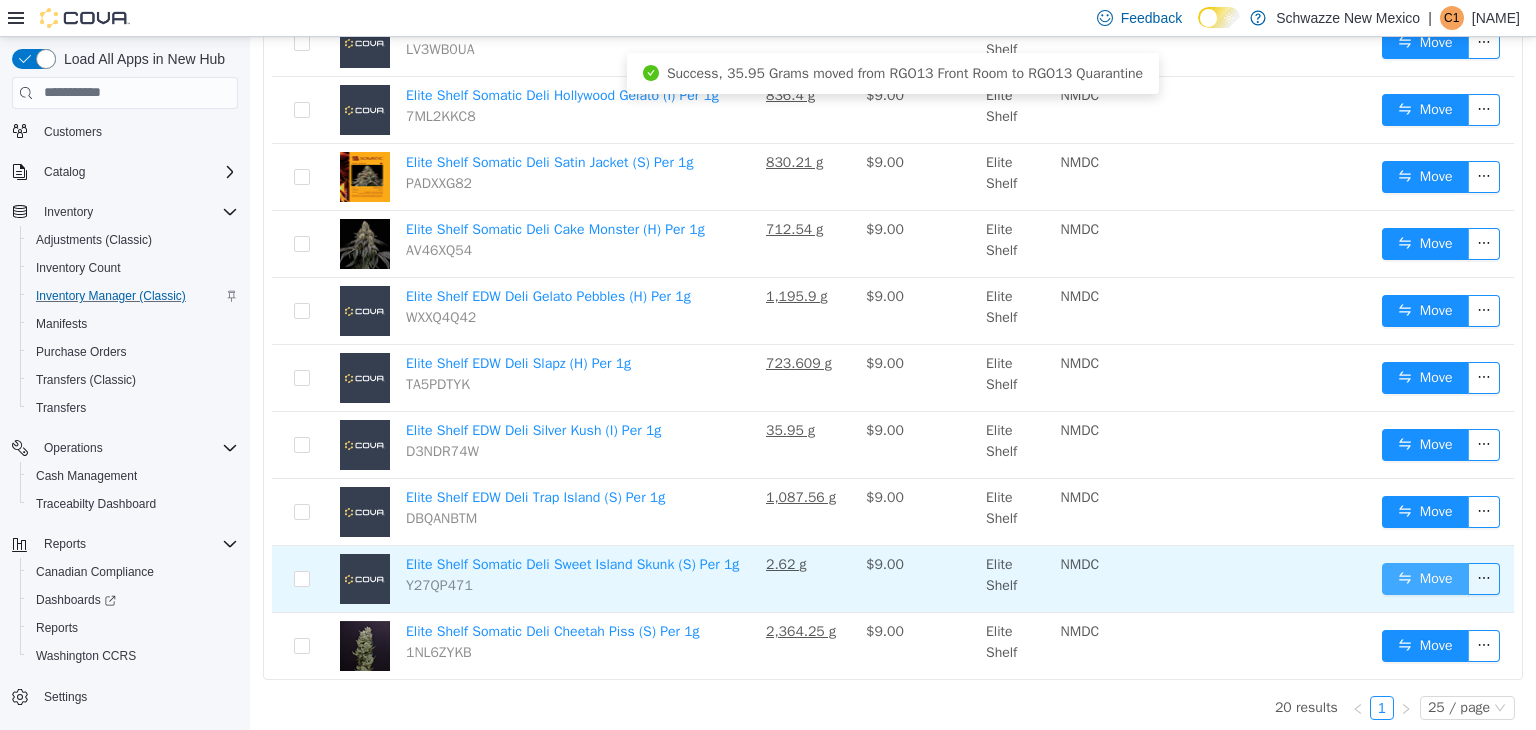 click on "Move" at bounding box center [1425, 578] 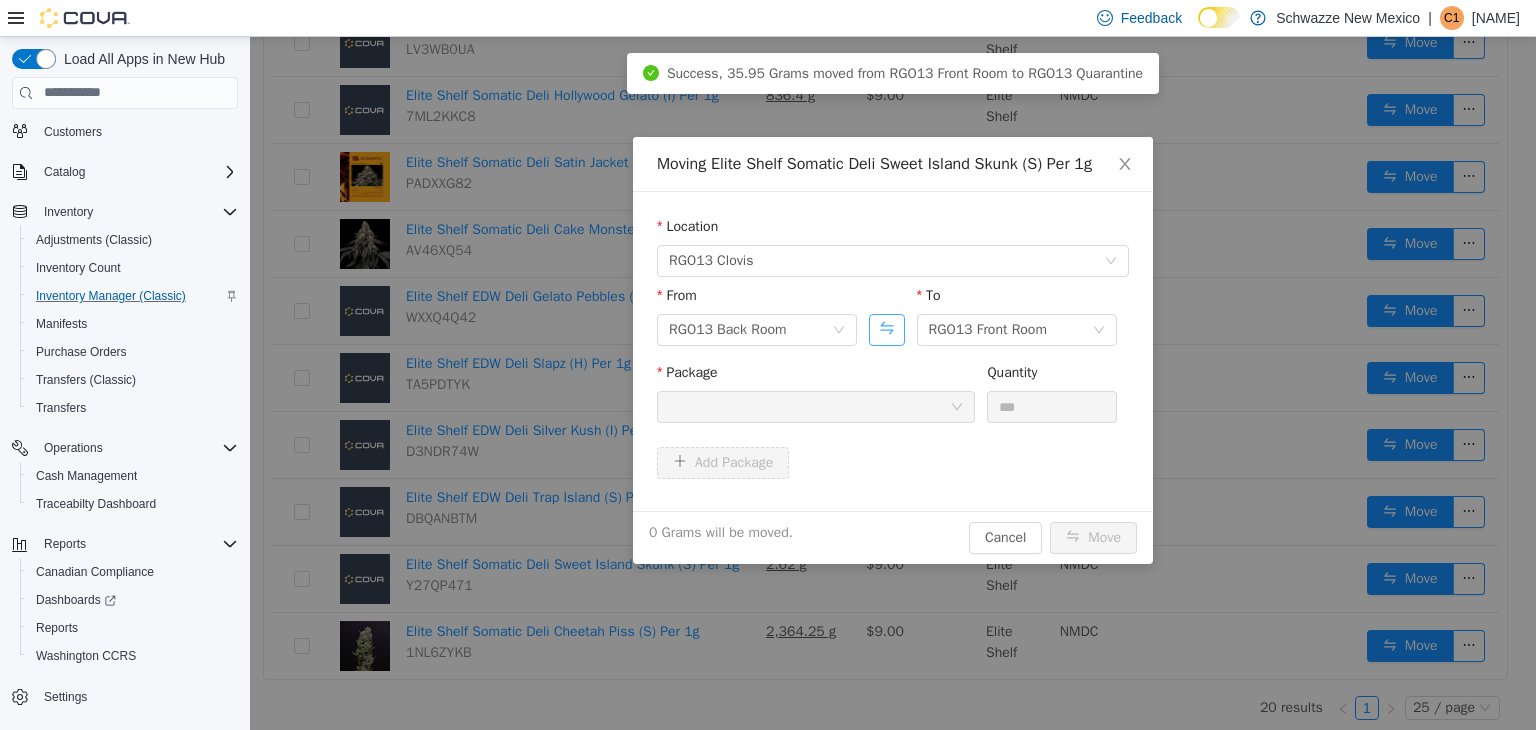click at bounding box center [886, 329] 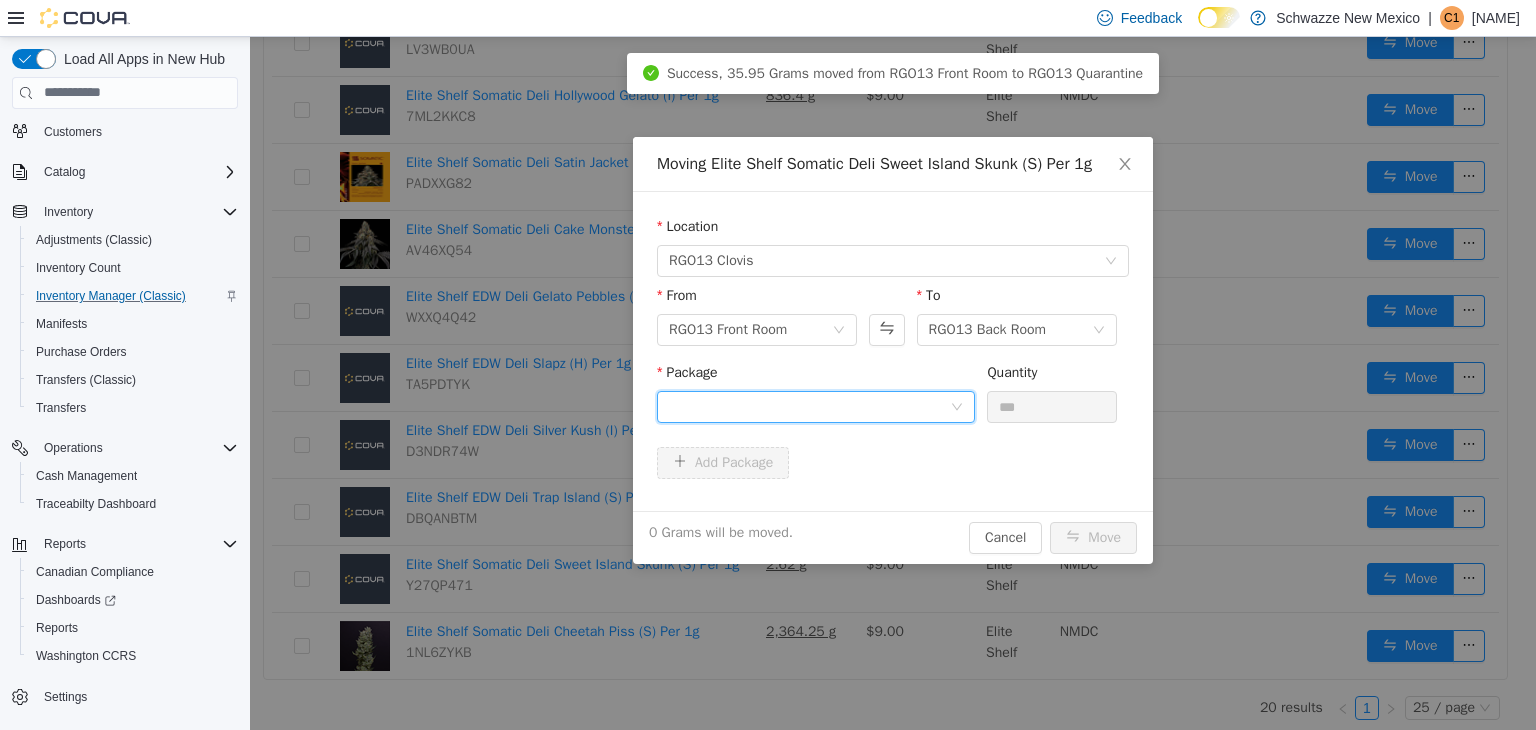 click at bounding box center (809, 406) 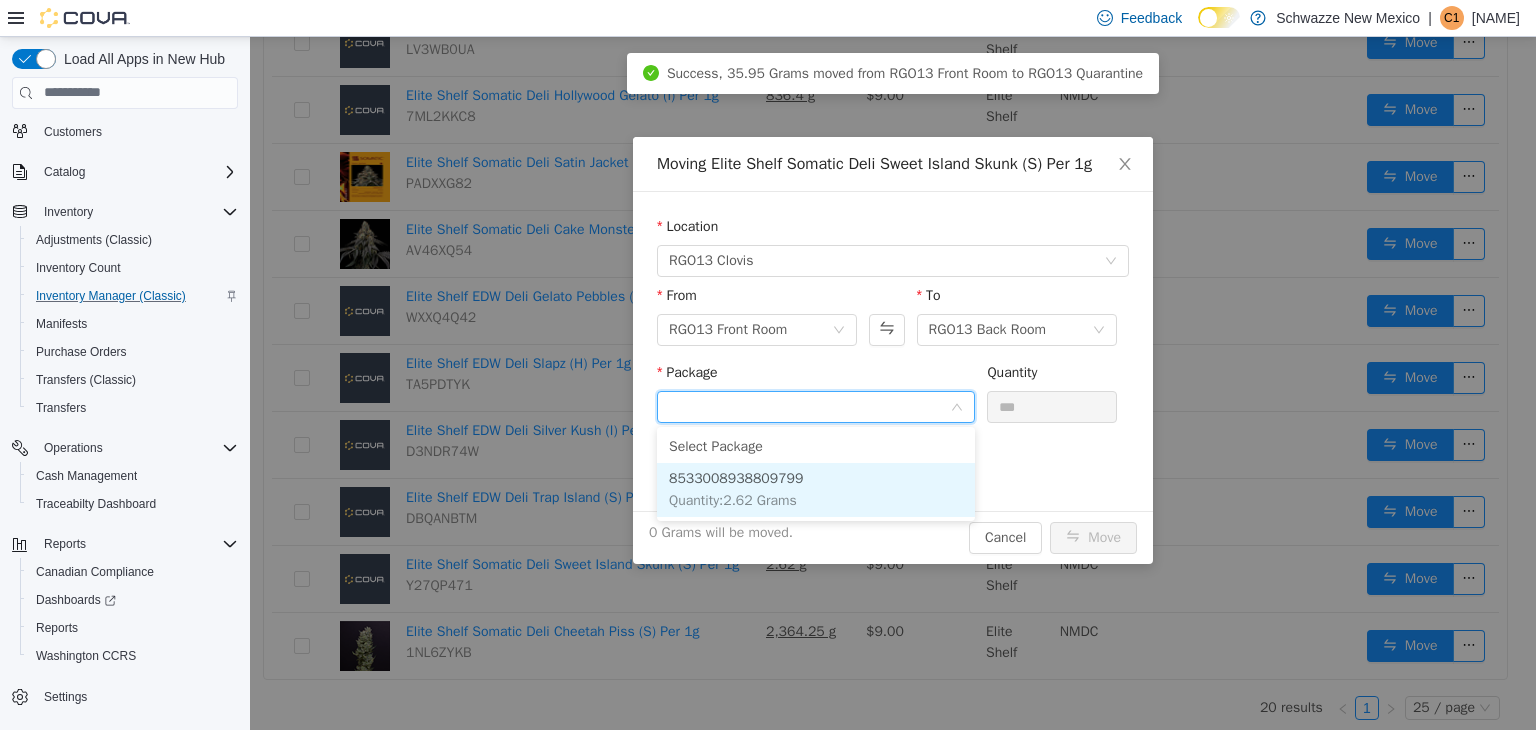 click on "8533008938809799" at bounding box center [736, 477] 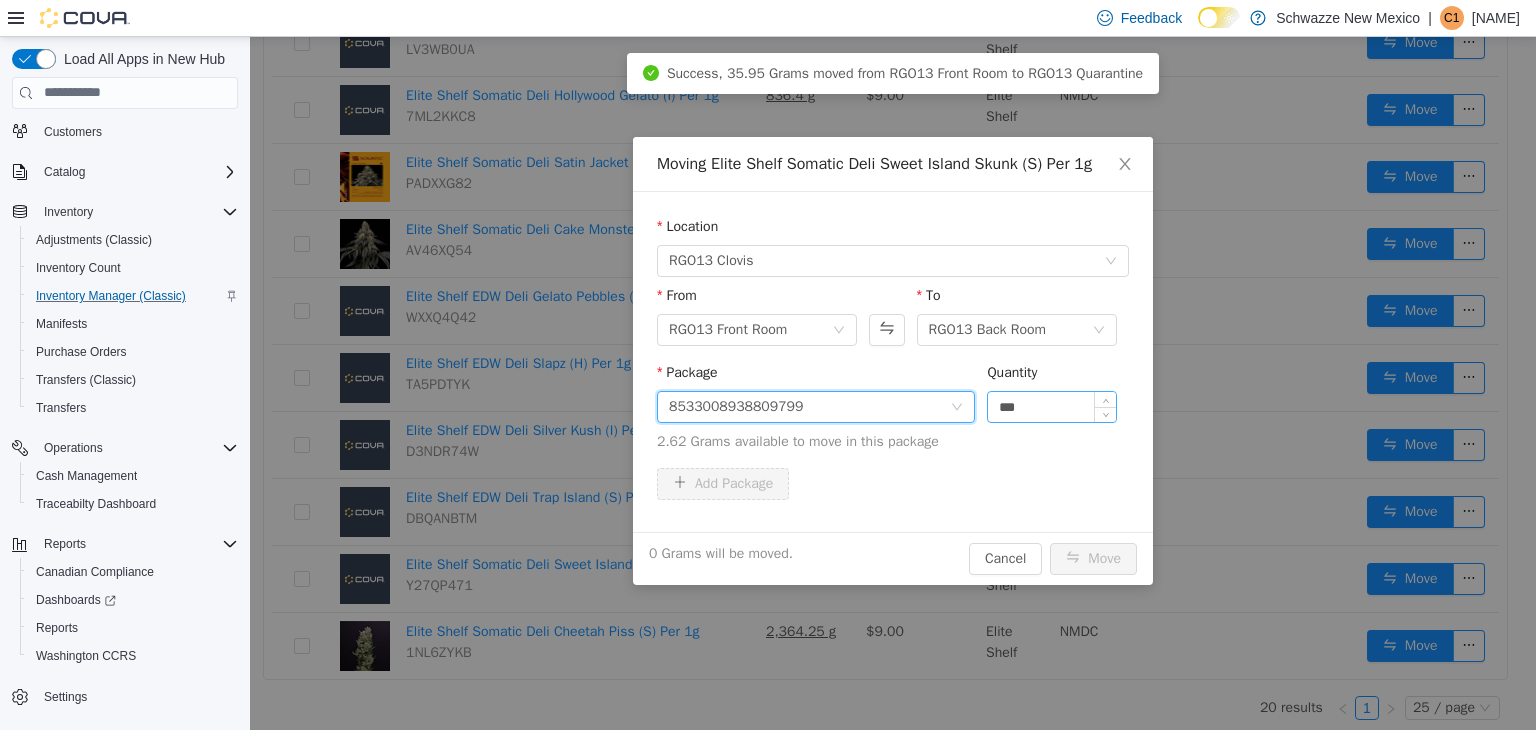 click on "***" at bounding box center (1052, 406) 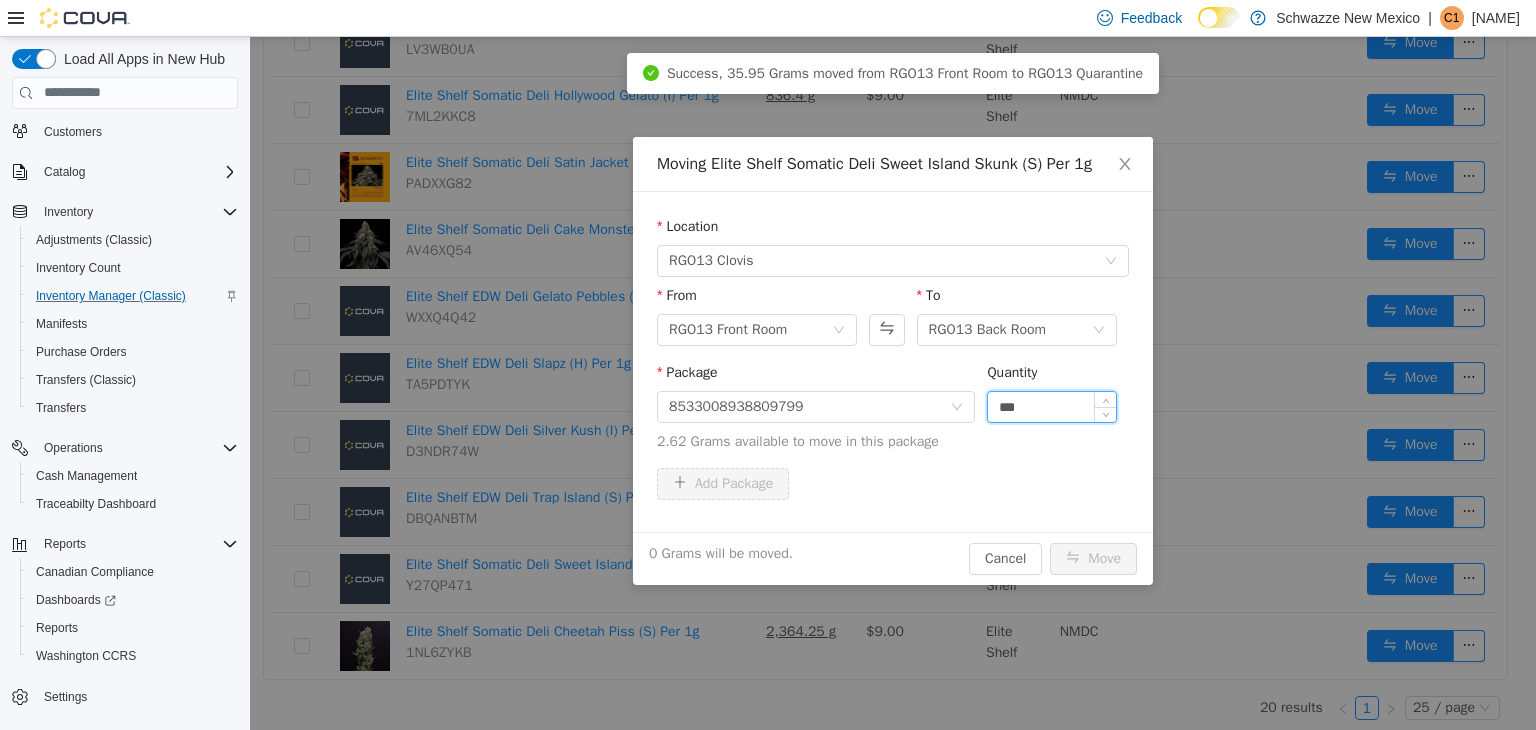 click on "***" at bounding box center [1052, 406] 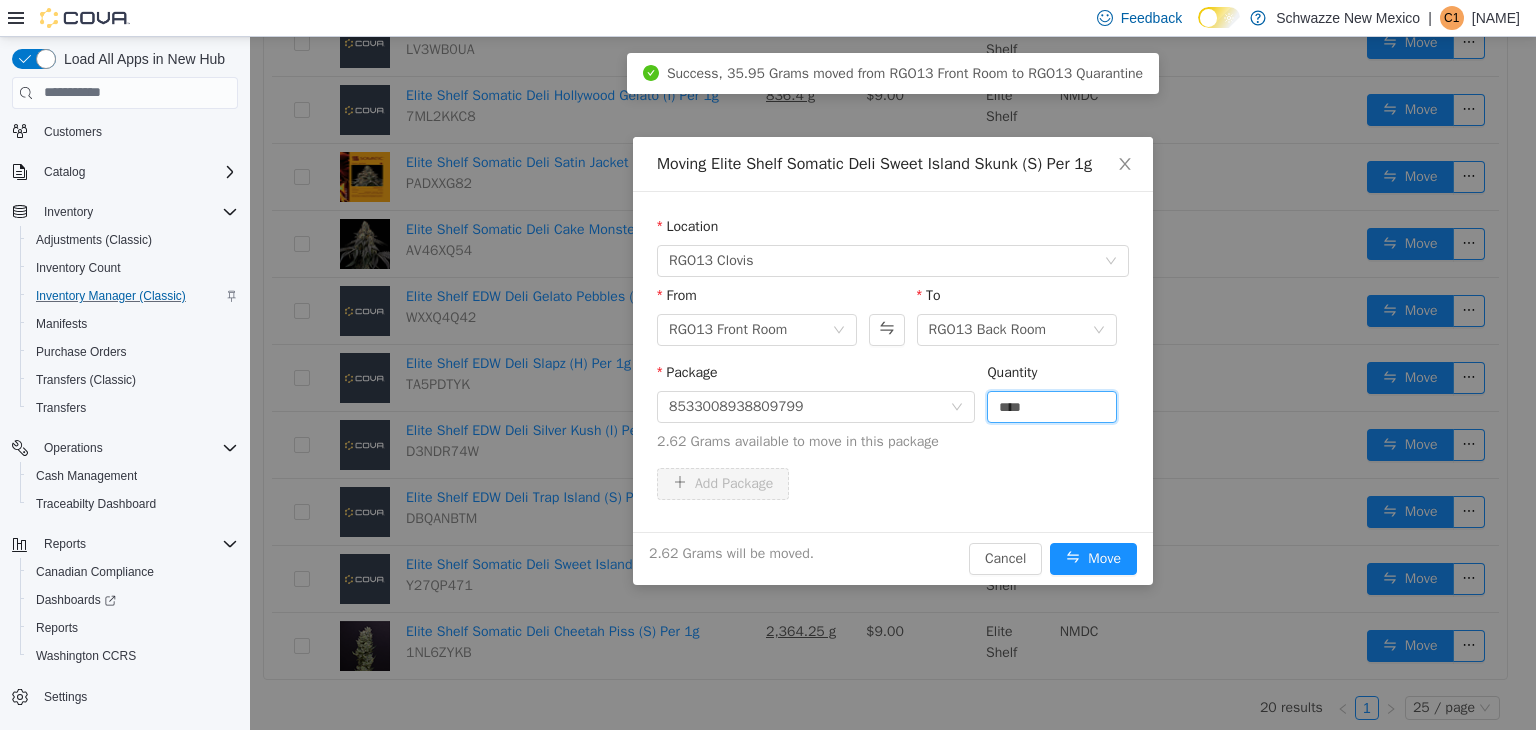 type on "****" 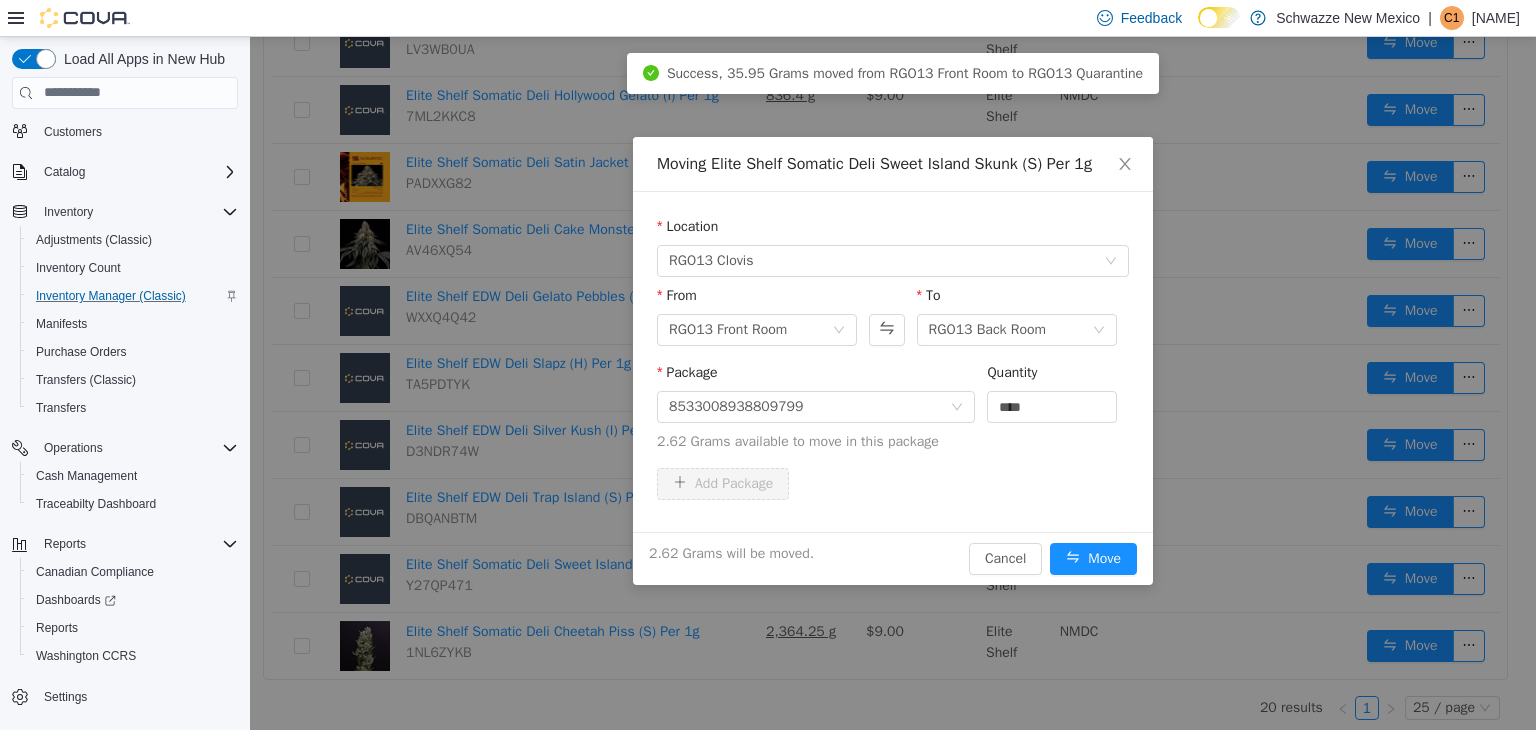 click on "To RGO13 Back Room" at bounding box center [1017, 318] 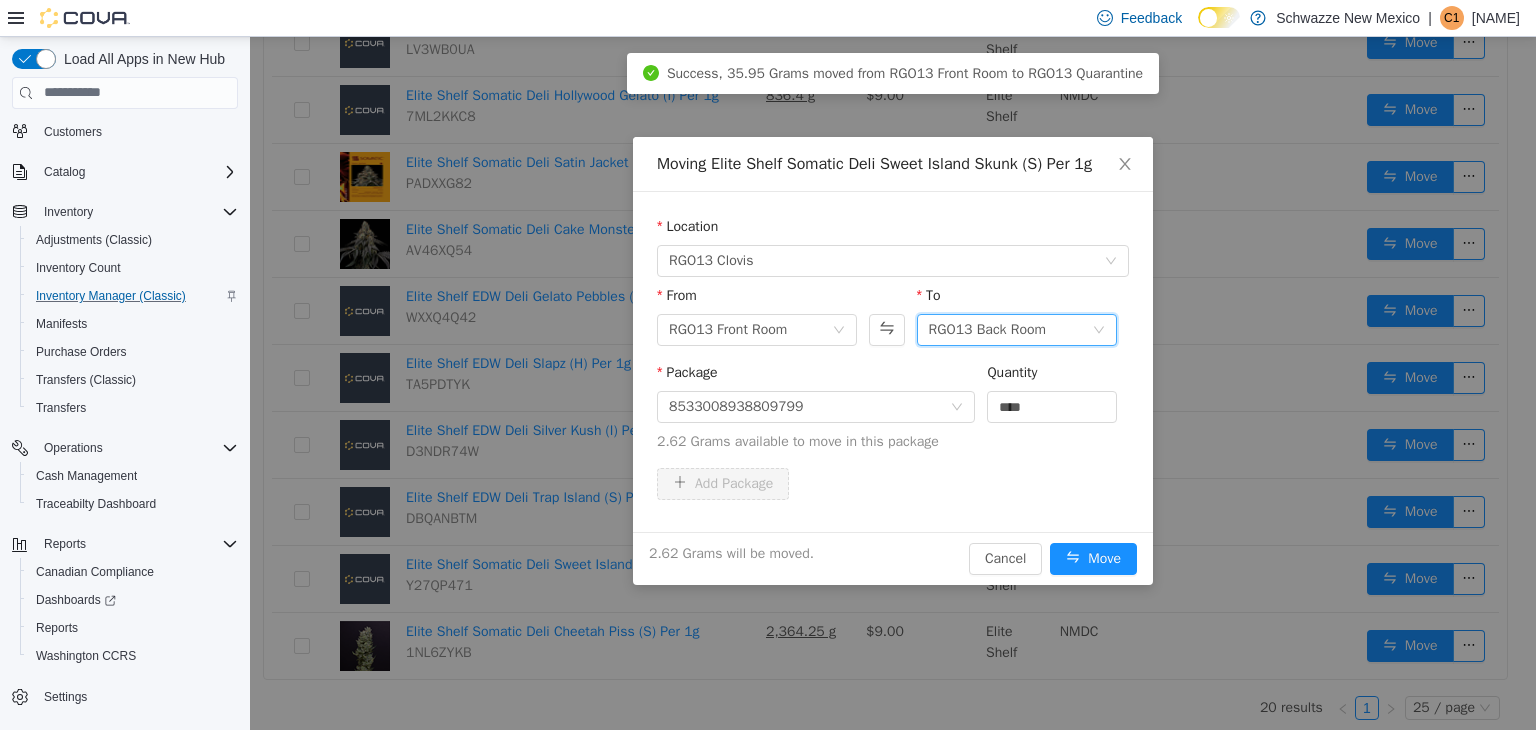 click on "RGO13 Back Room" at bounding box center [1017, 329] 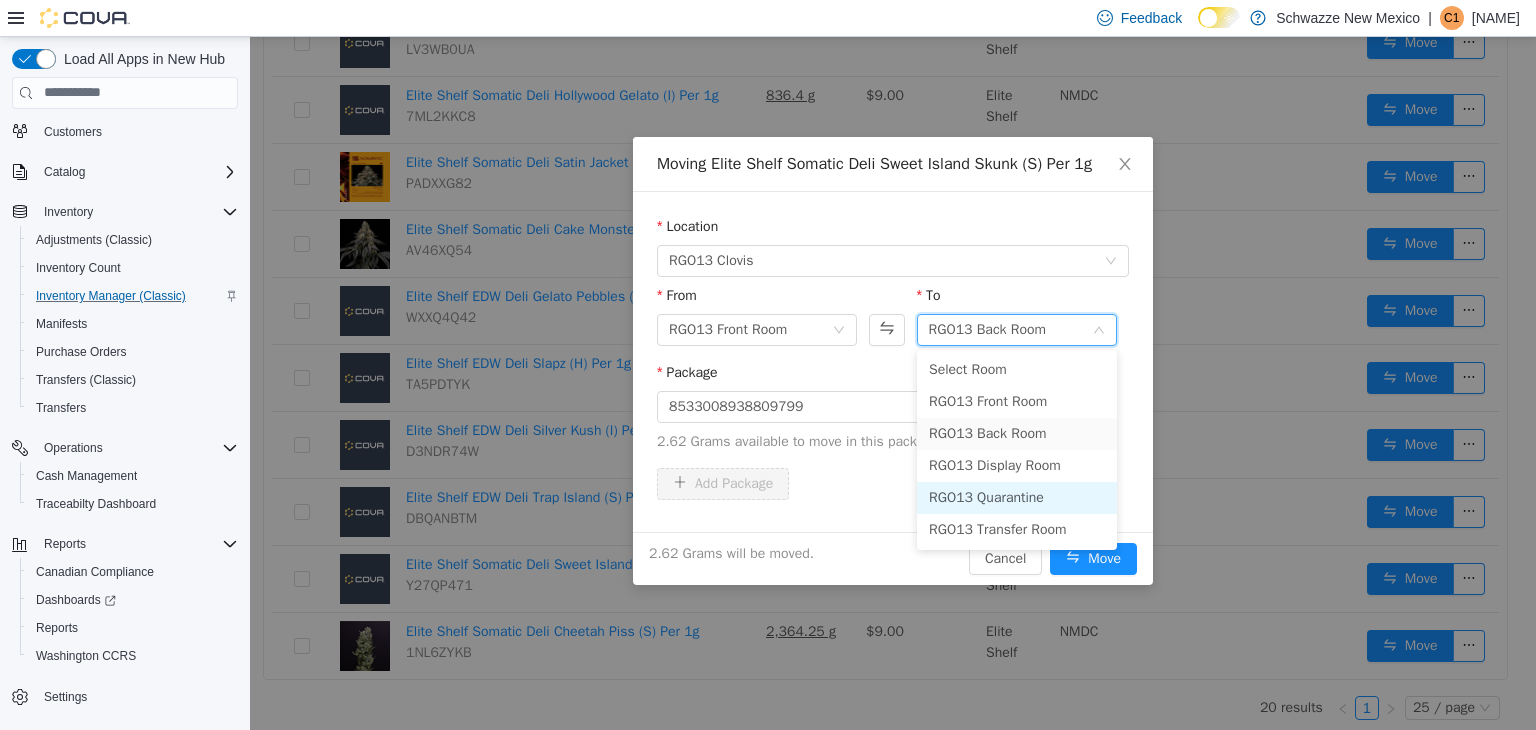 click on "RGO13 Quarantine" at bounding box center [1017, 497] 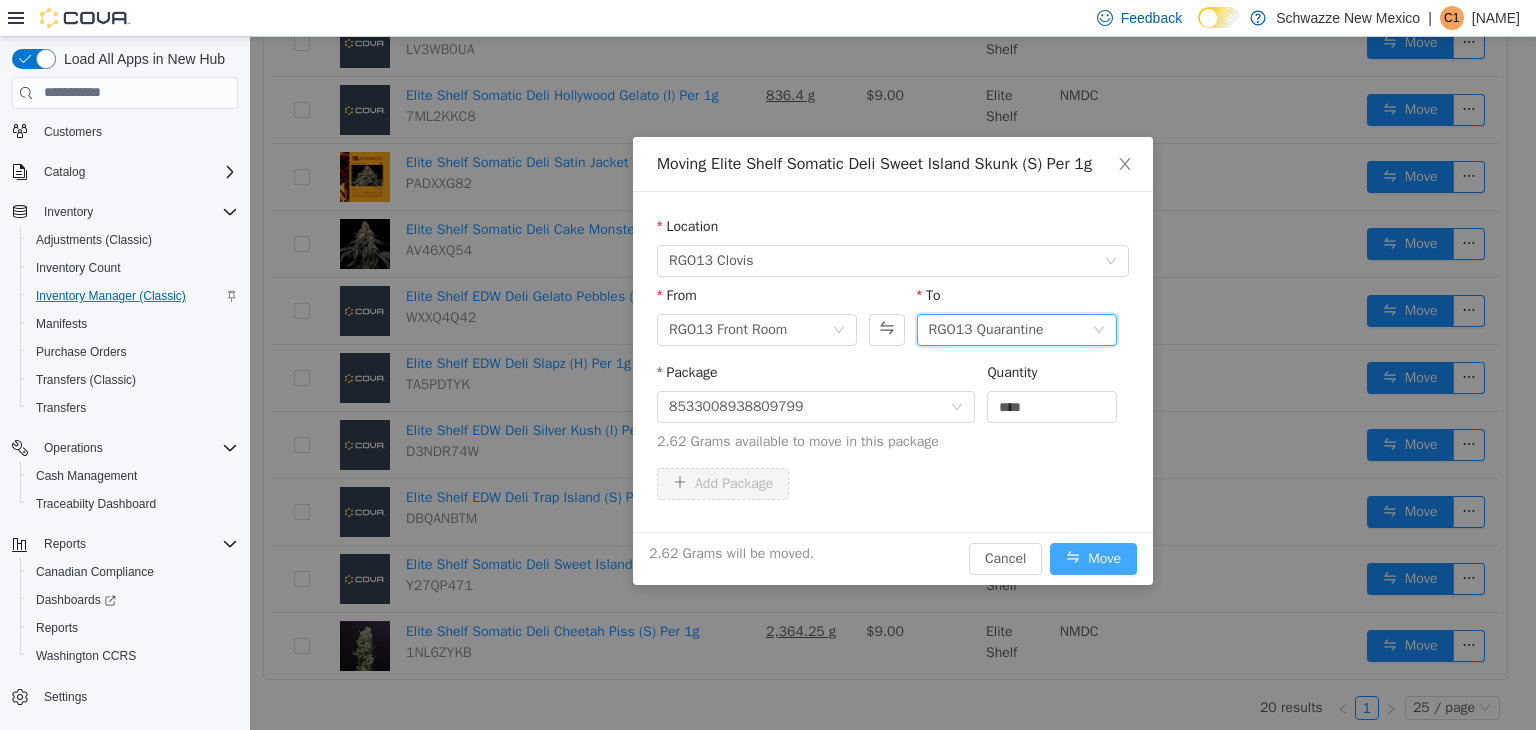 click on "Move" at bounding box center [1093, 558] 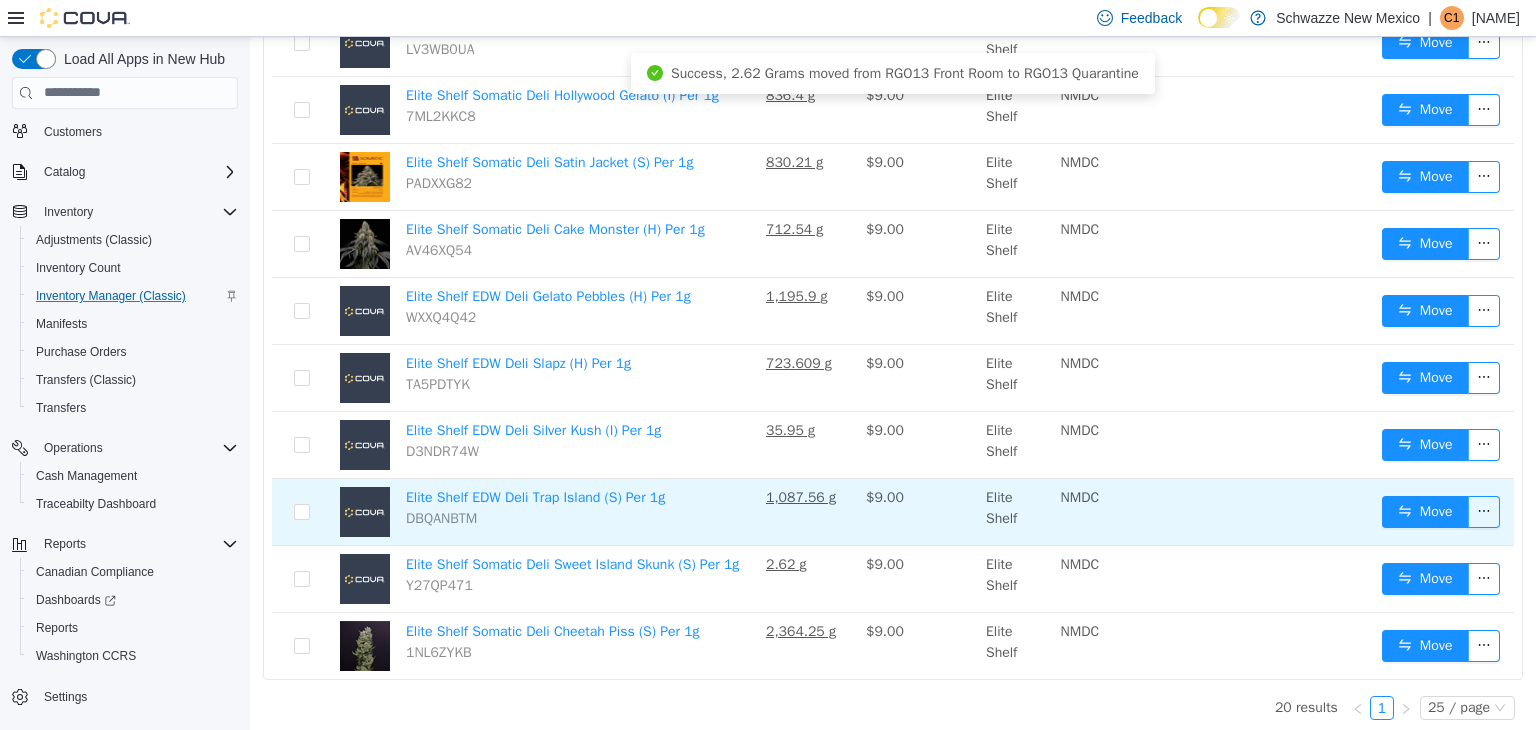 click on "NMDC" at bounding box center (1138, 511) 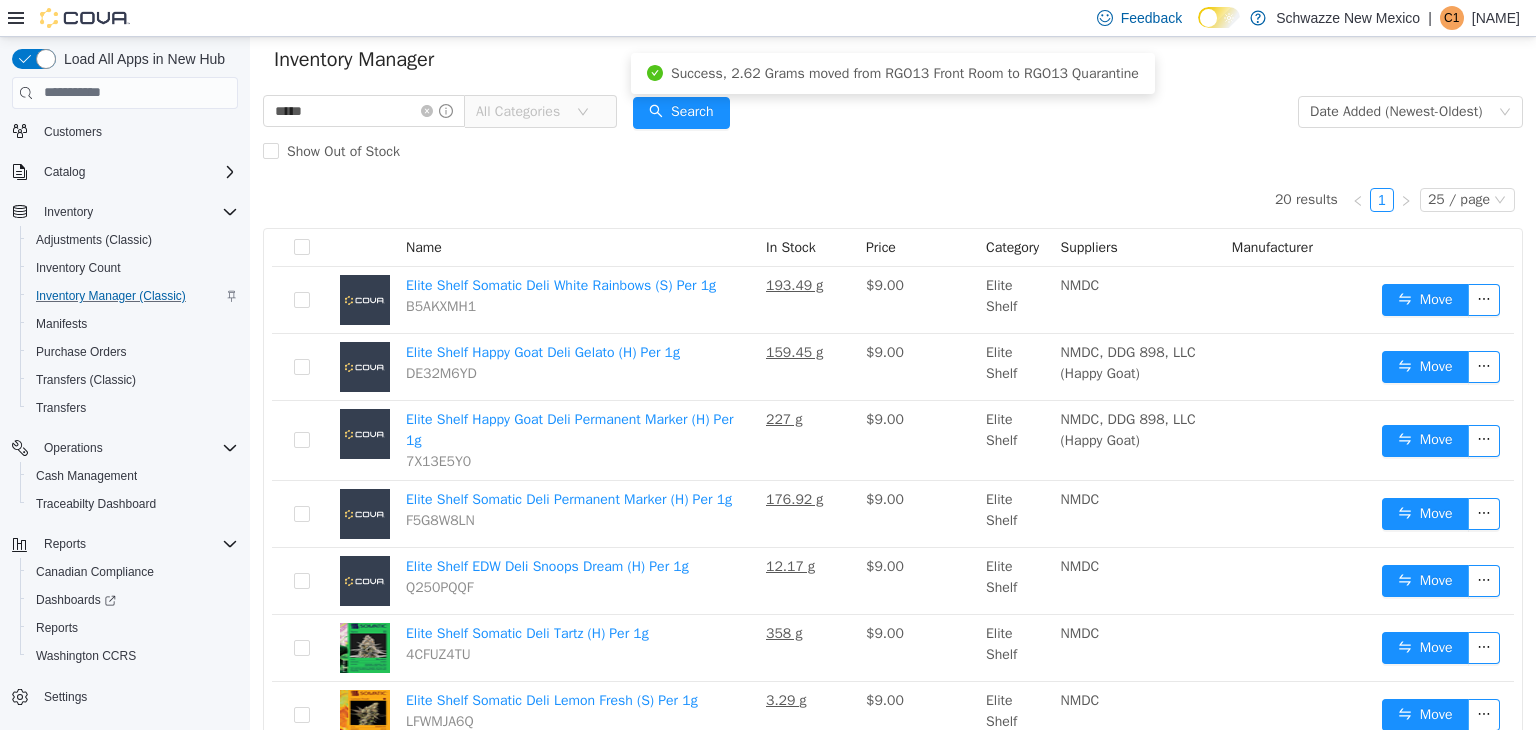 scroll, scrollTop: 0, scrollLeft: 0, axis: both 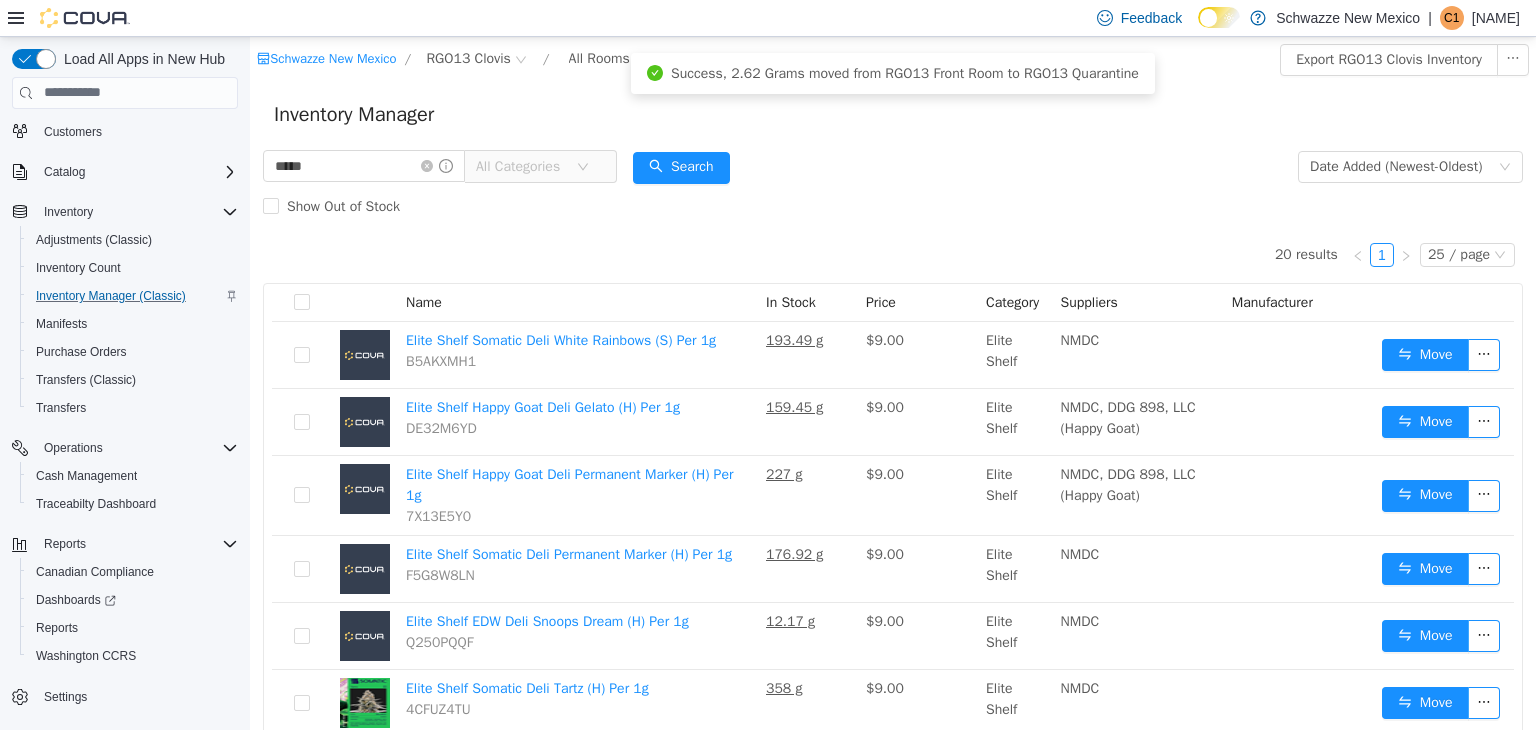 click on "Show Out of Stock" at bounding box center (893, 206) 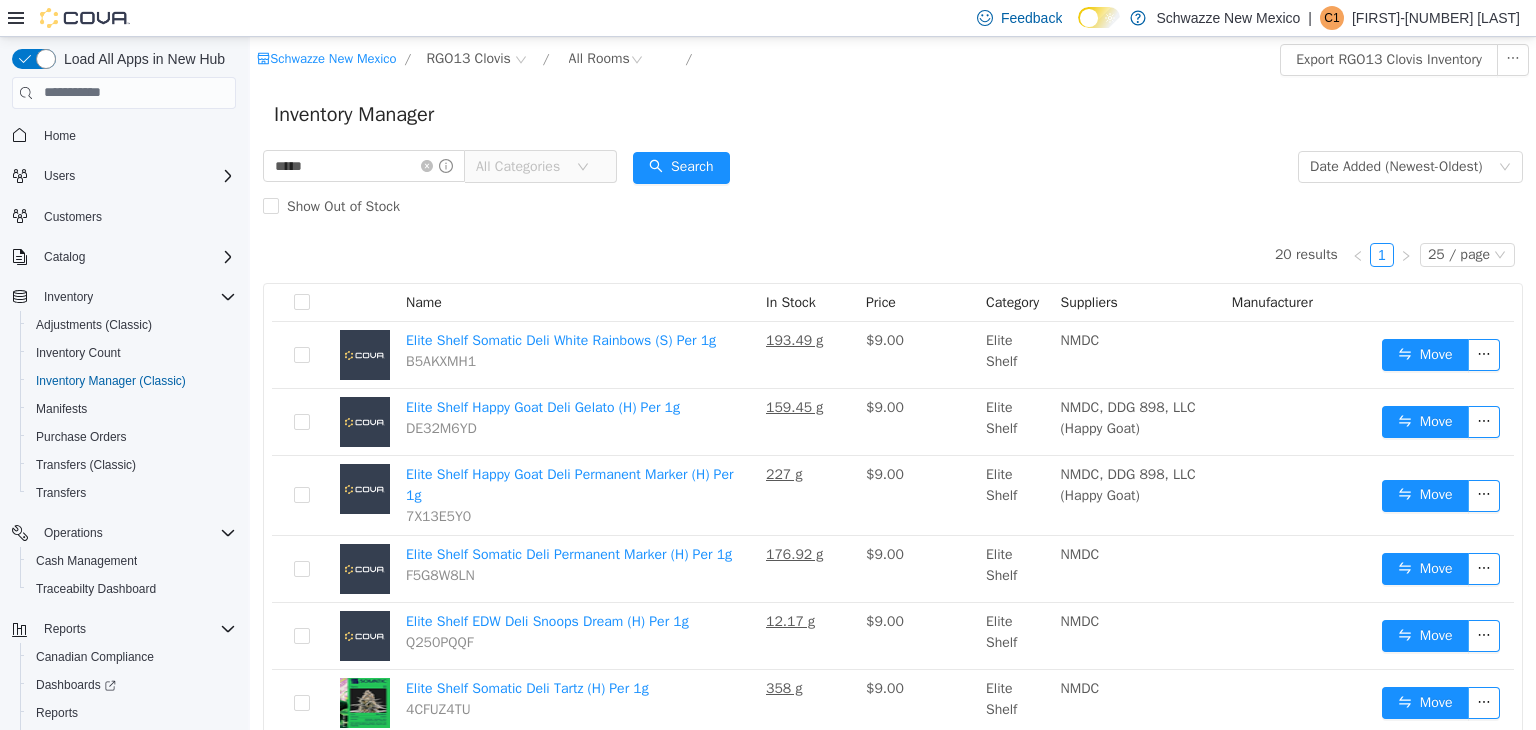 scroll, scrollTop: 0, scrollLeft: 0, axis: both 